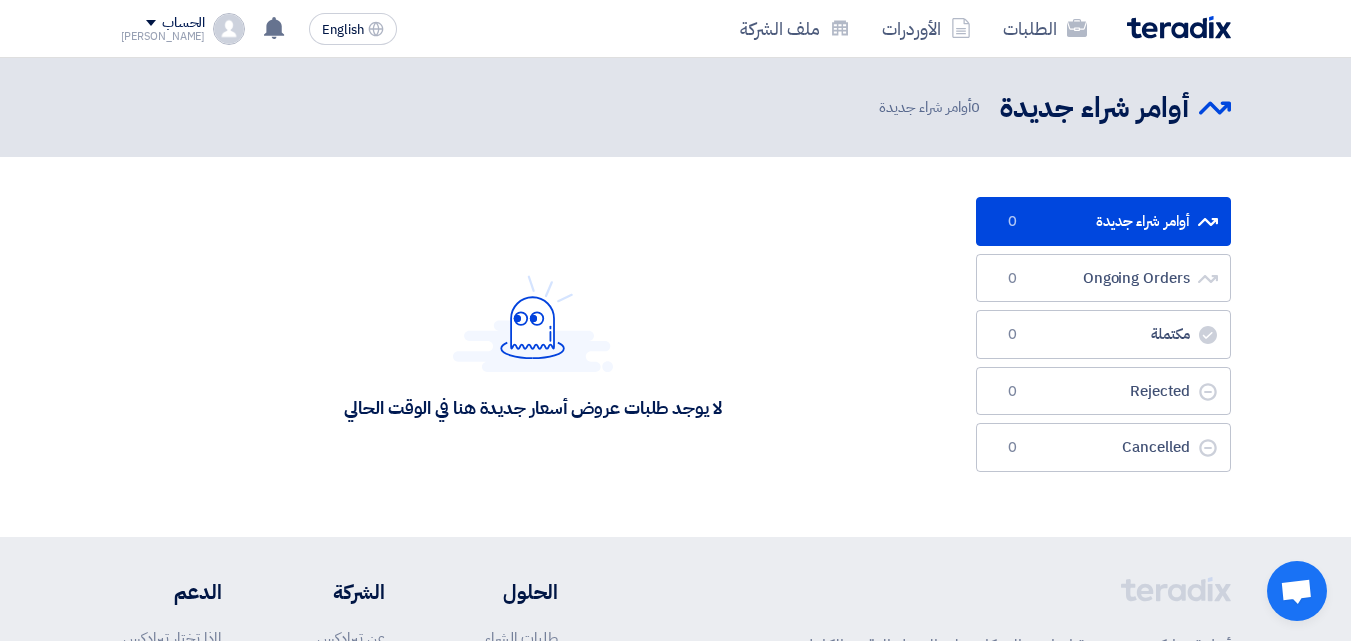 scroll, scrollTop: 0, scrollLeft: 0, axis: both 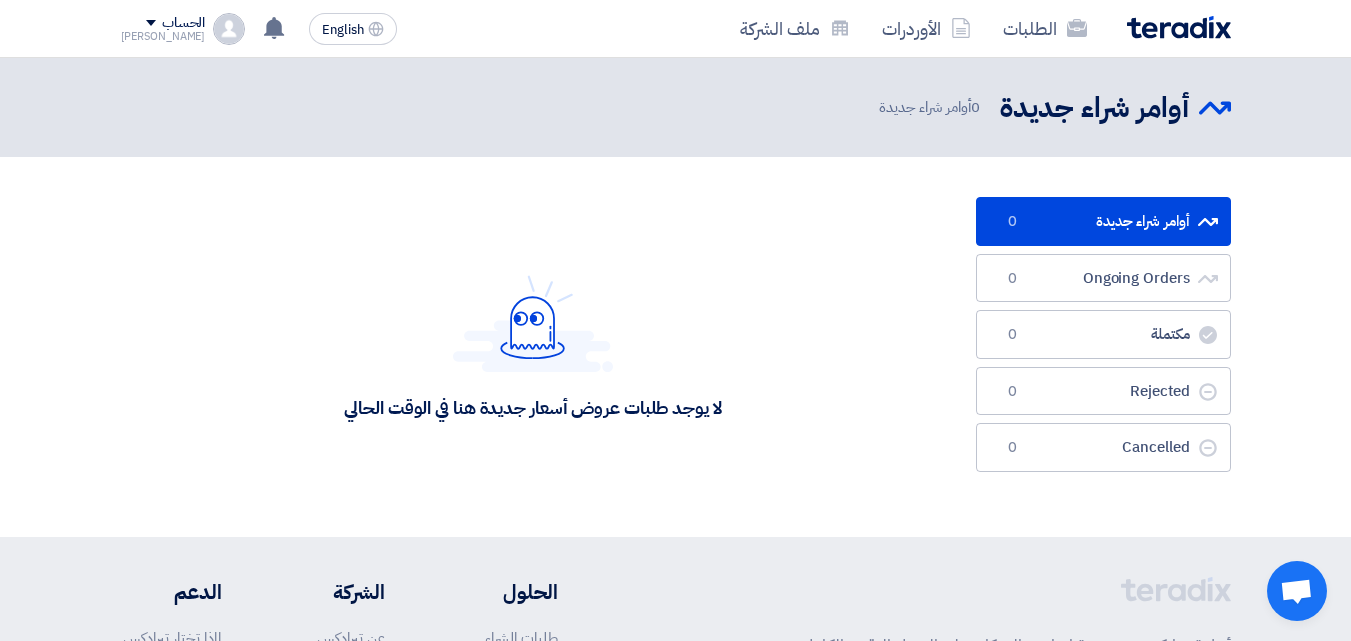 click 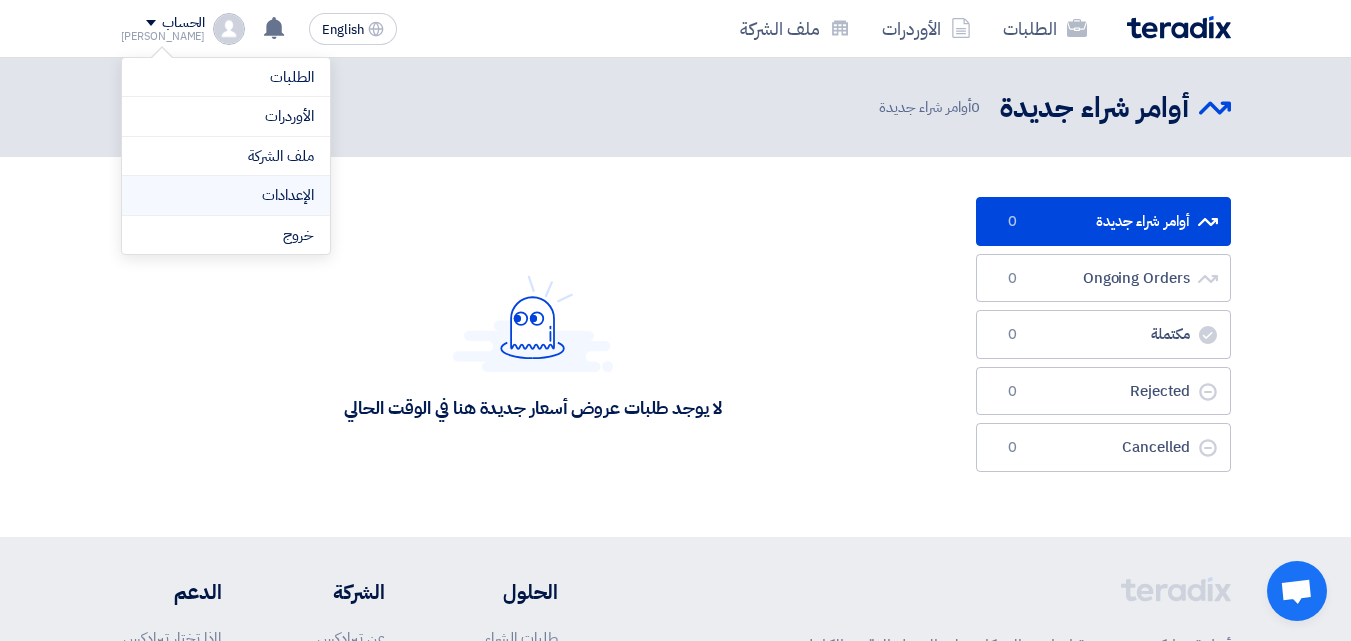click on "الإعدادات" 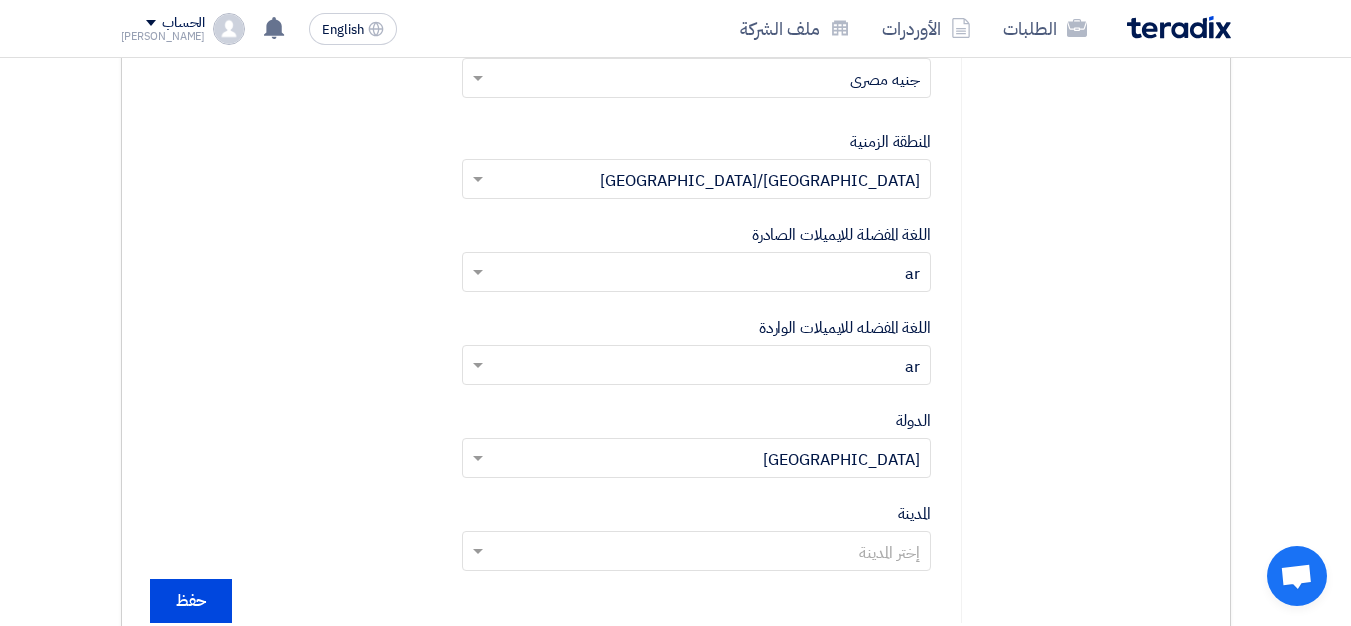 scroll, scrollTop: 600, scrollLeft: 0, axis: vertical 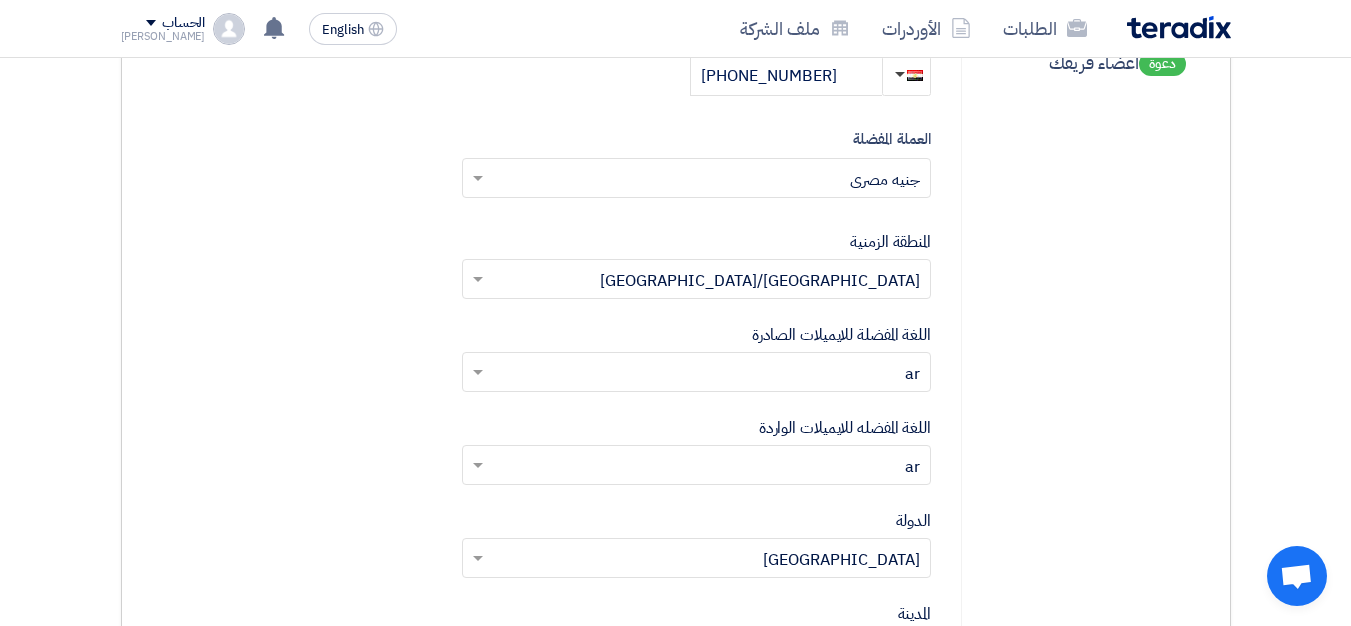 click 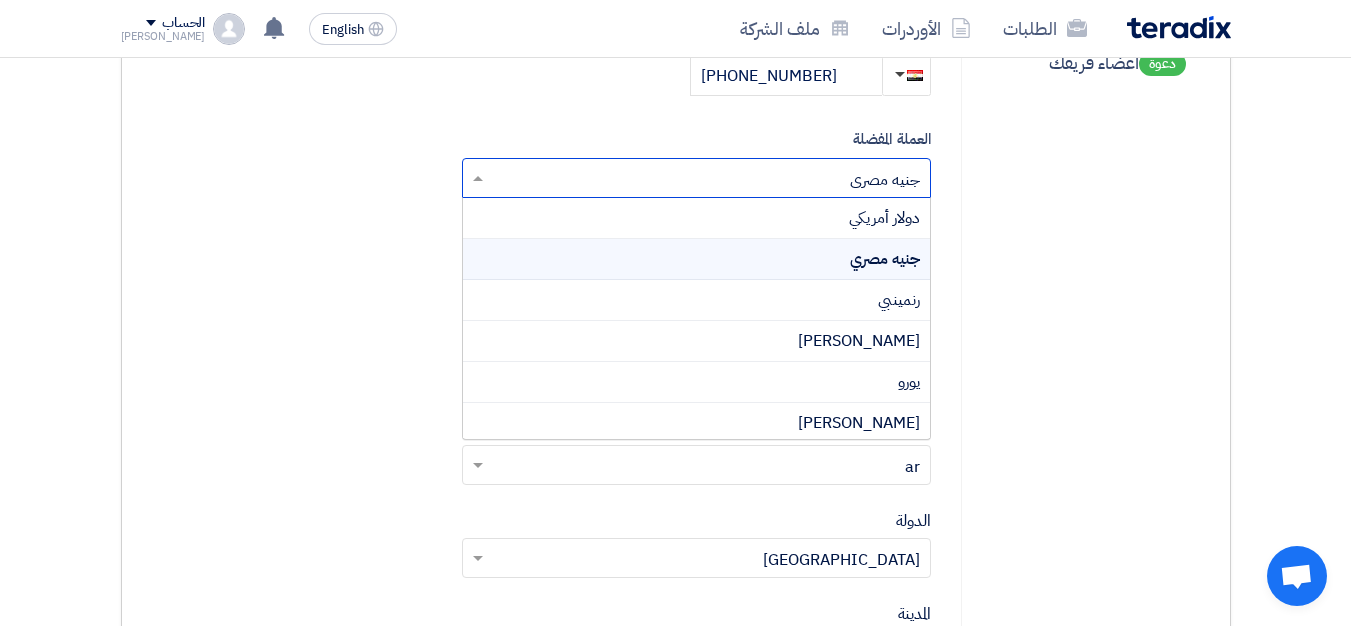 click on "جنيه مصري" at bounding box center (696, 259) 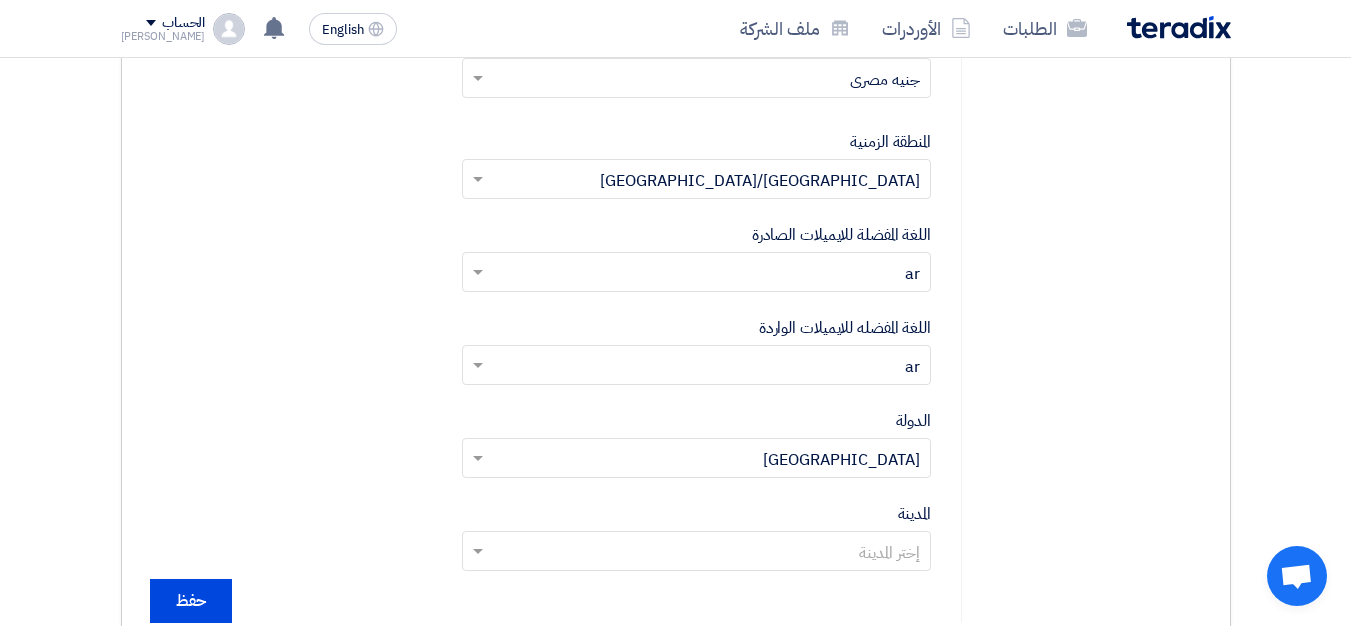 scroll, scrollTop: 1200, scrollLeft: 0, axis: vertical 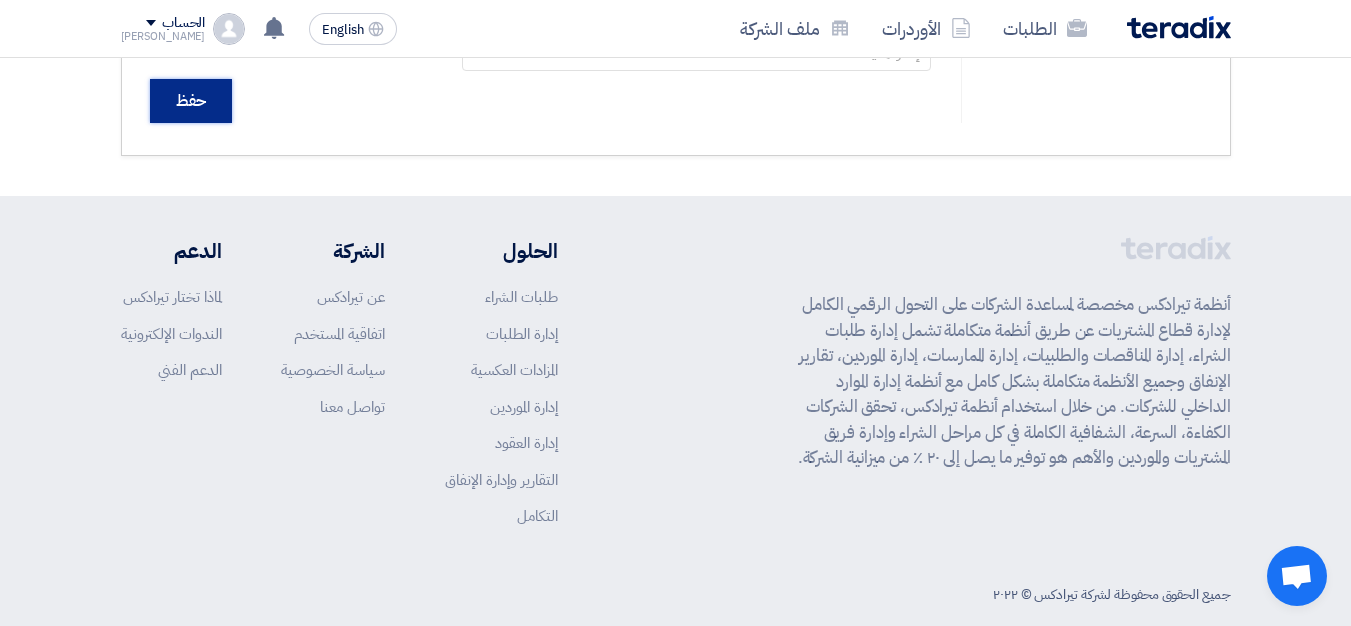 click on "حفظ" 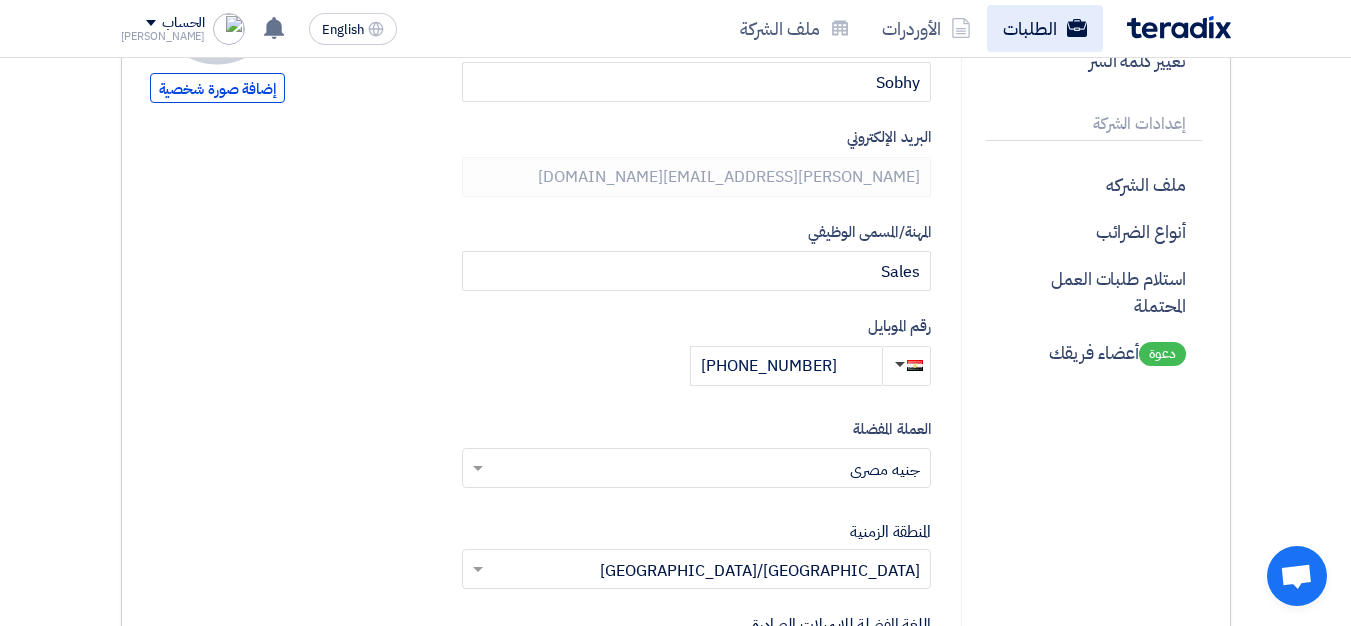 scroll, scrollTop: 300, scrollLeft: 0, axis: vertical 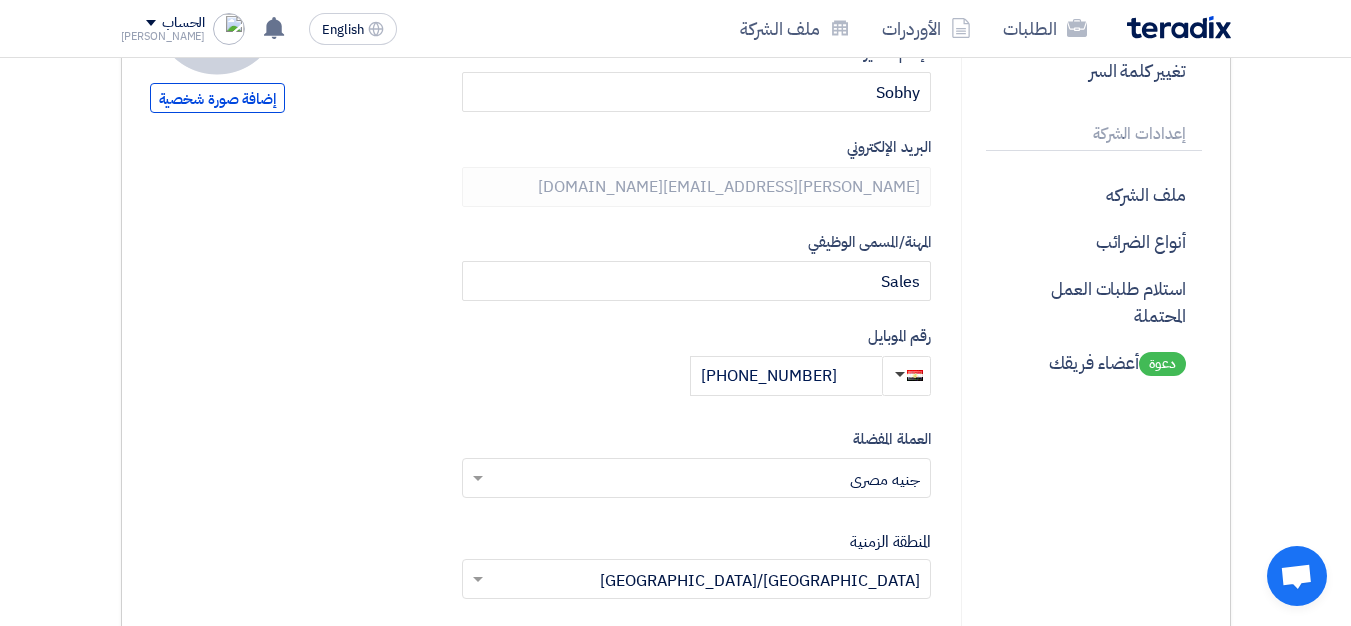 click 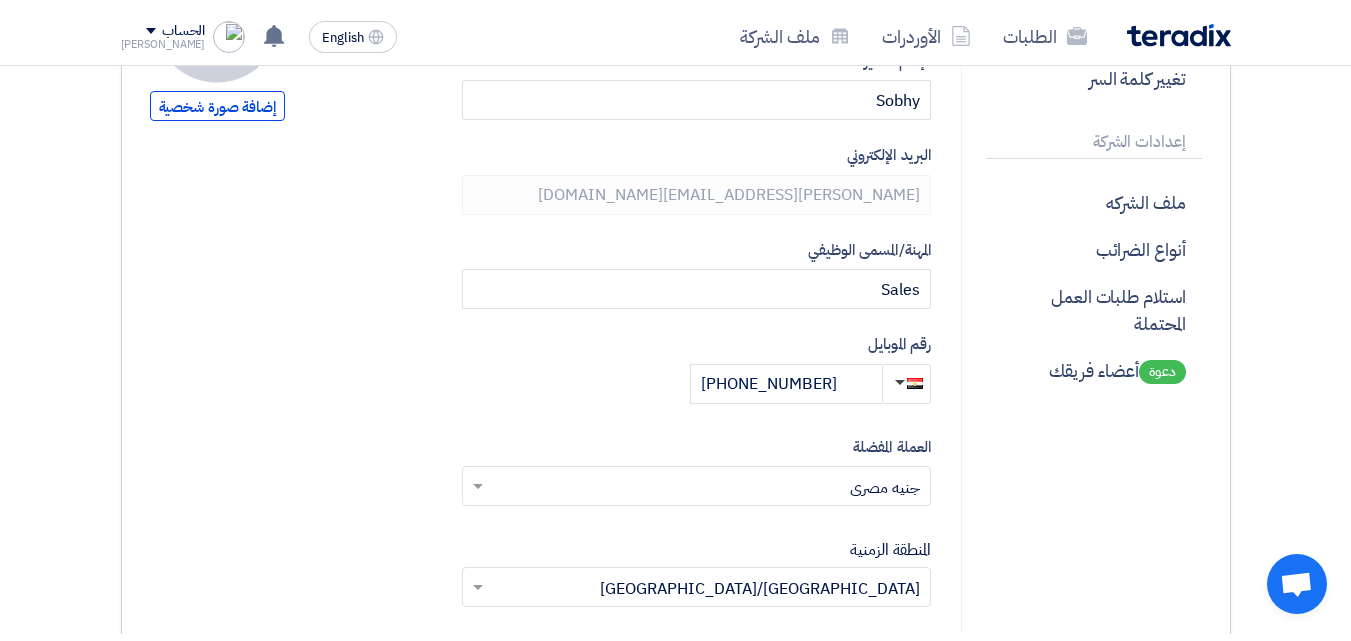 scroll, scrollTop: 0, scrollLeft: 0, axis: both 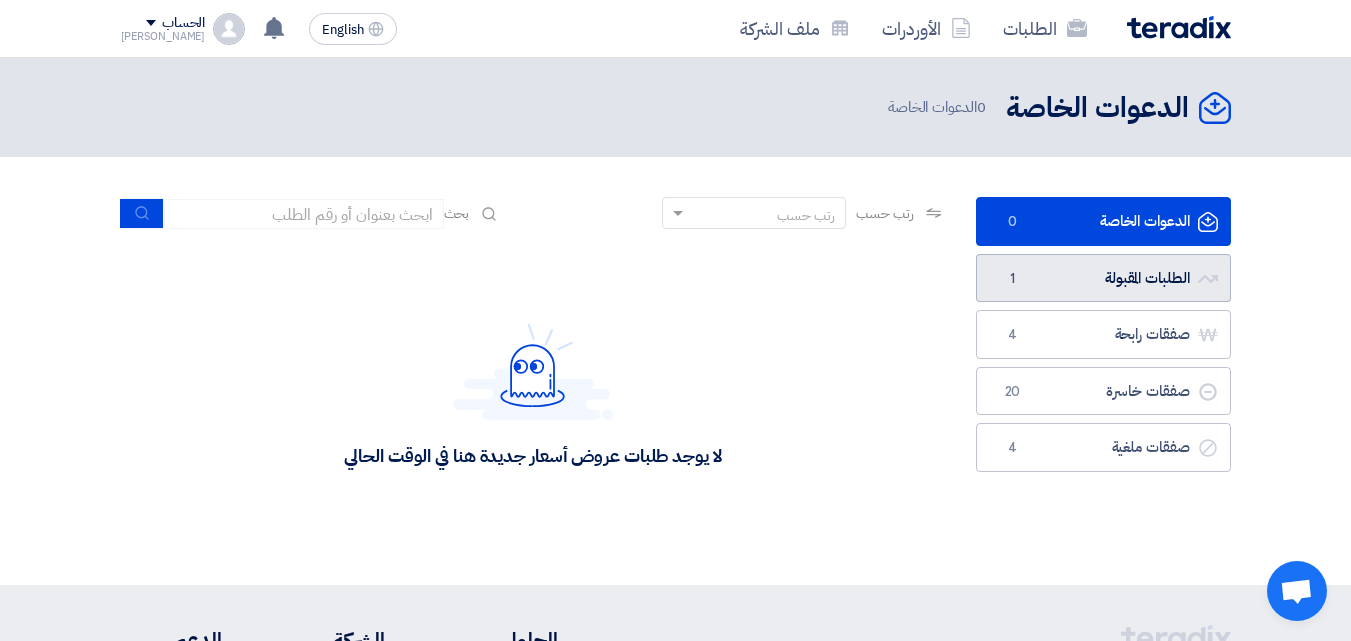 click on "الطلبات المقبولة
الطلبات المقبولة
1" 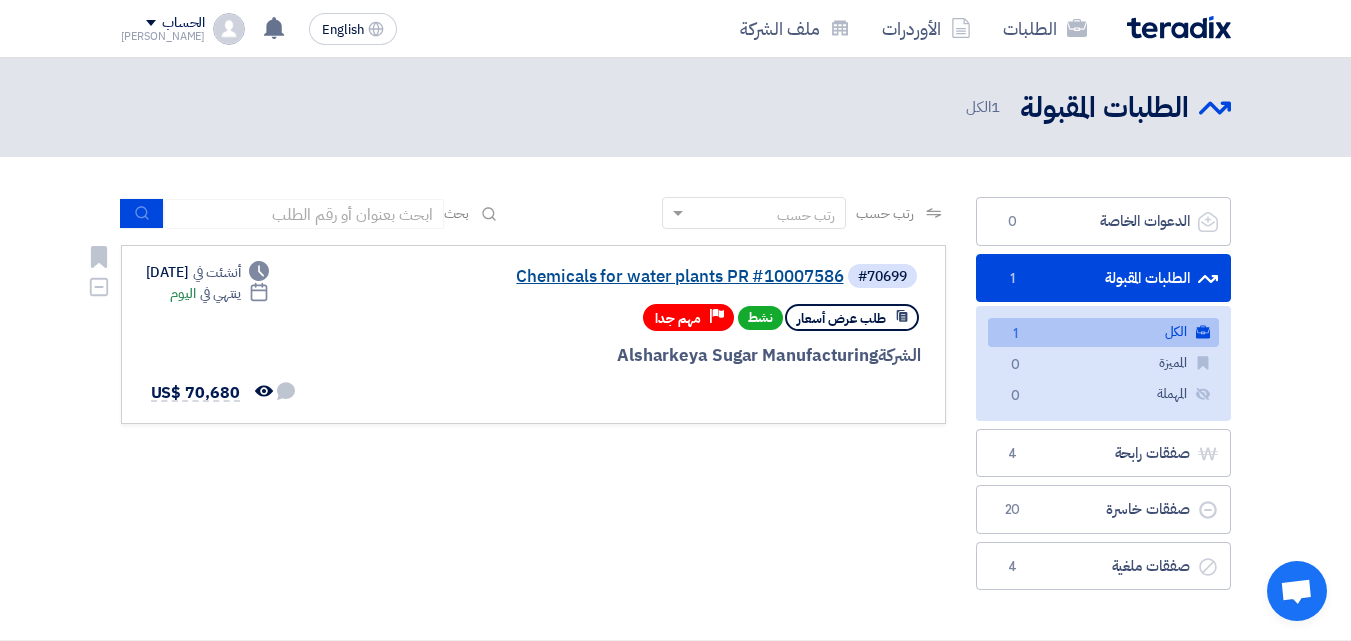 click on "Chemicals for water plants PR #10007586" 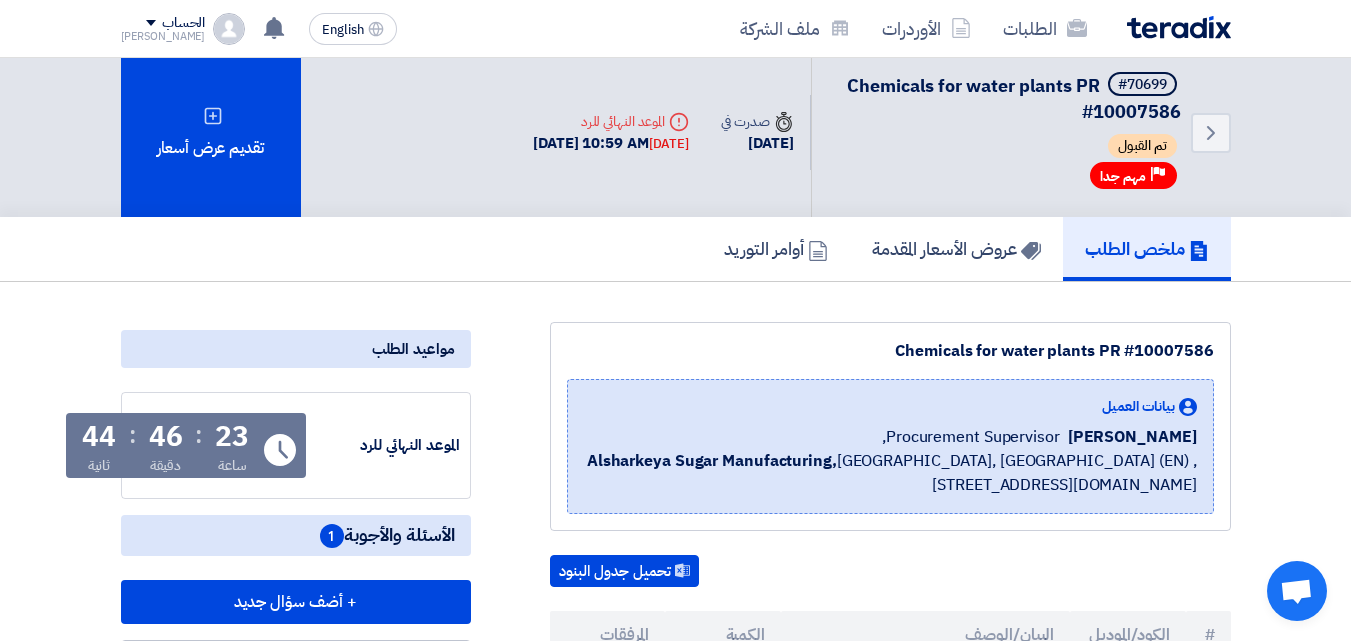 scroll, scrollTop: 0, scrollLeft: 0, axis: both 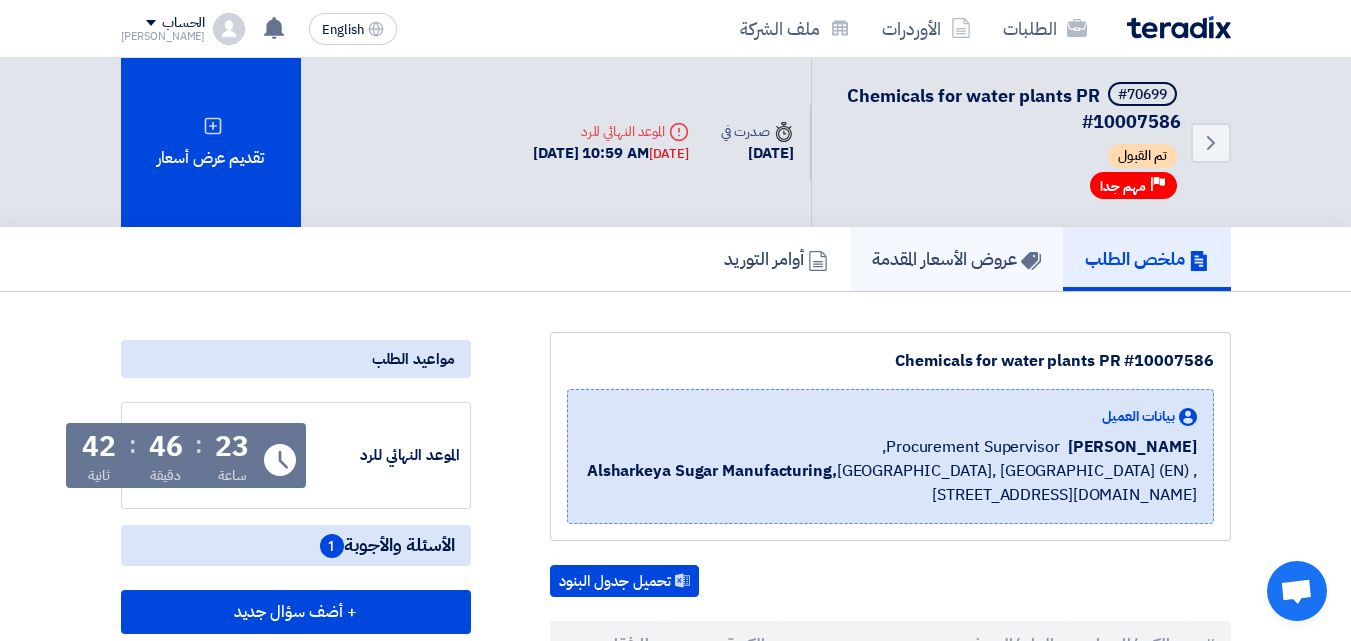 click on "عروض الأسعار المقدمة" 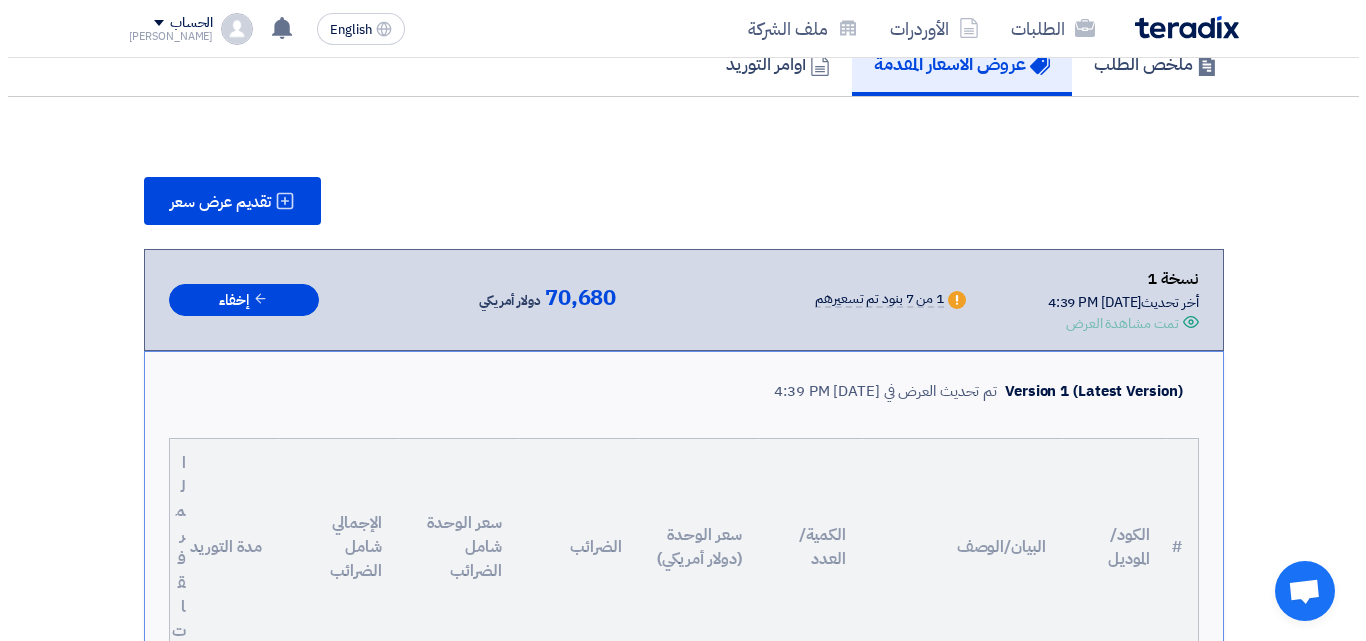 scroll, scrollTop: 200, scrollLeft: 0, axis: vertical 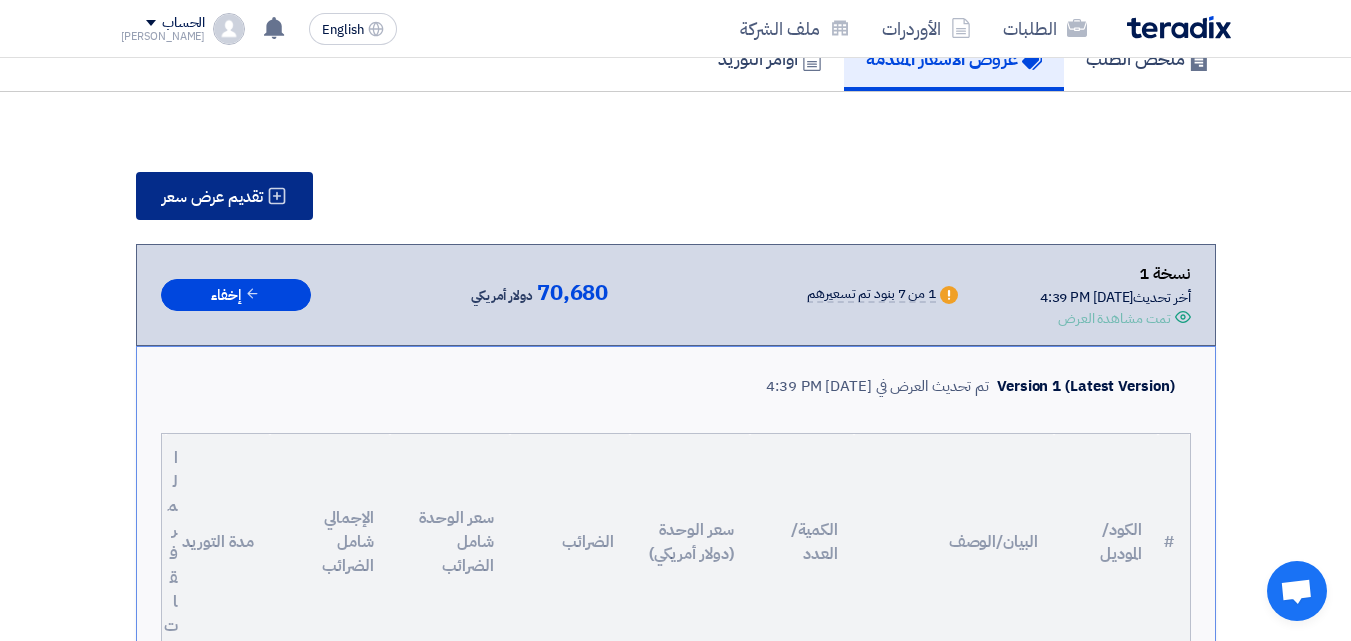 click on "تقديم عرض سعر" 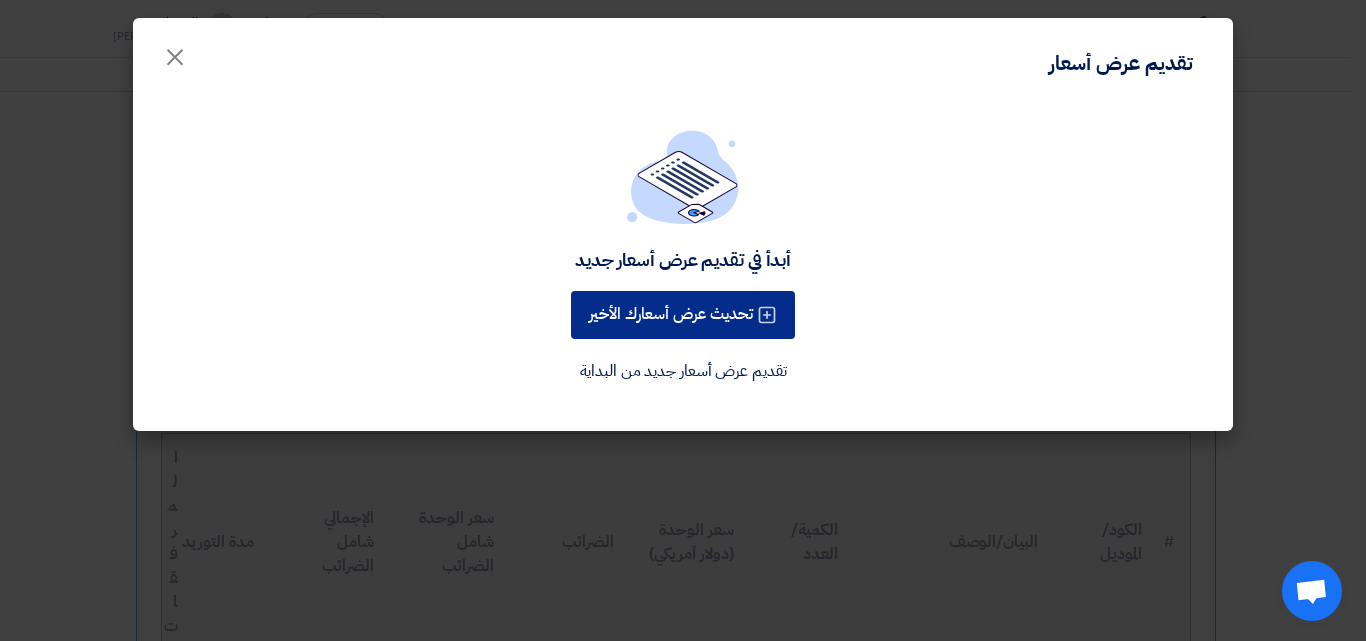 click on "تحديث عرض أسعارك الأخير" 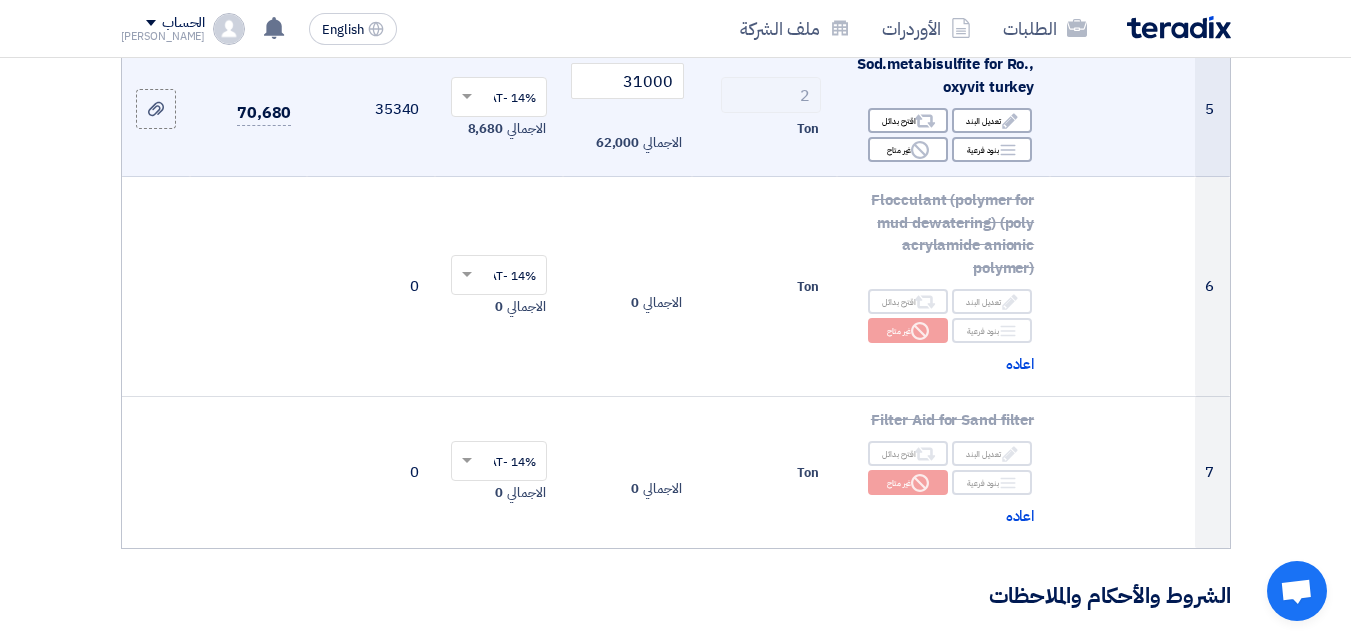 scroll, scrollTop: 900, scrollLeft: 0, axis: vertical 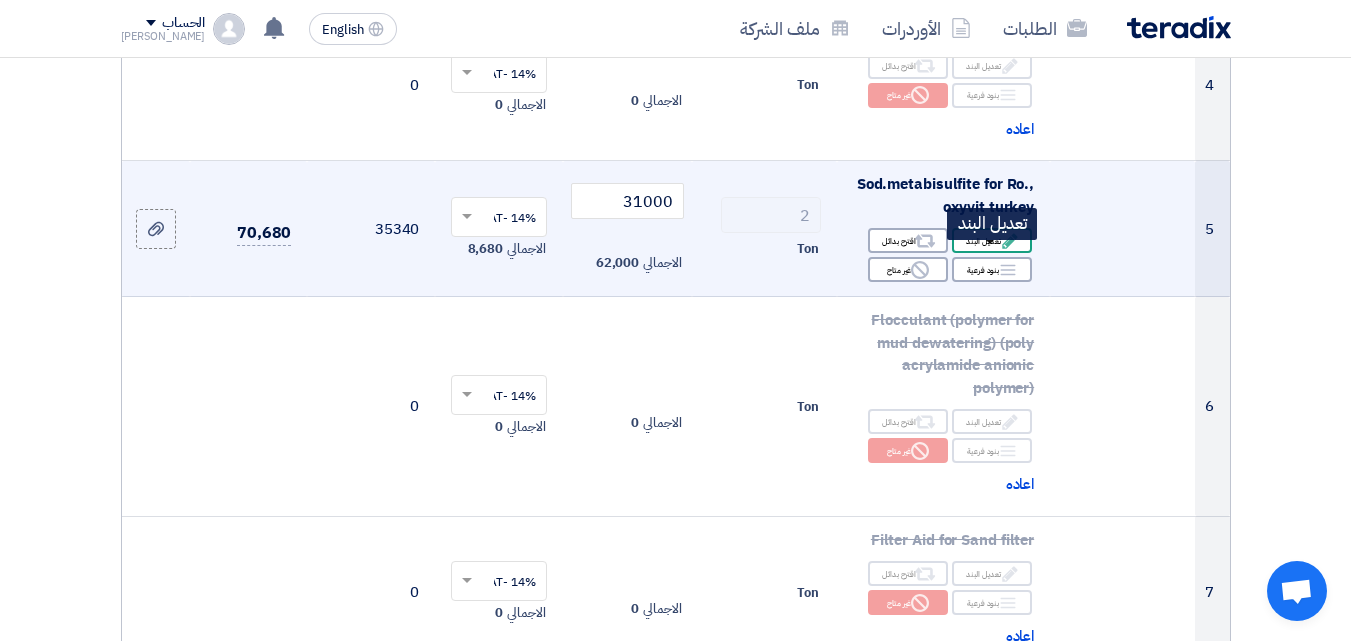 click on "Edit
تعديل البند" 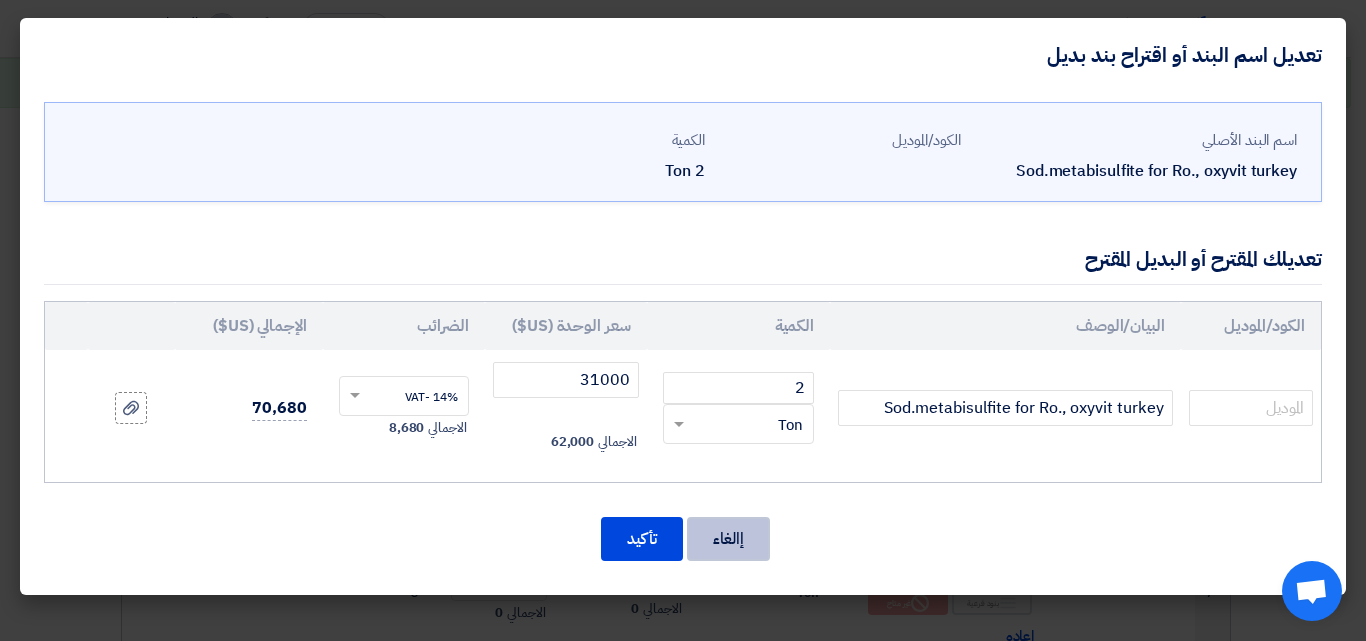 click on "إالغاء" 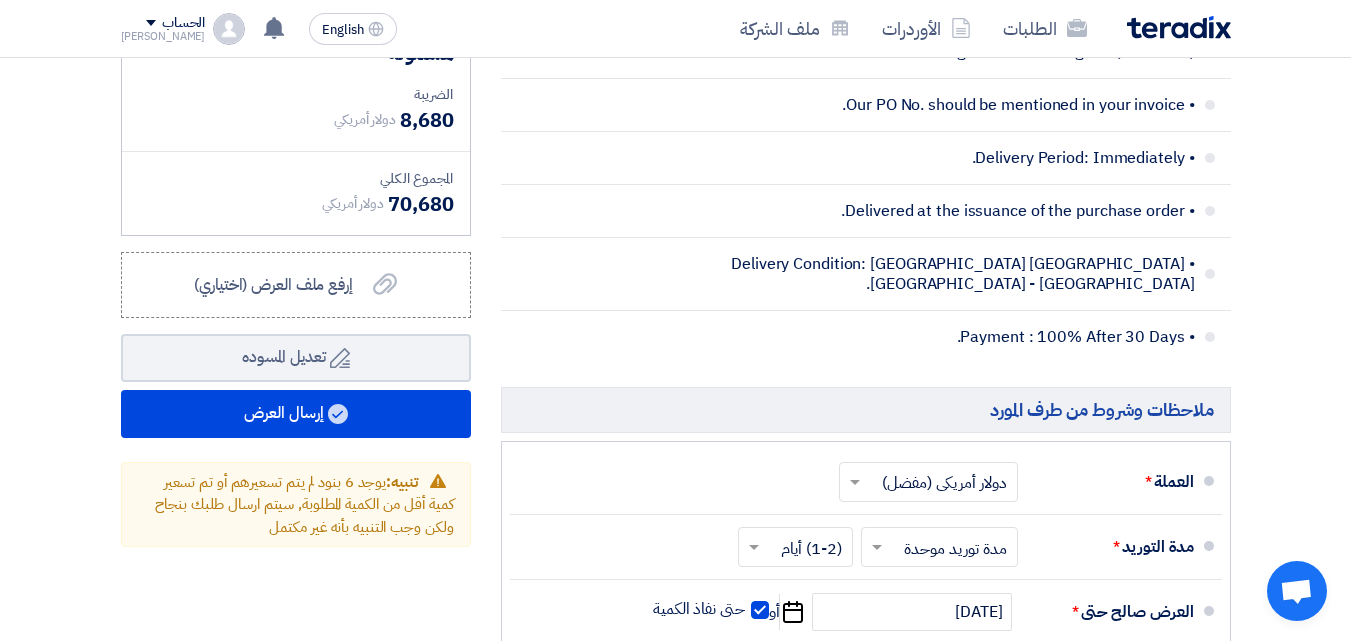 scroll, scrollTop: 1800, scrollLeft: 0, axis: vertical 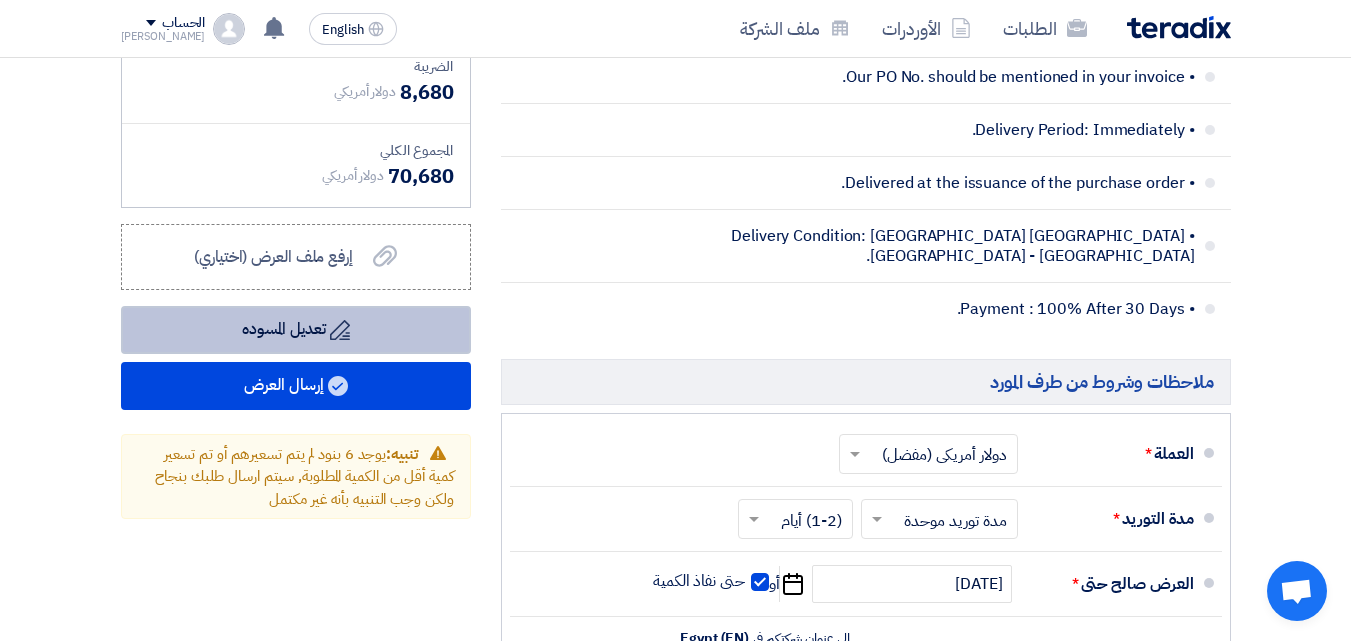 click on "Draft" 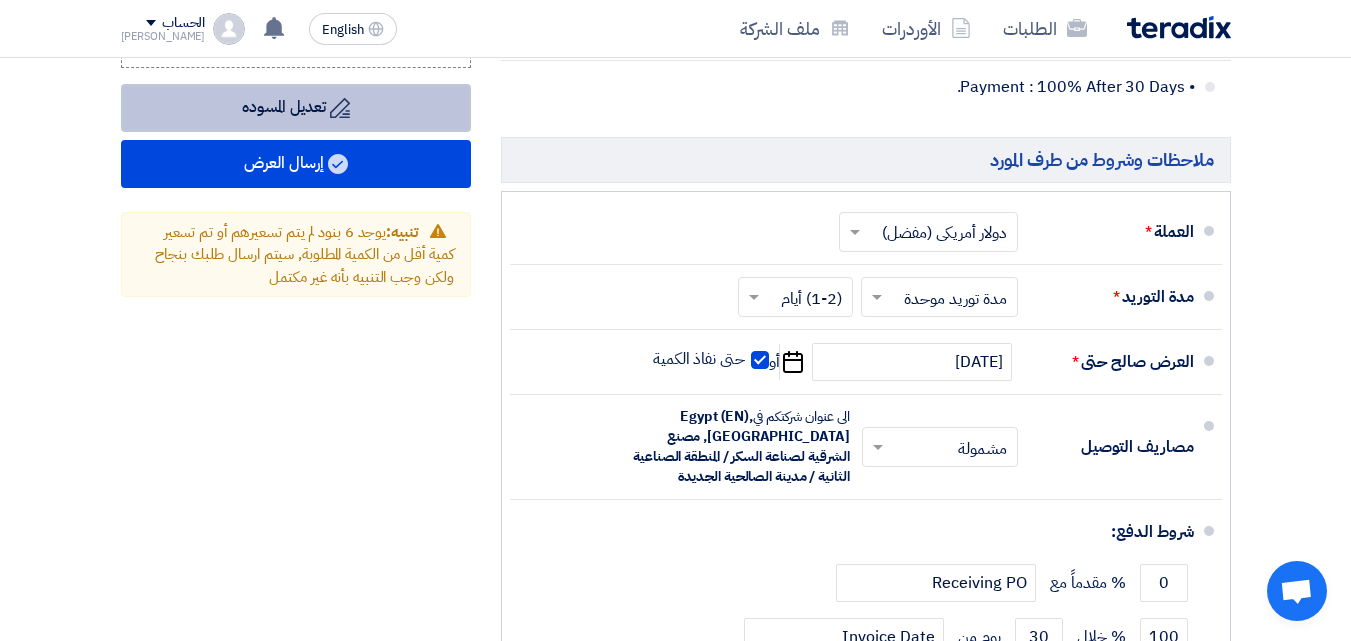 scroll, scrollTop: 2000, scrollLeft: 0, axis: vertical 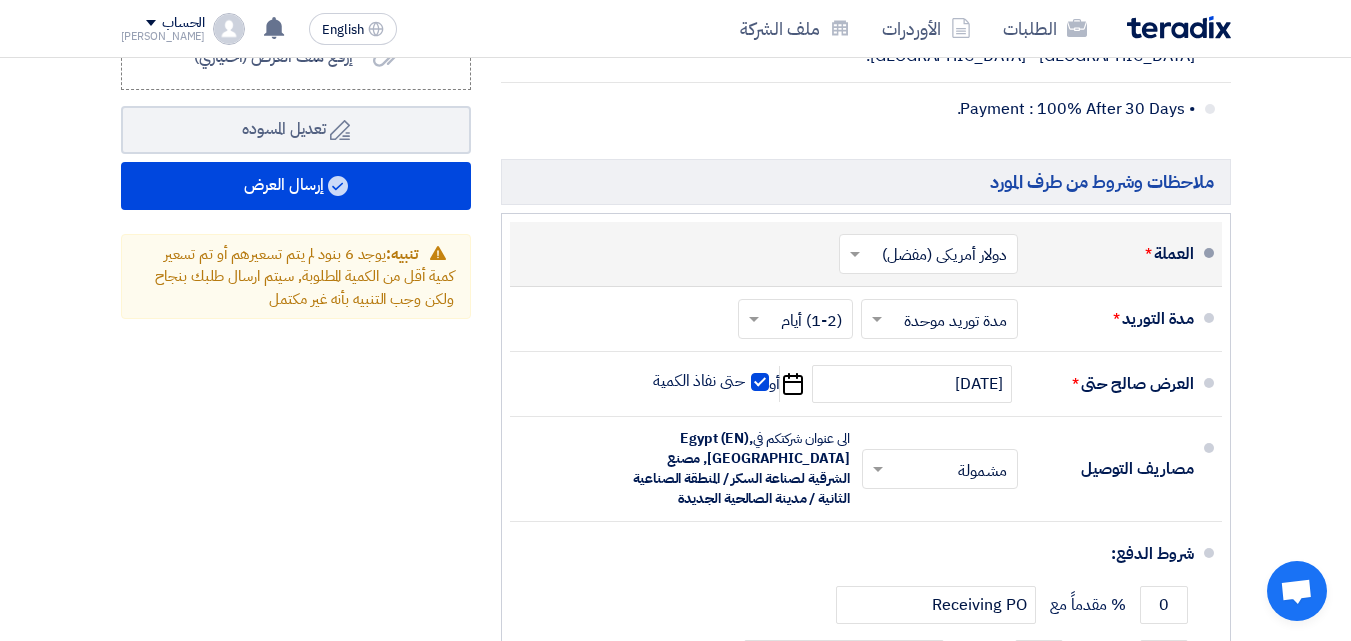 click on "اختر العملة
دولار أمريكي (مفضل)
×" 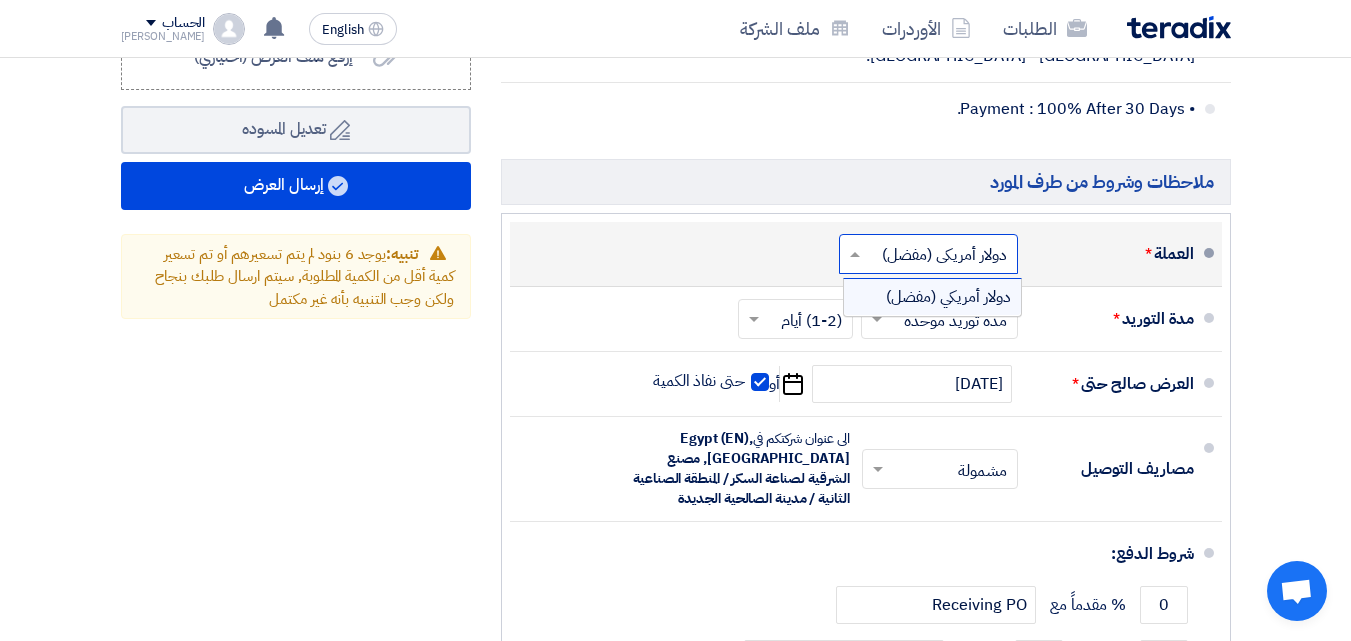 click 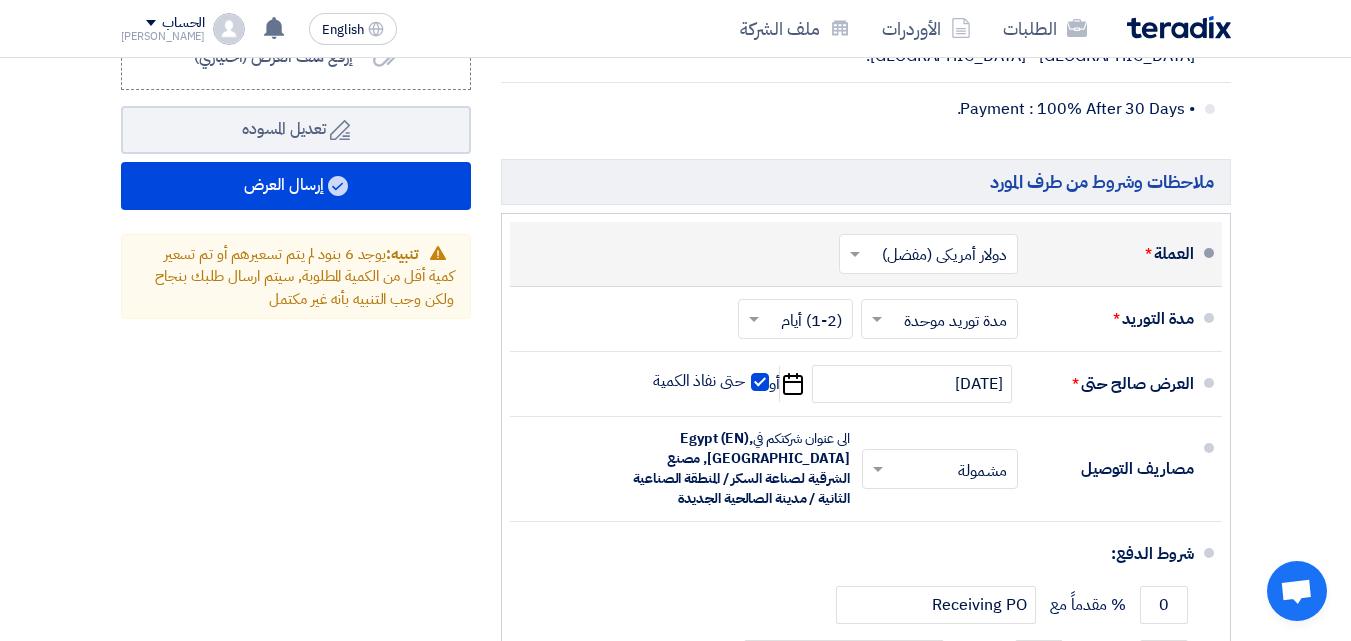 click 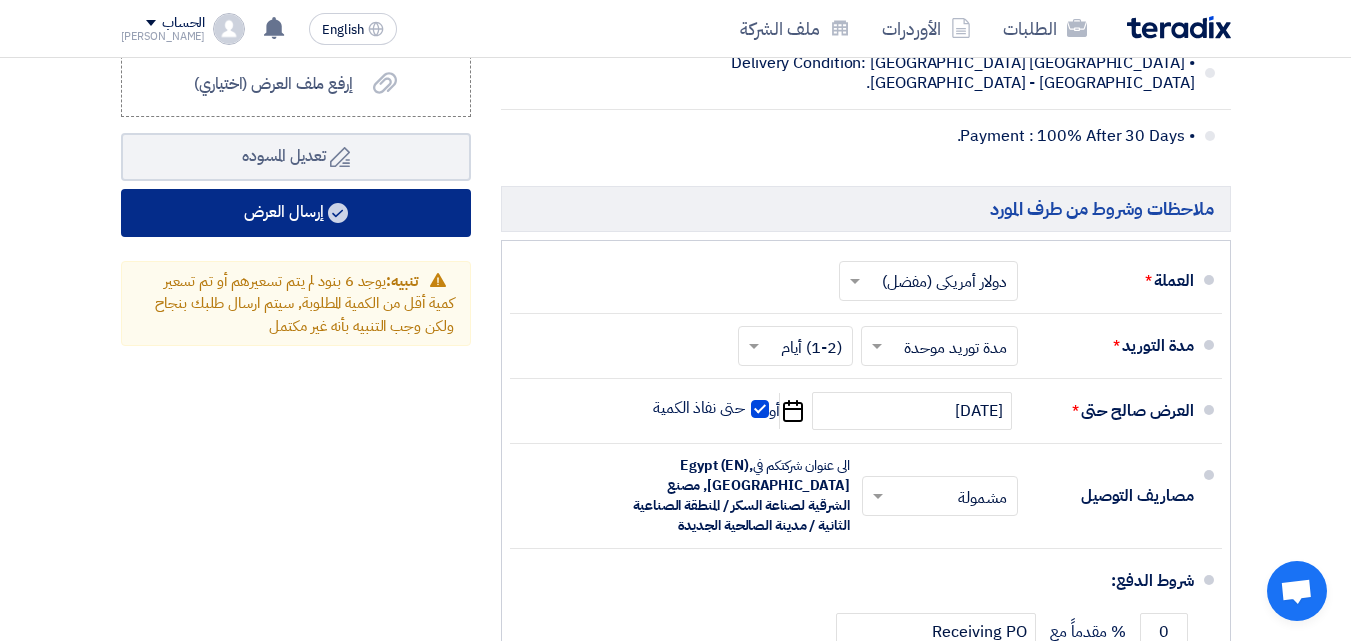 scroll, scrollTop: 1800, scrollLeft: 0, axis: vertical 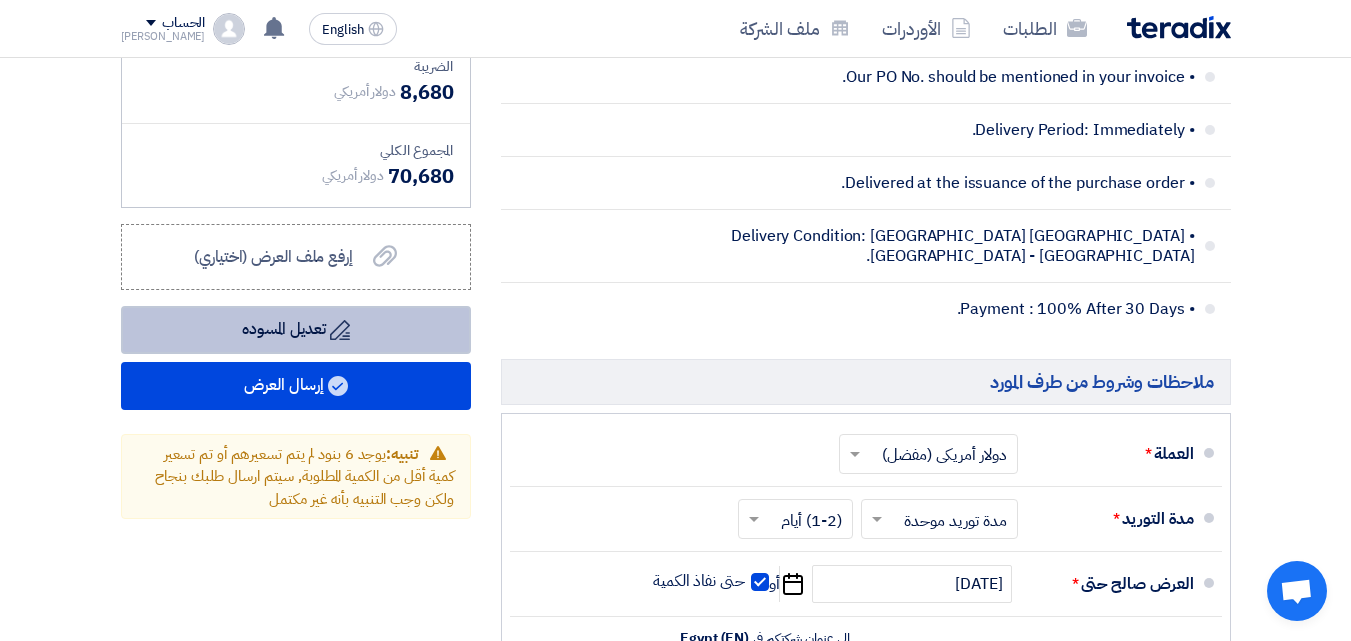 click on "Draft
تعديل المسوده" 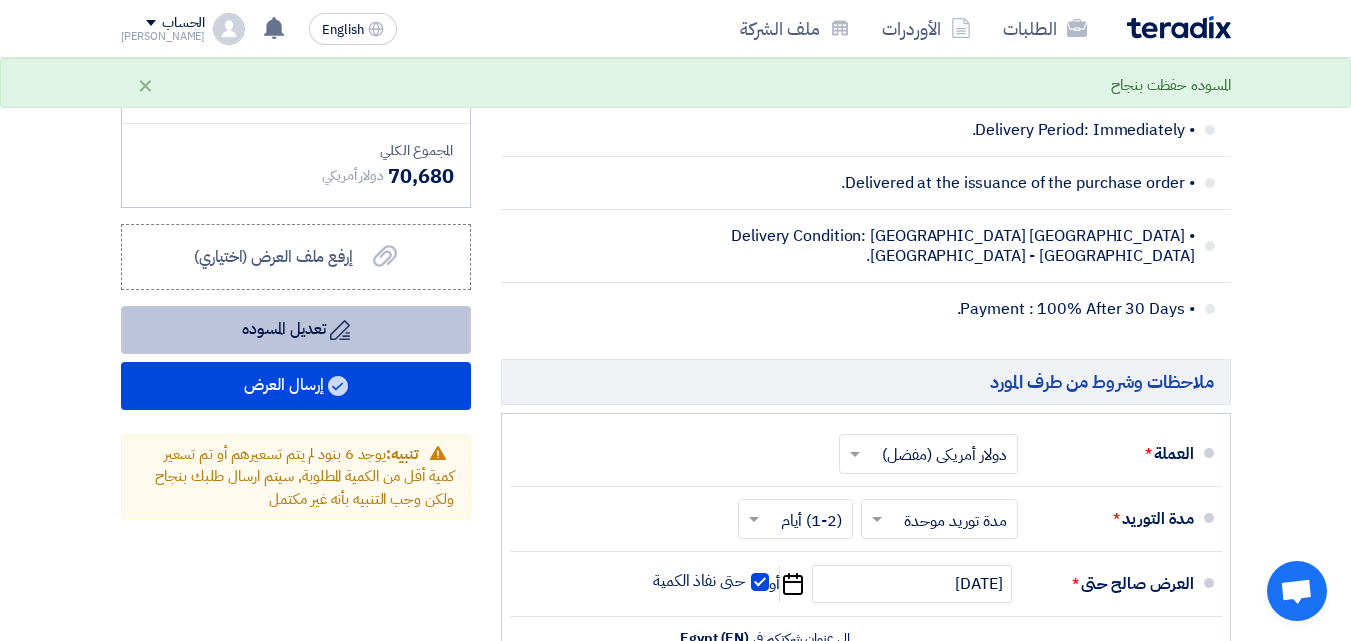 click on "Draft
تعديل المسوده" 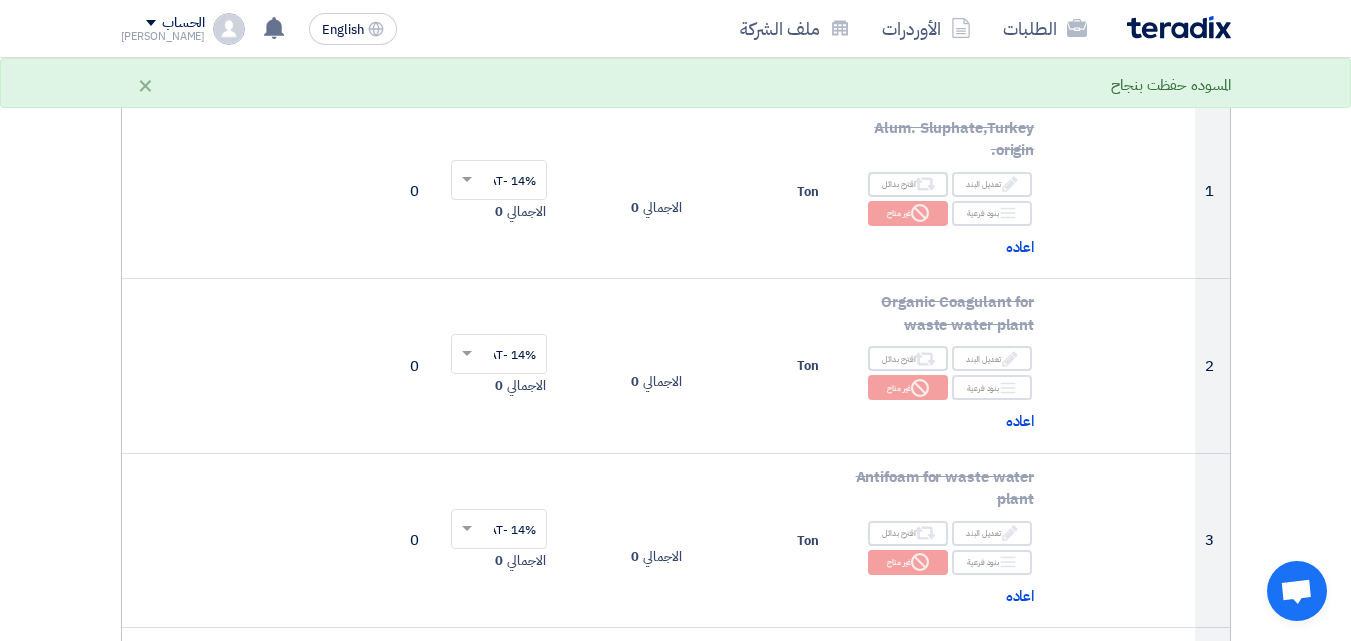 scroll, scrollTop: 0, scrollLeft: 0, axis: both 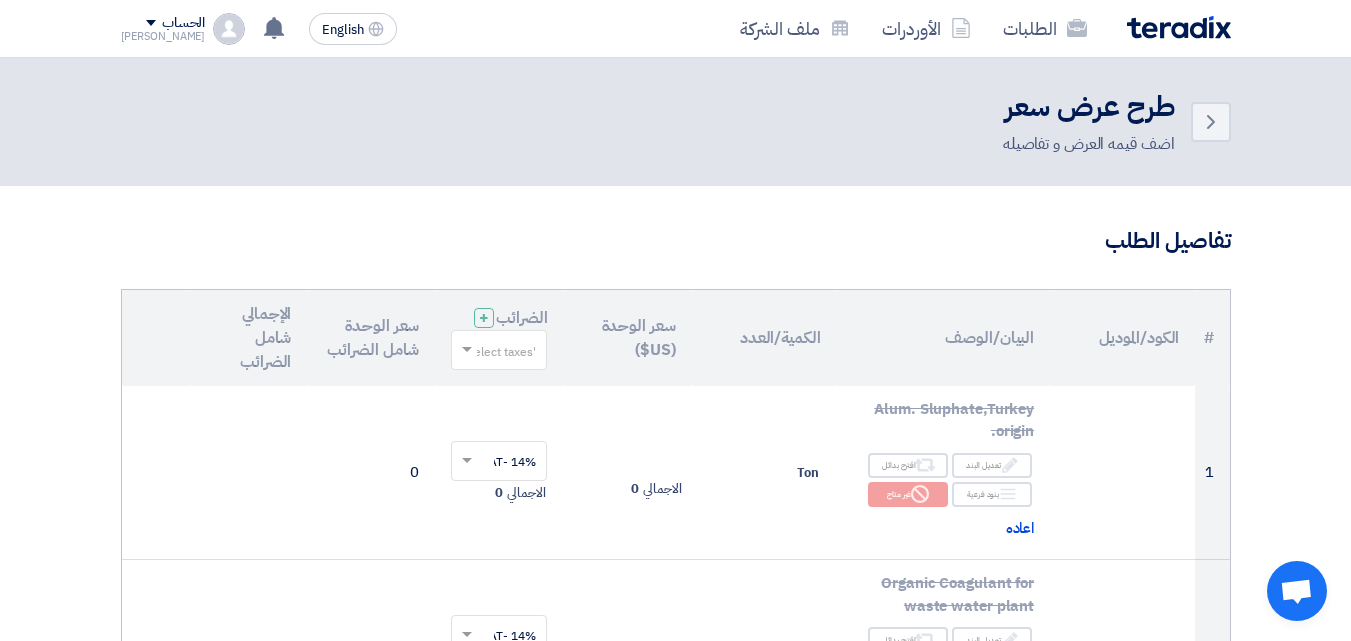 click 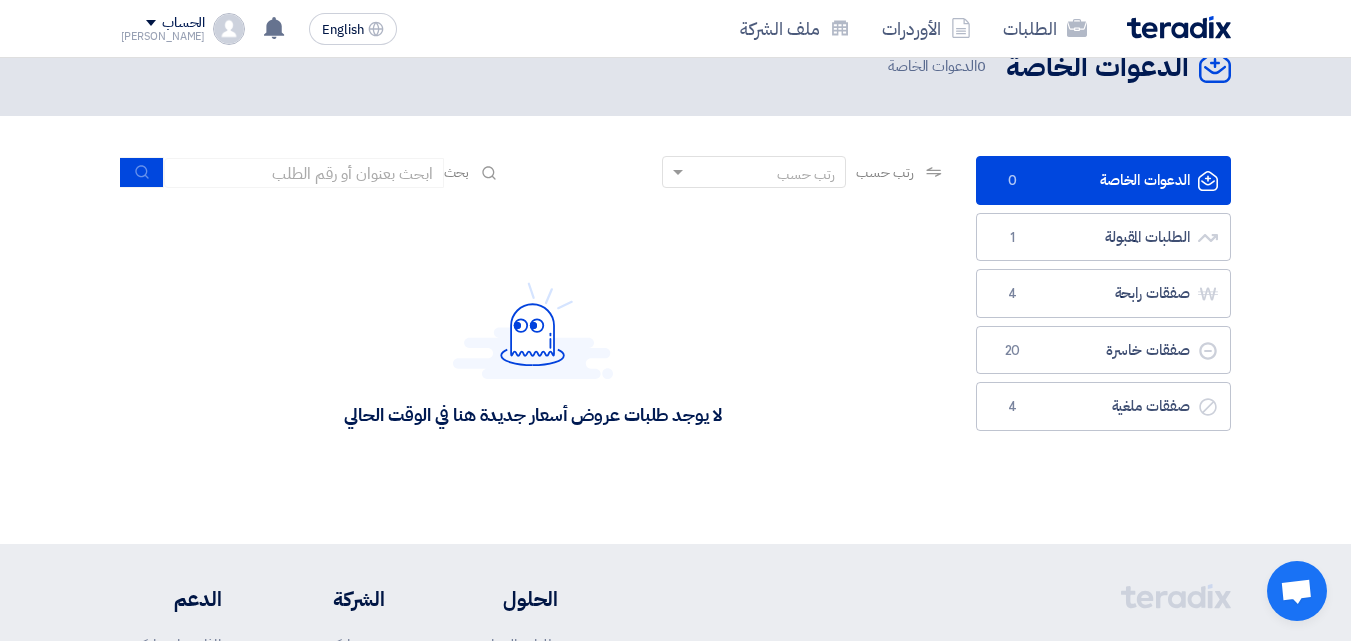 scroll, scrollTop: 3, scrollLeft: 0, axis: vertical 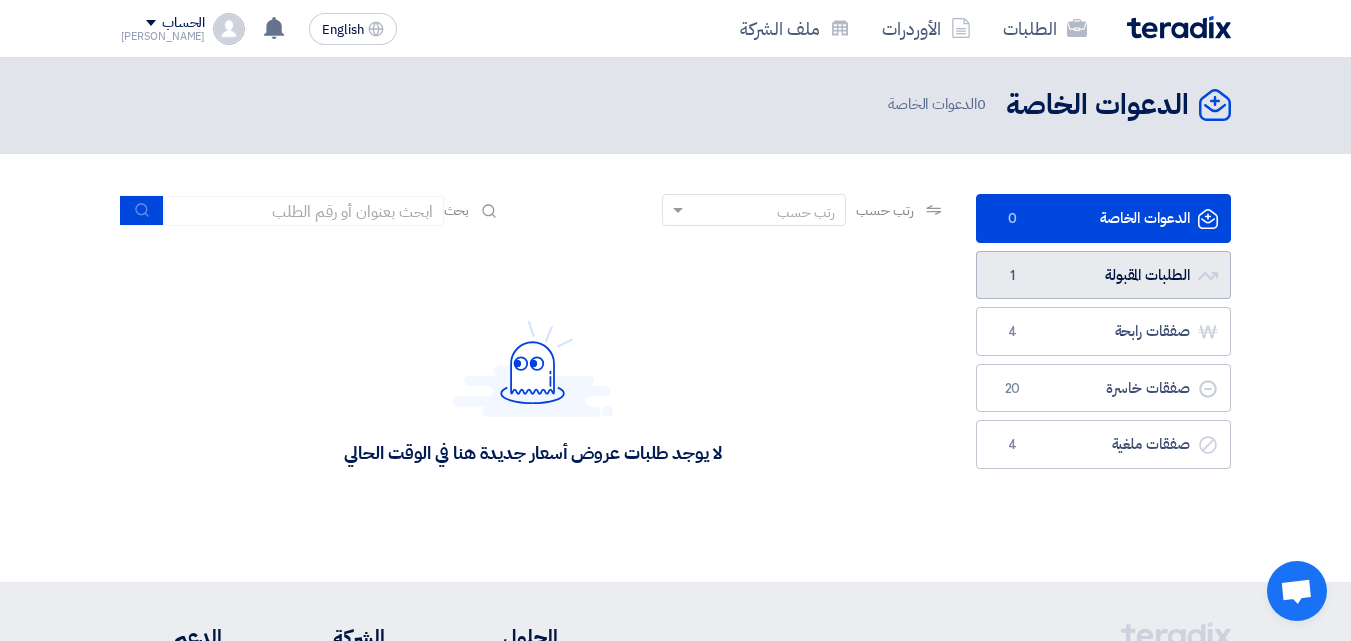 click on "الطلبات المقبولة" 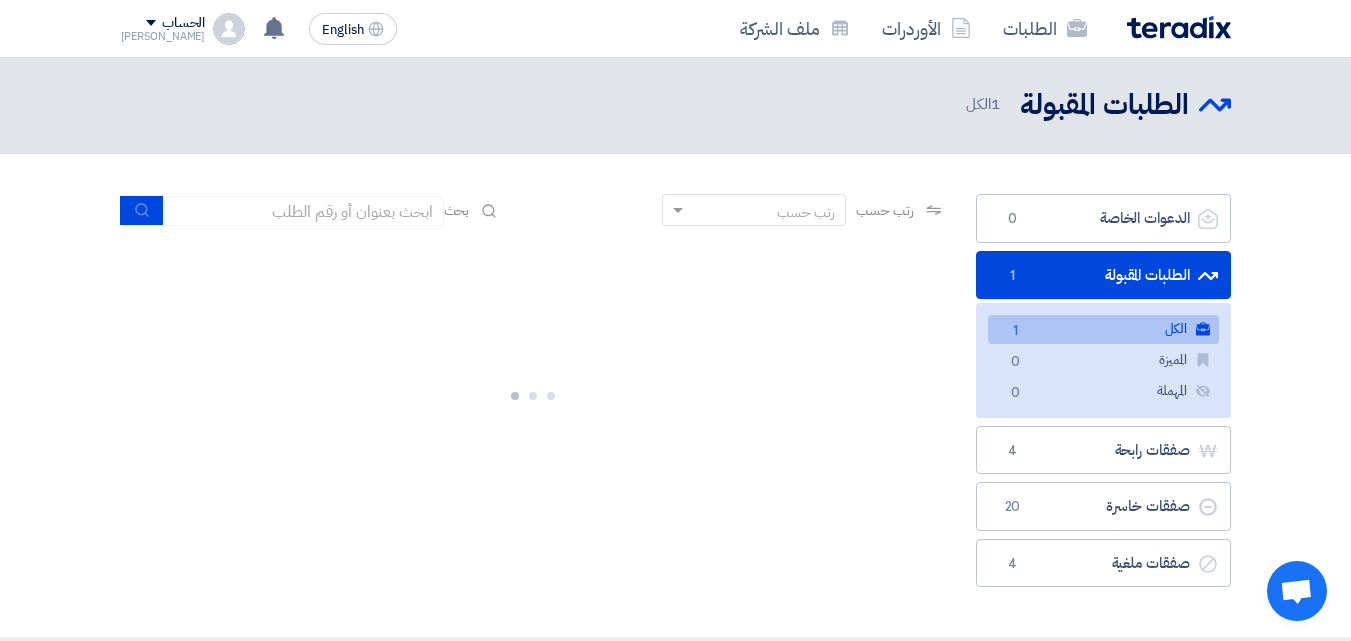 scroll, scrollTop: 0, scrollLeft: 0, axis: both 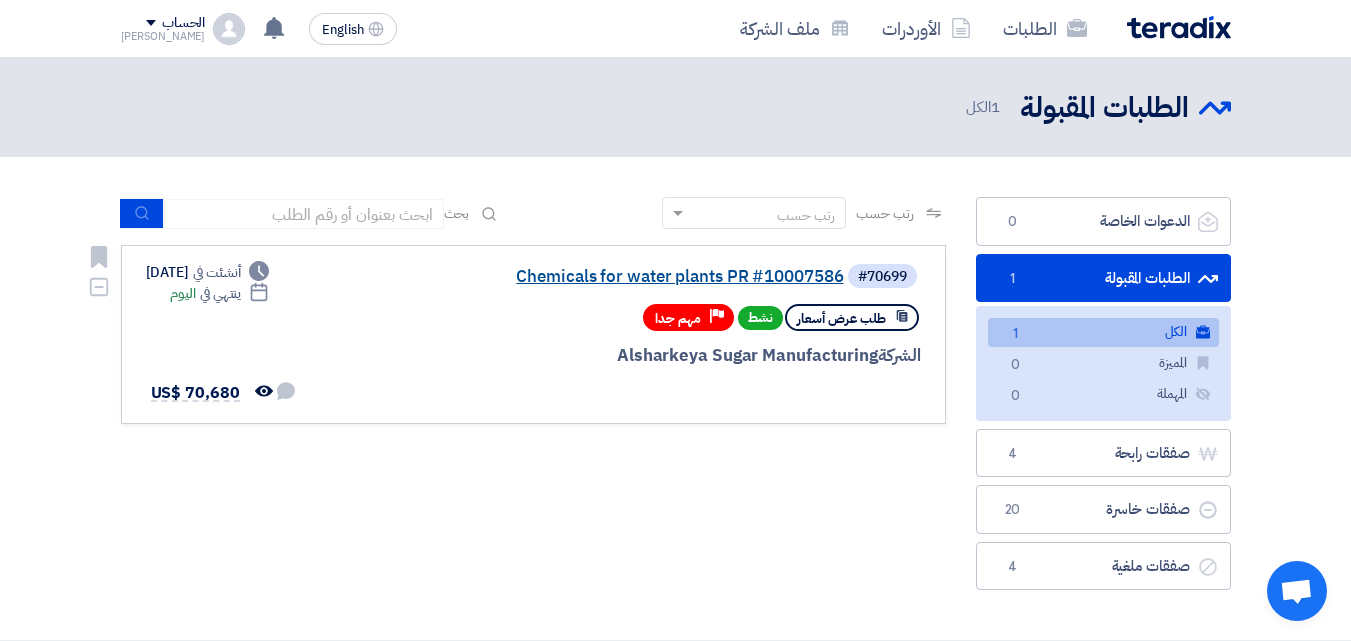 click on "Chemicals for water plants PR #10007586" 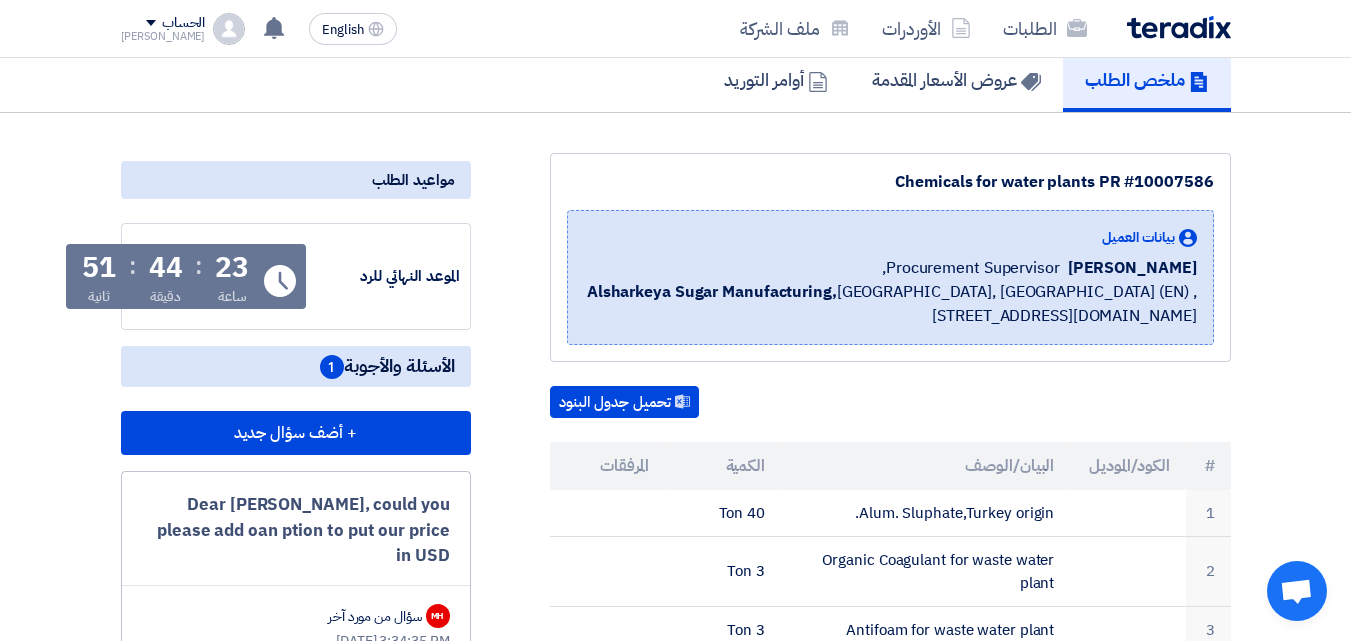 scroll, scrollTop: 0, scrollLeft: 0, axis: both 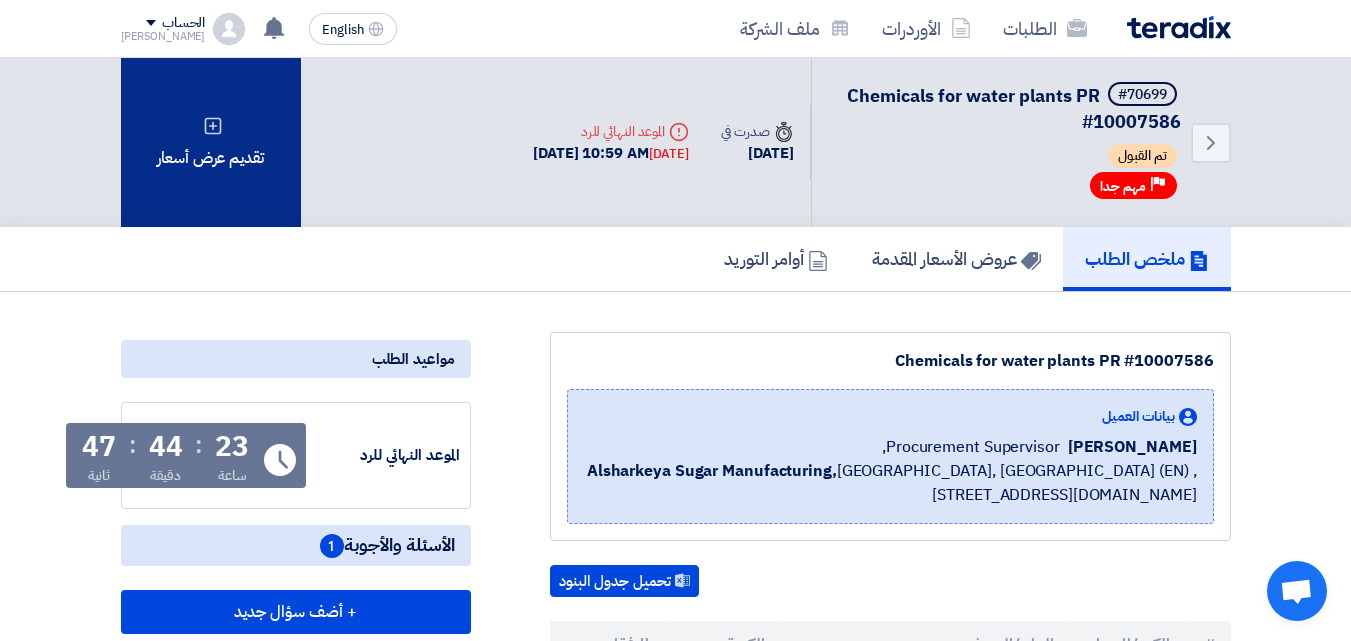 click on "تقديم عرض أسعار" 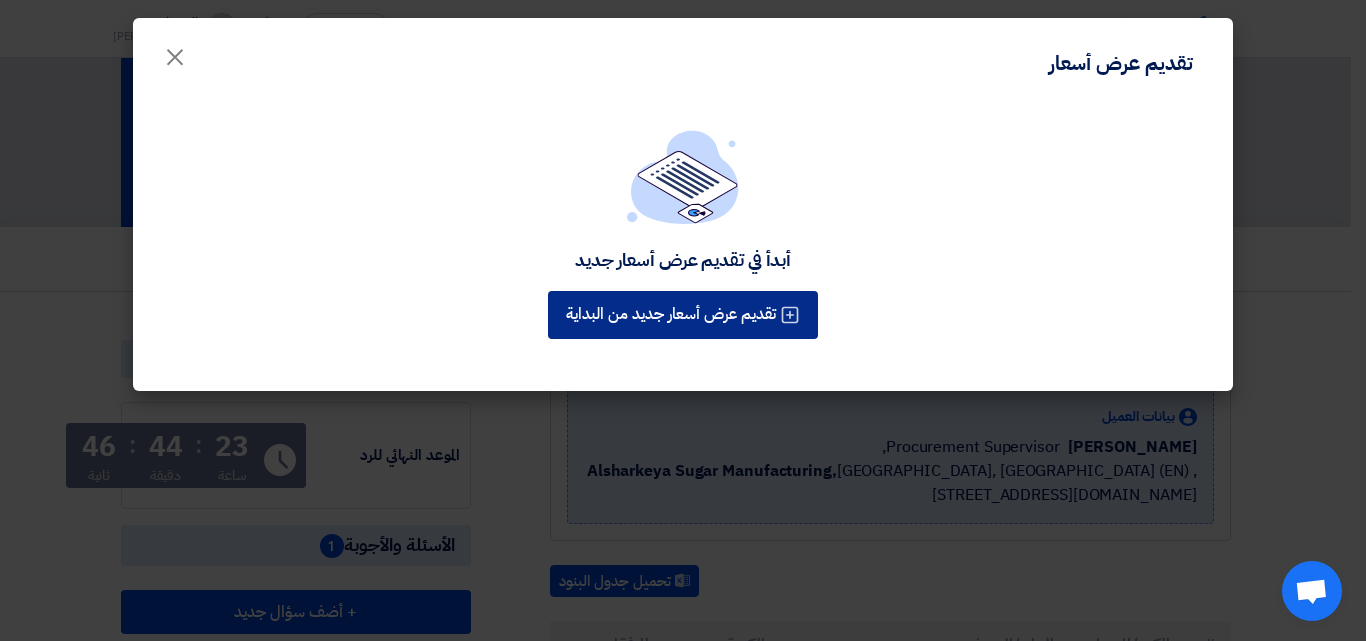 click on "تقديم عرض أسعار جديد من البداية" 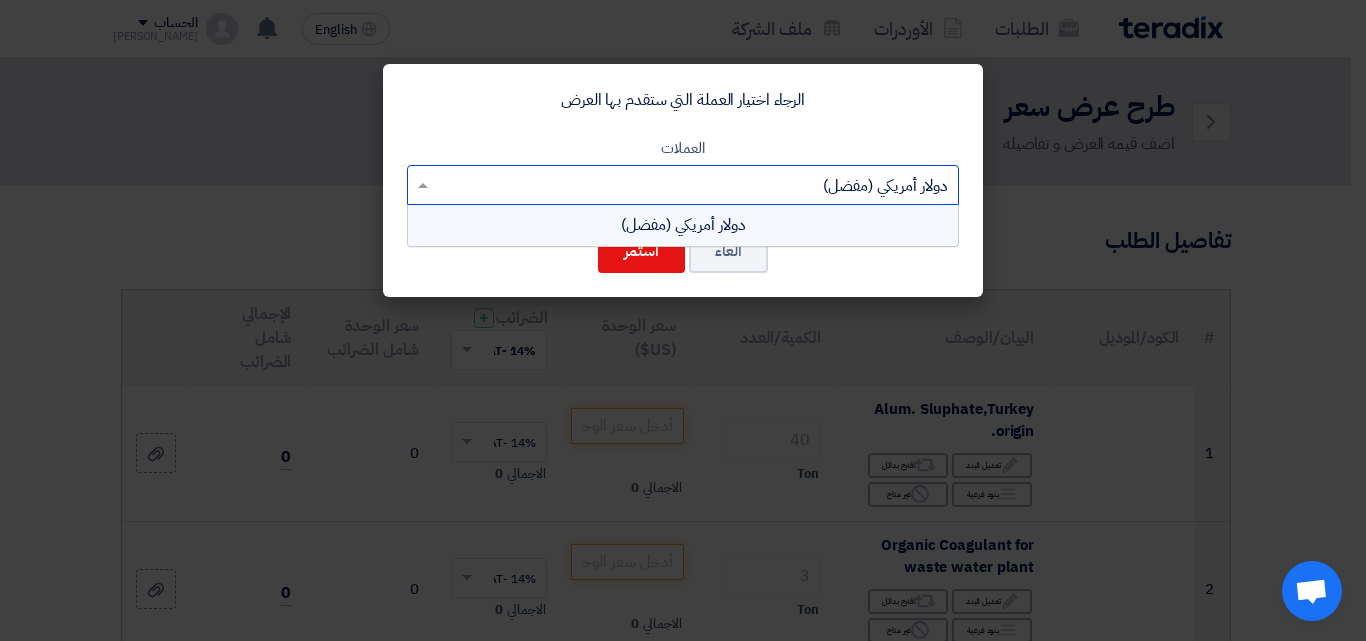 click 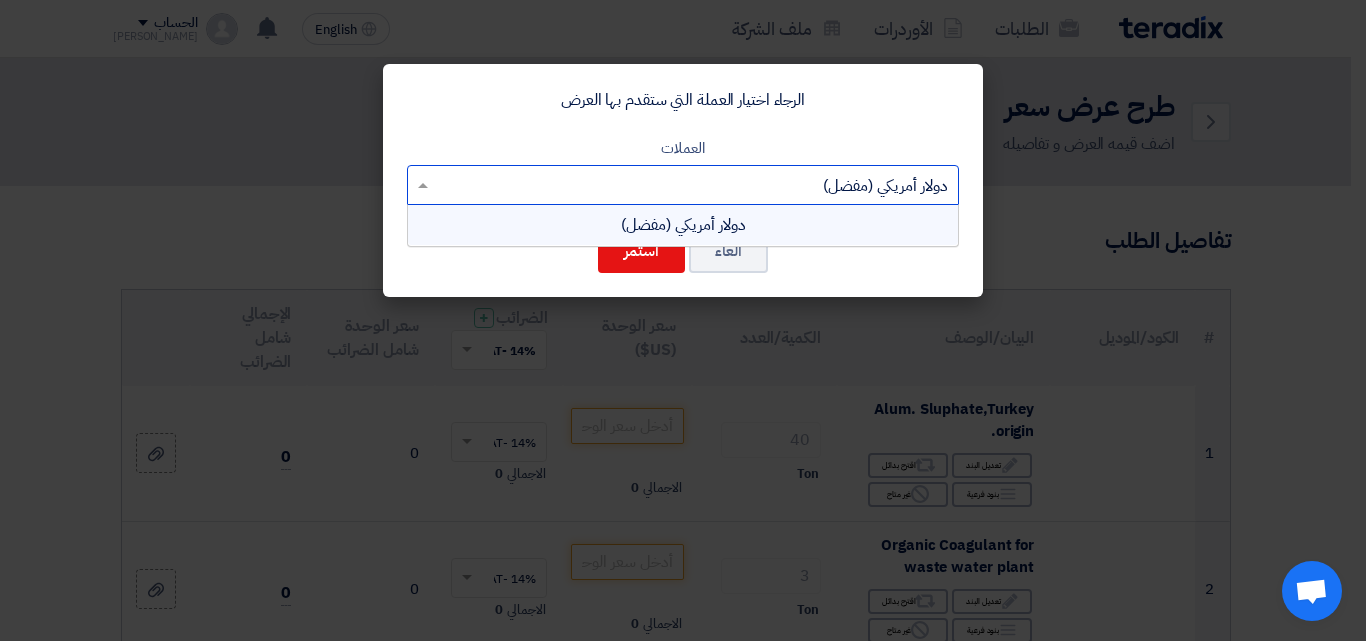 click 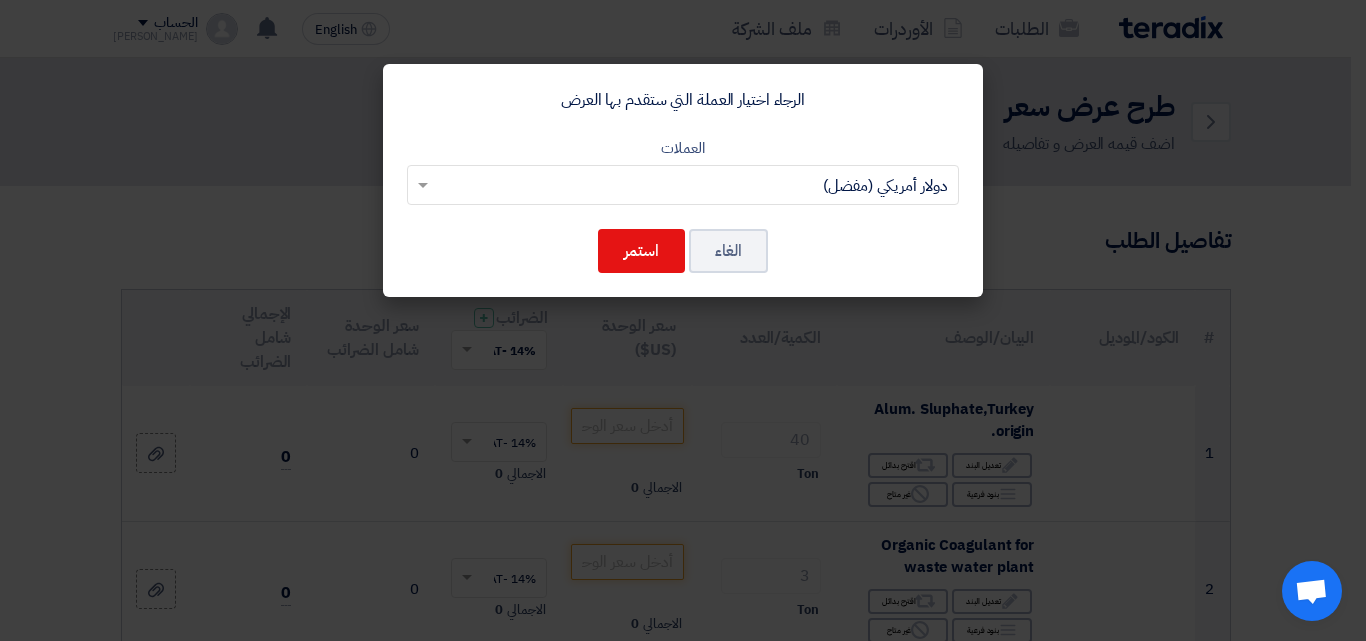 click on "الرجاء اختيار العملة التي ستقدم بها العرض
العملات
اختر العملة
دولار أمريكي (مفضل)
×
الغاء
استمر" 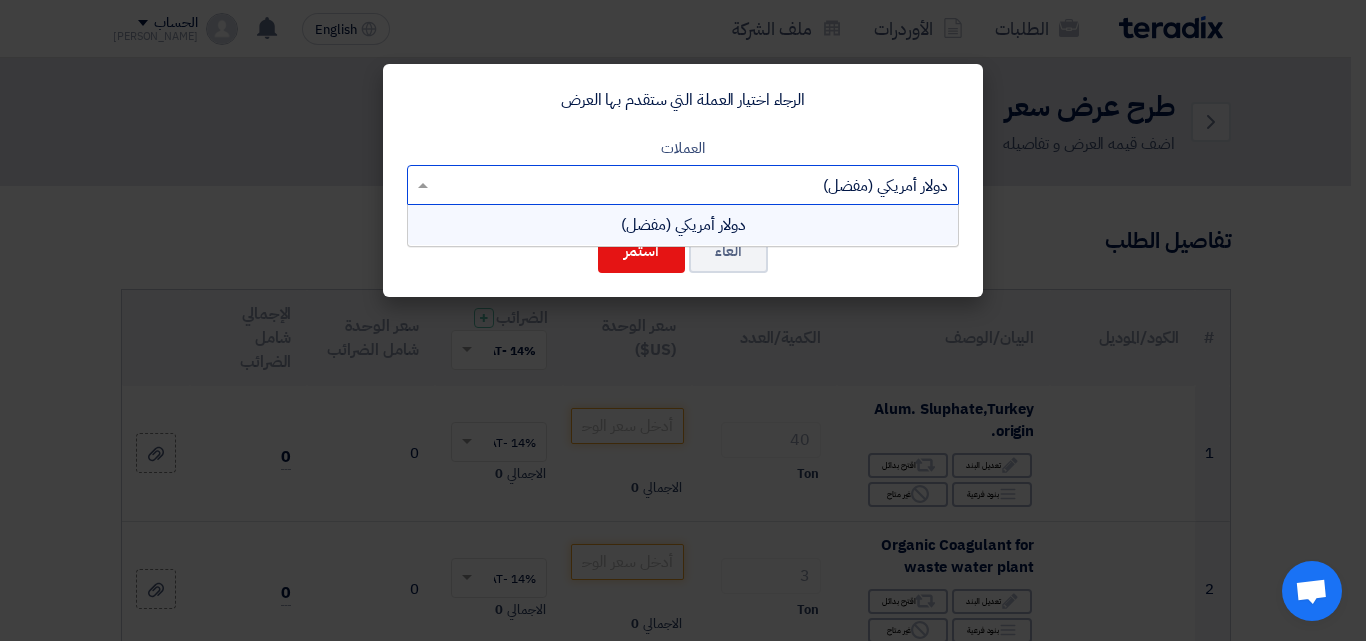 click 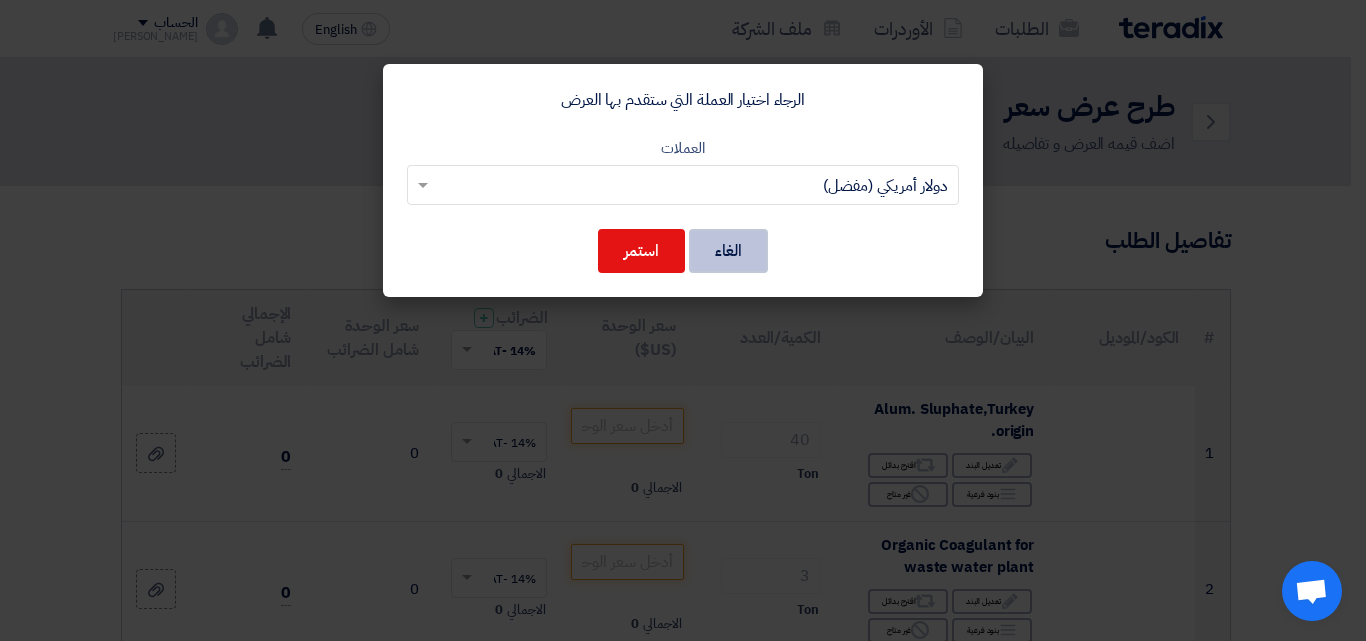 click on "الغاء" 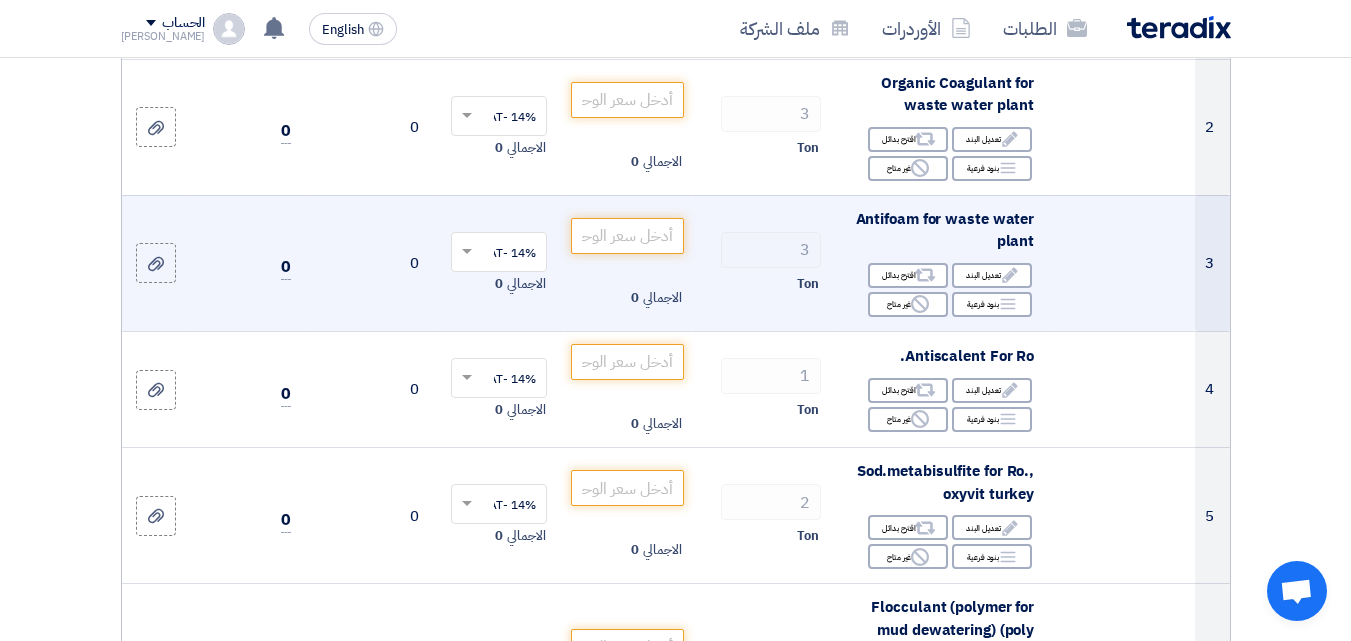 scroll, scrollTop: 100, scrollLeft: 0, axis: vertical 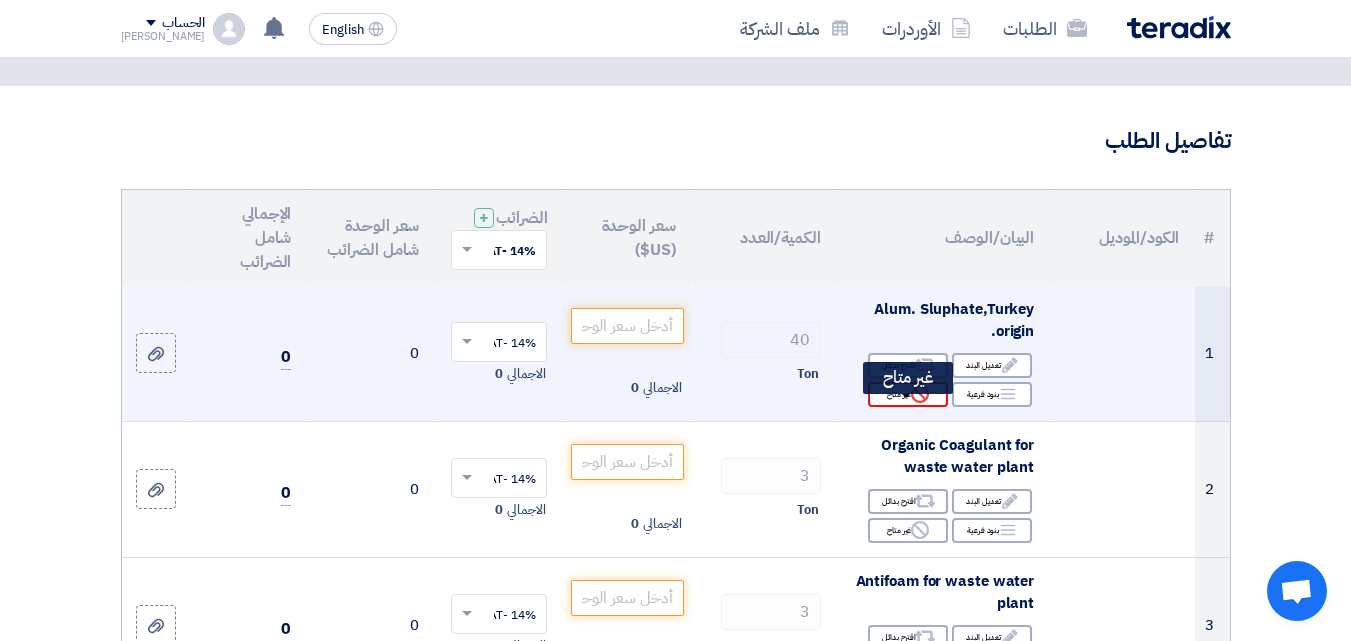 click on "Reject
غير متاح" 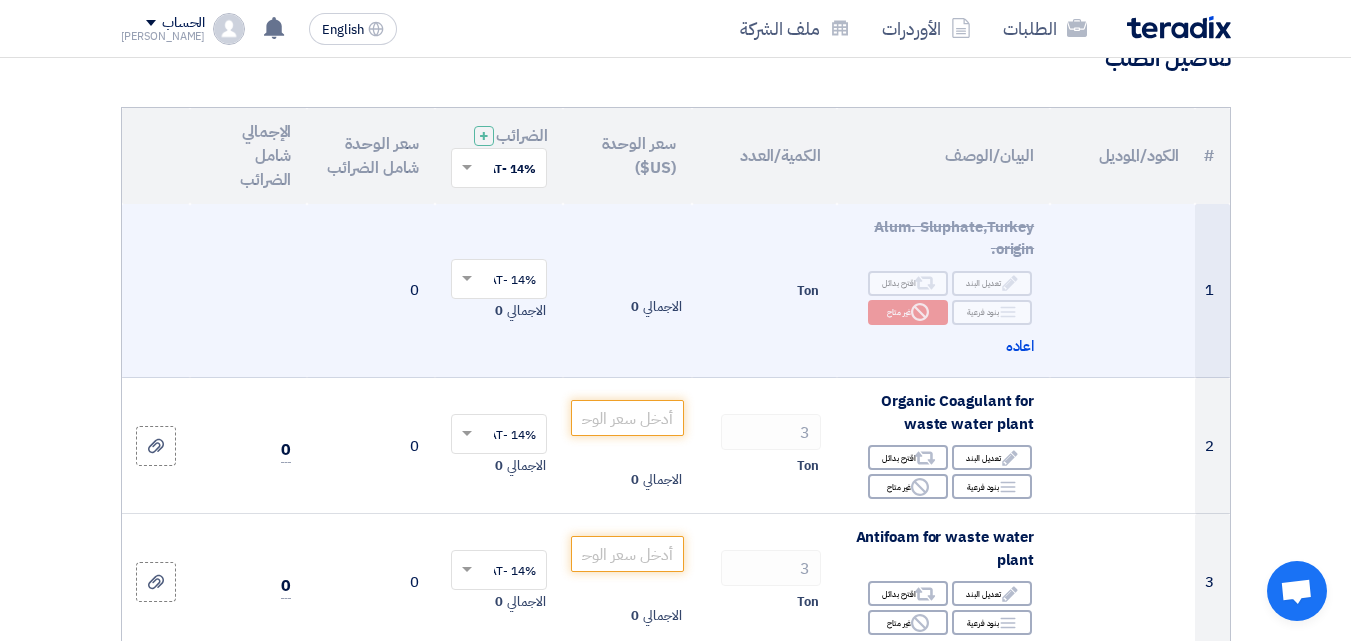 scroll, scrollTop: 300, scrollLeft: 0, axis: vertical 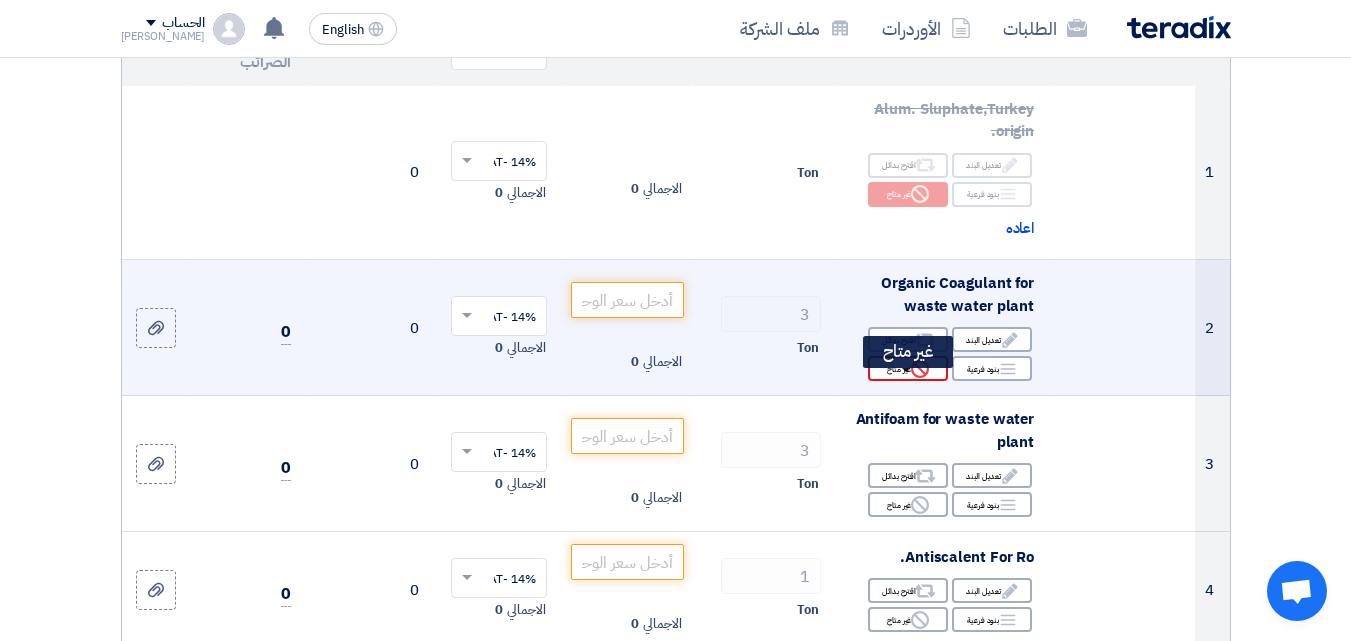 click 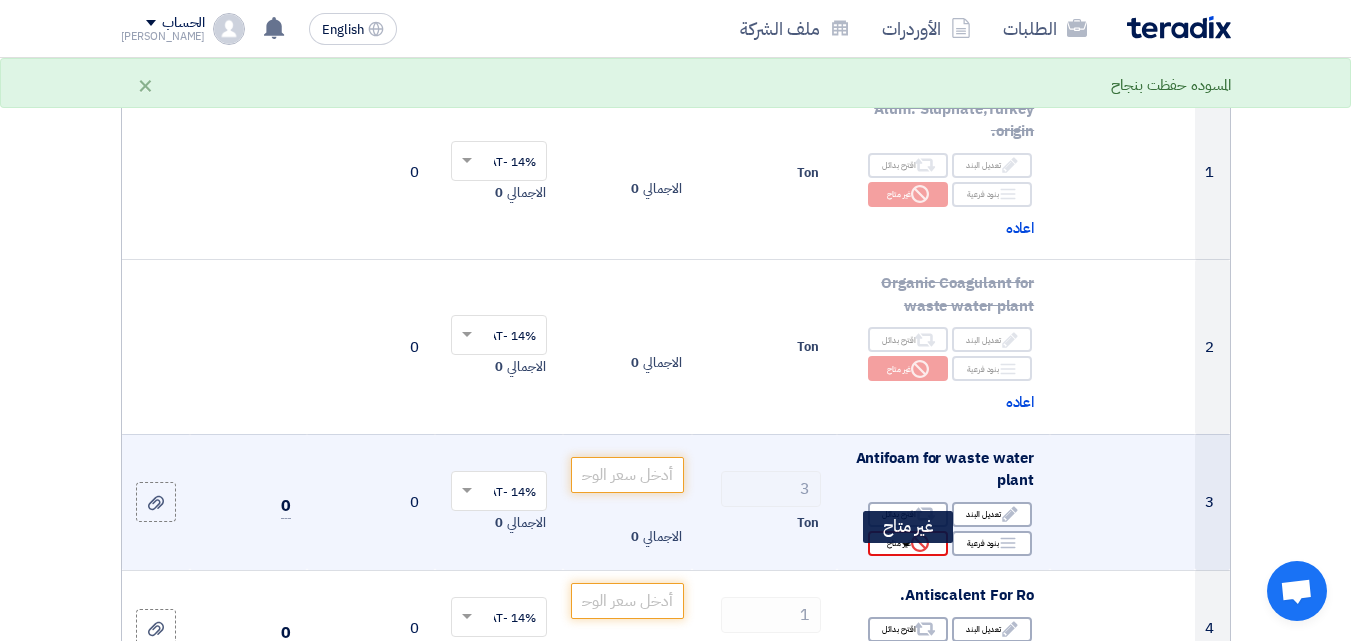 click on "Reject
غير متاح" 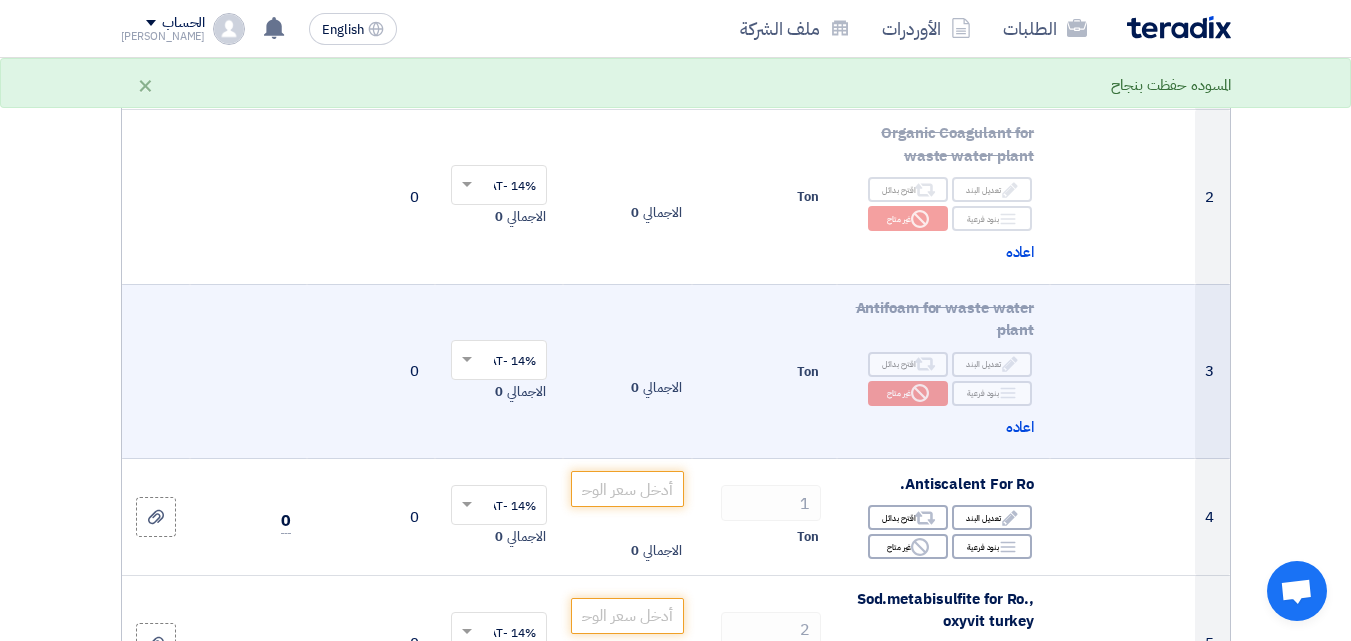 scroll, scrollTop: 700, scrollLeft: 0, axis: vertical 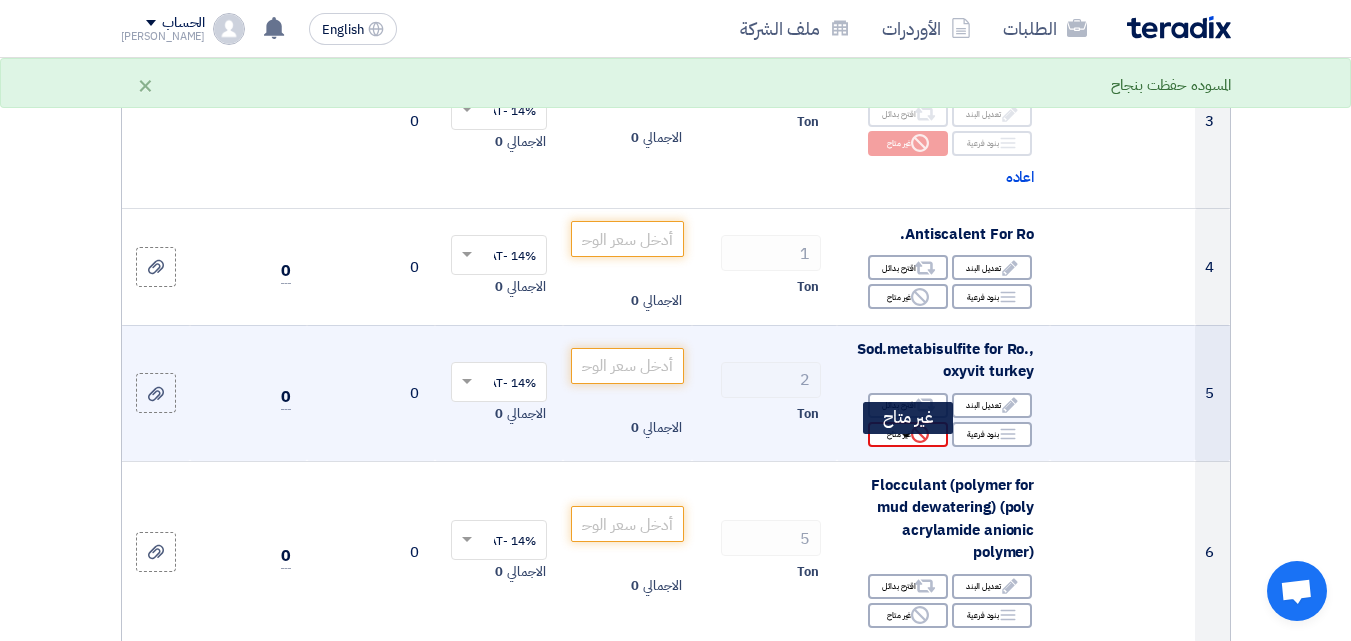 click on "Reject" 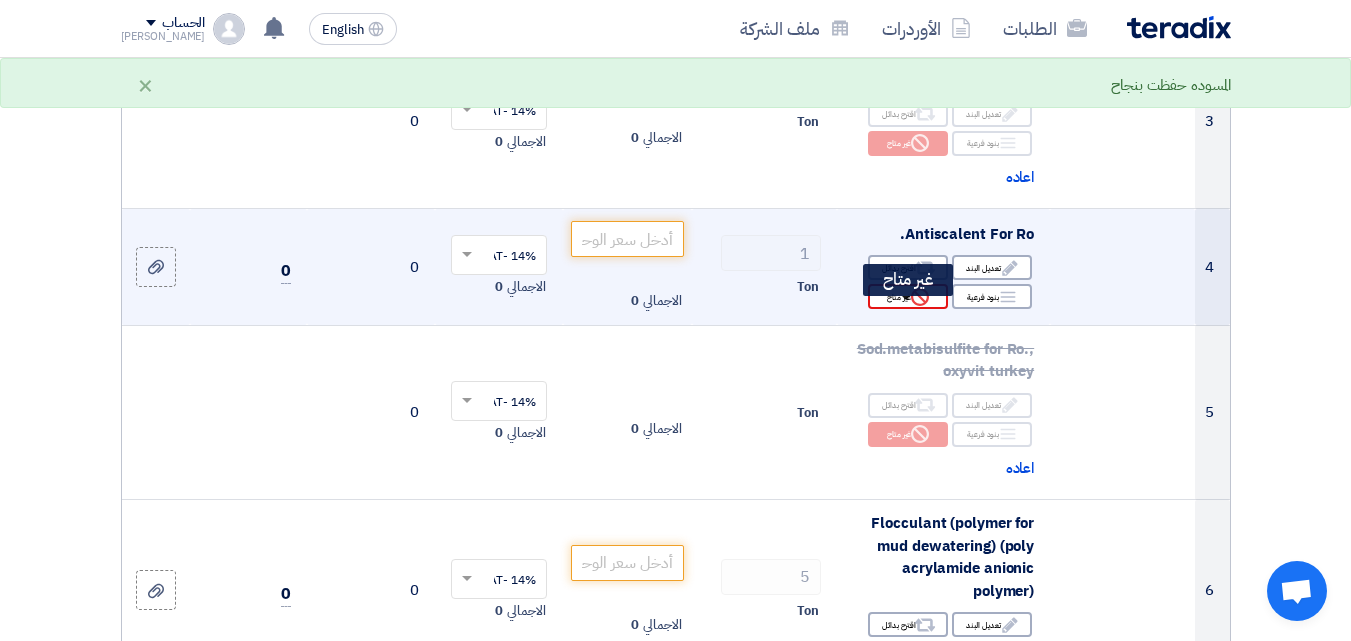 click on "Reject
غير متاح" 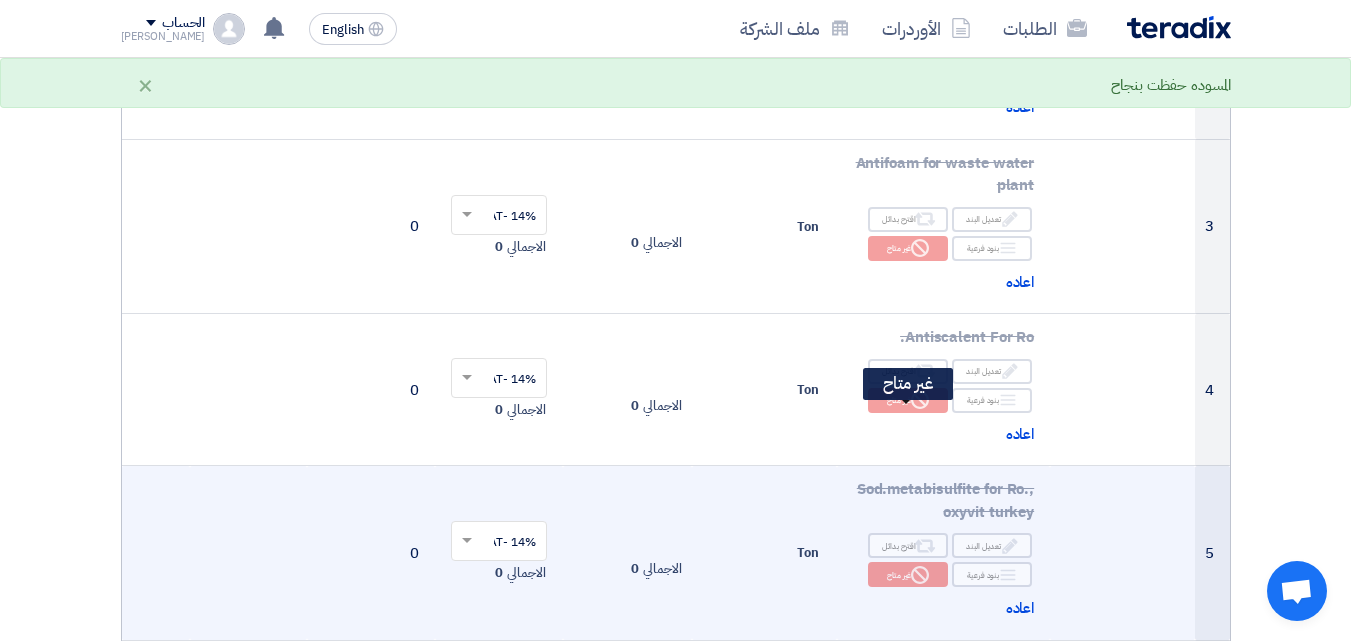 scroll, scrollTop: 700, scrollLeft: 0, axis: vertical 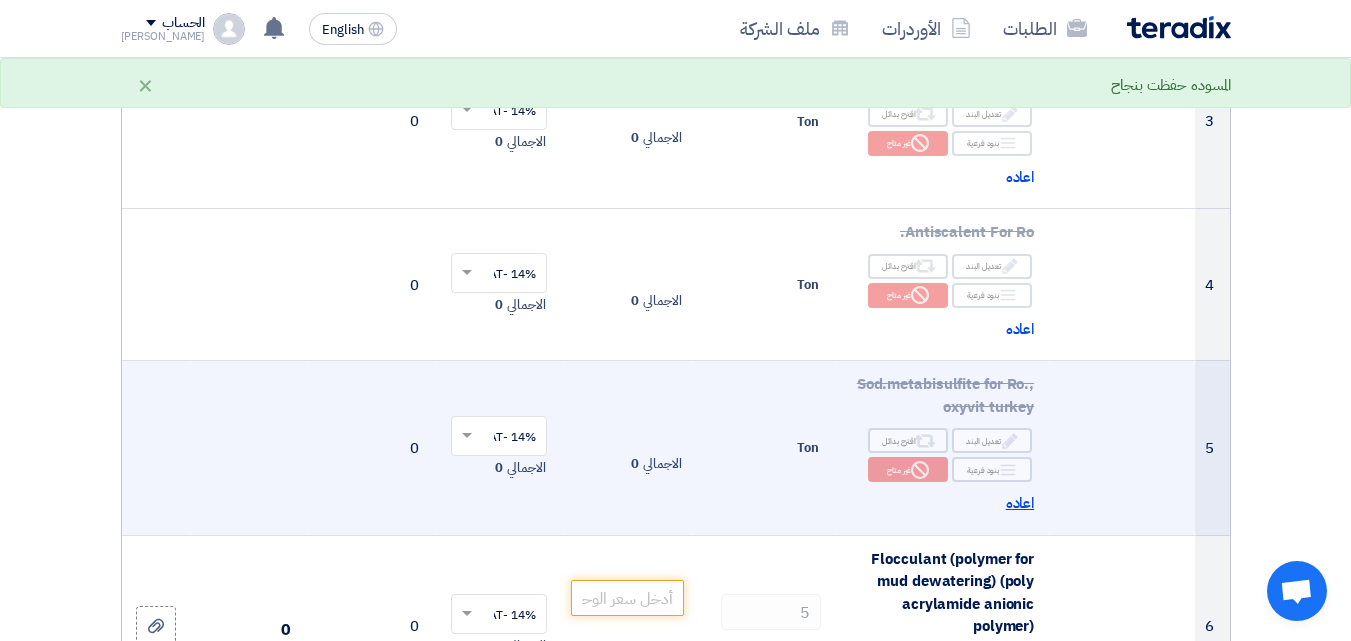 click on "اعاده" 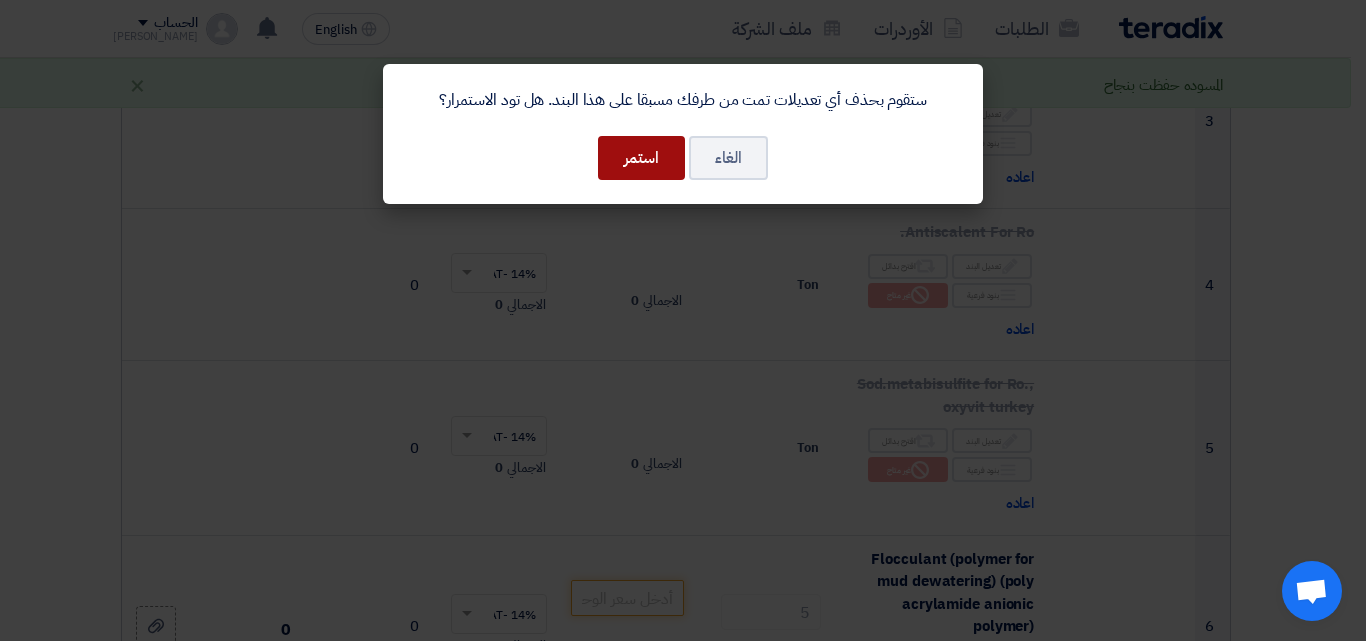 click on "استمر" 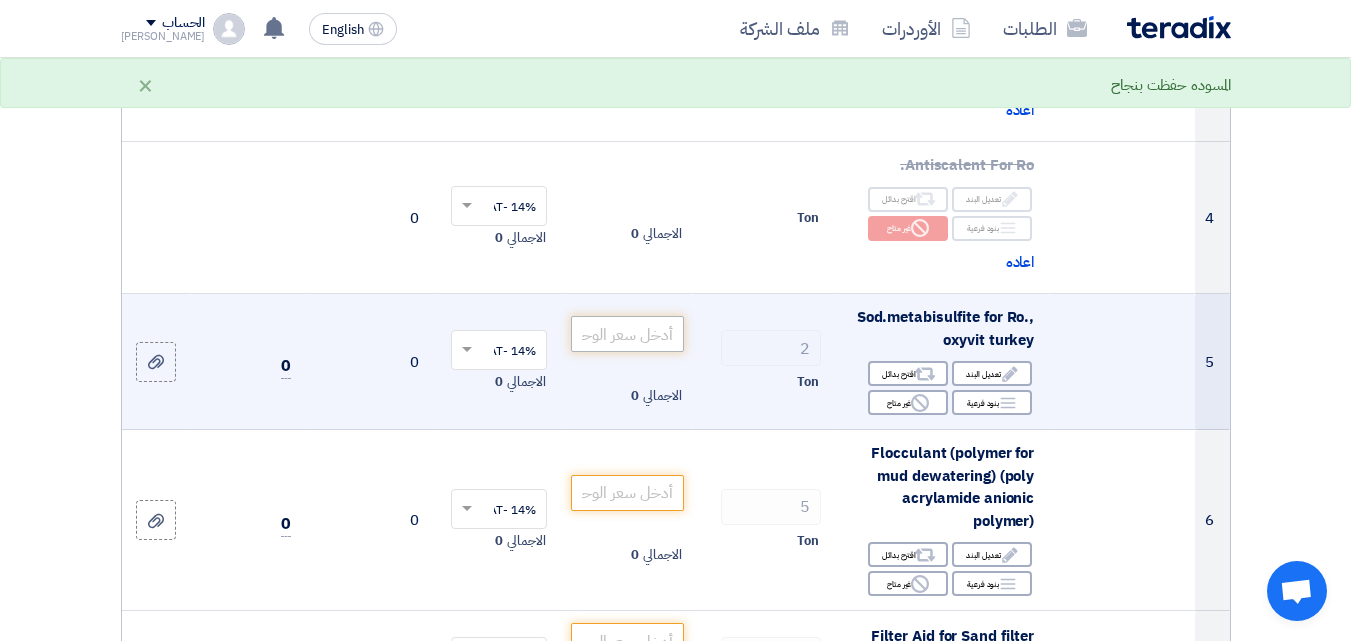 scroll, scrollTop: 800, scrollLeft: 0, axis: vertical 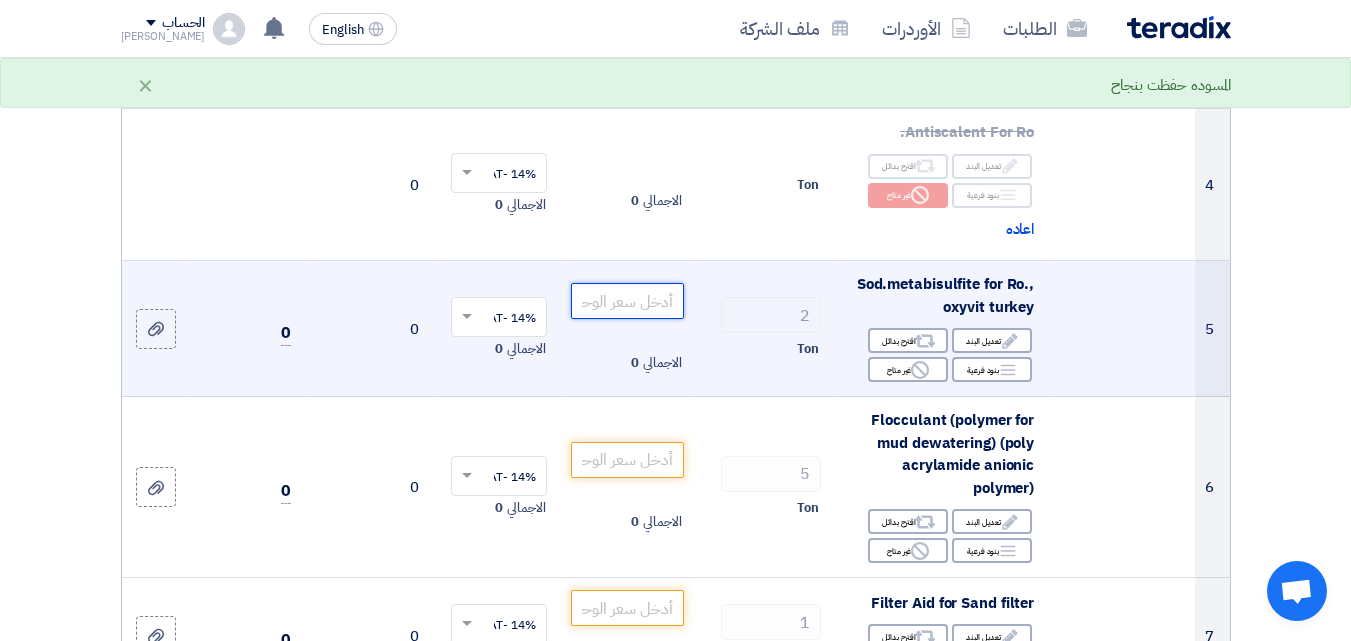 click 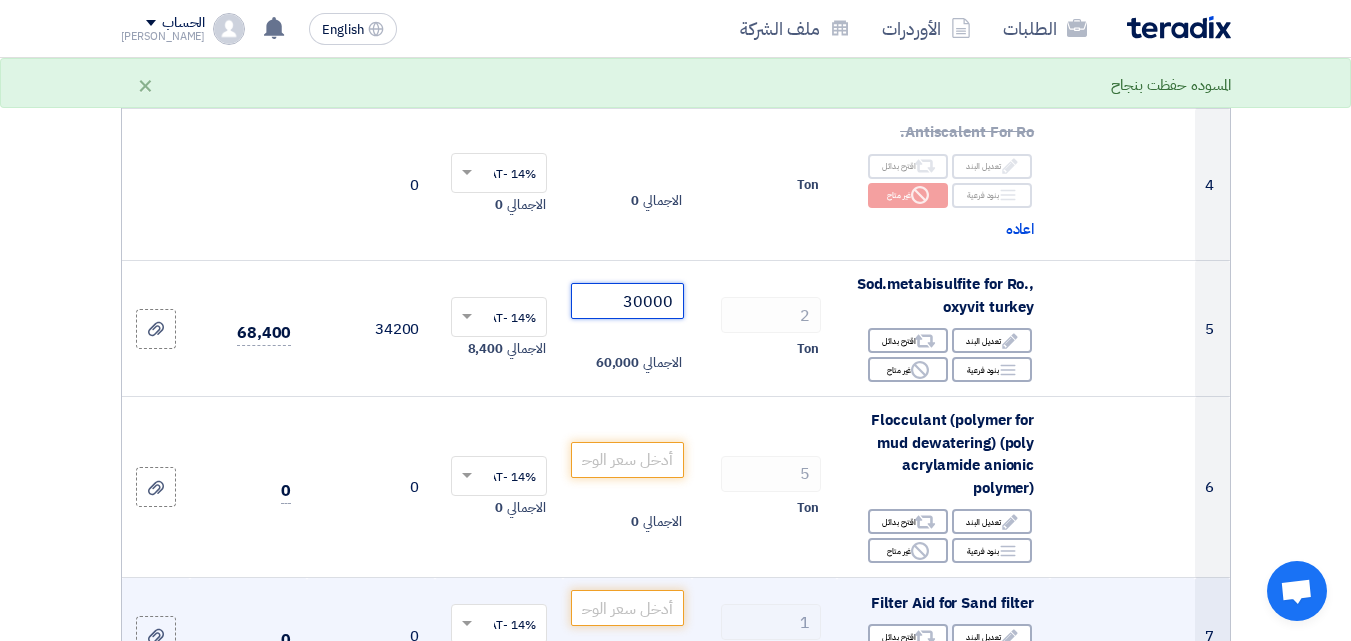 scroll, scrollTop: 1000, scrollLeft: 0, axis: vertical 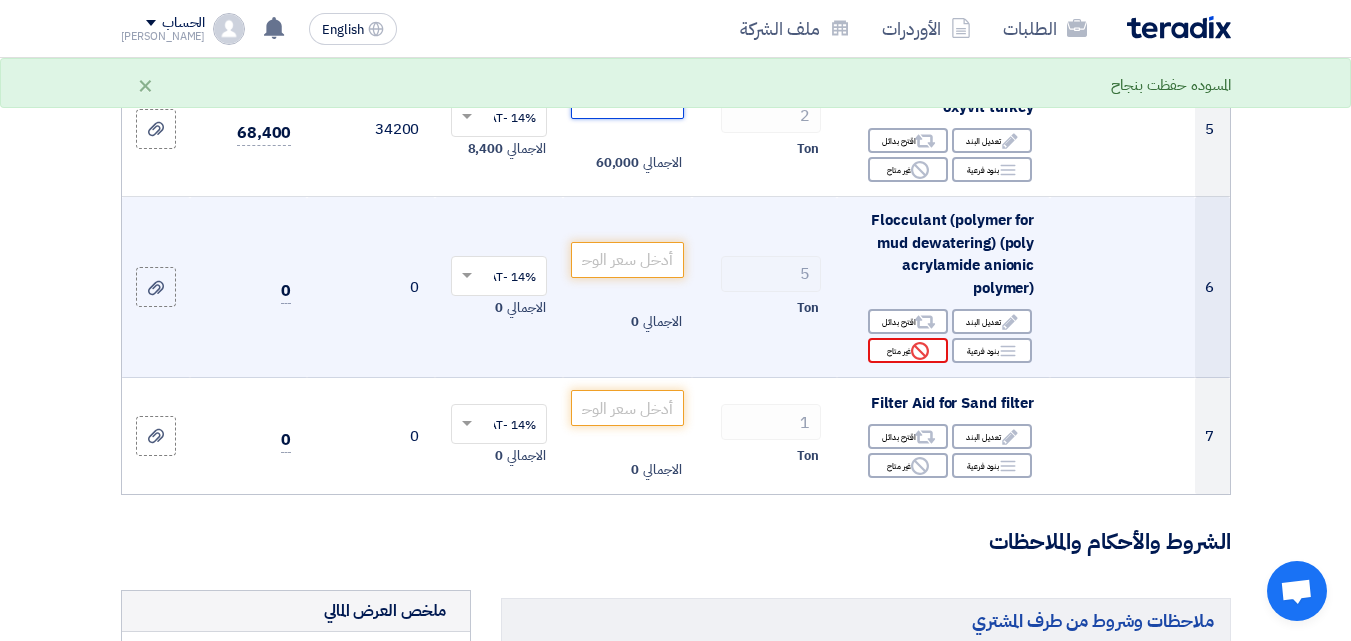 type on "30000" 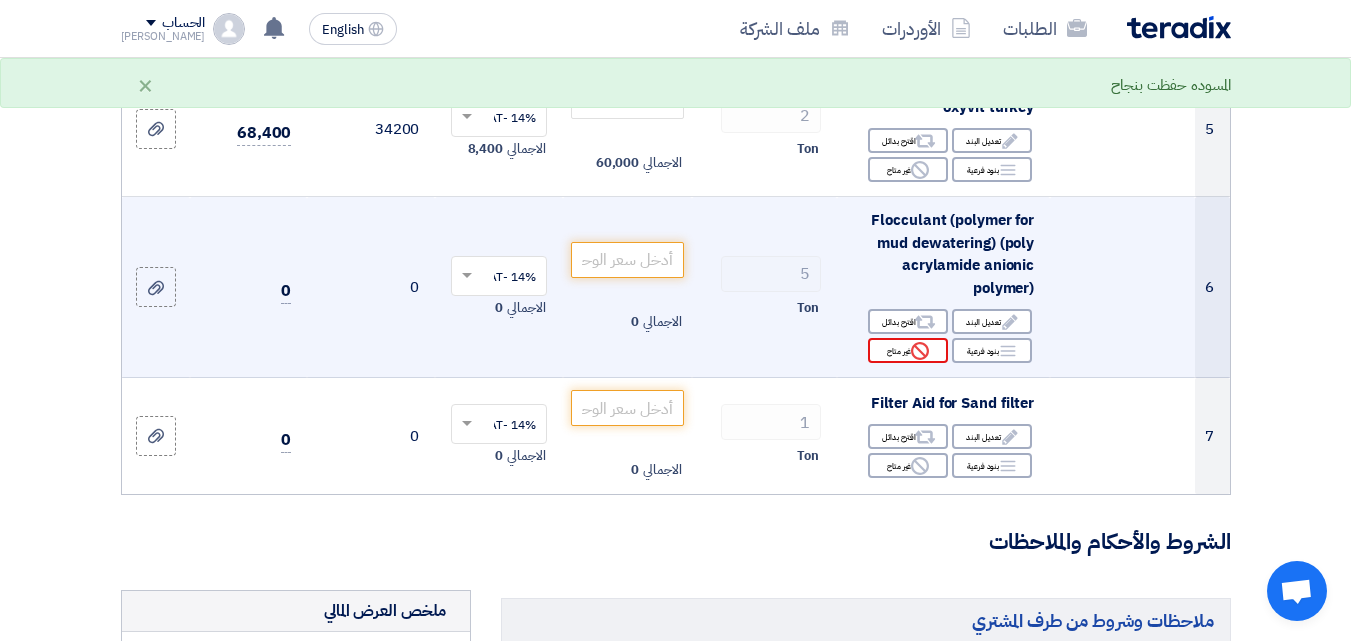 click on "Edit
تعديل البند
Alternative
اقترح بدائل
Breakdown
بنود فرعية
Reject" 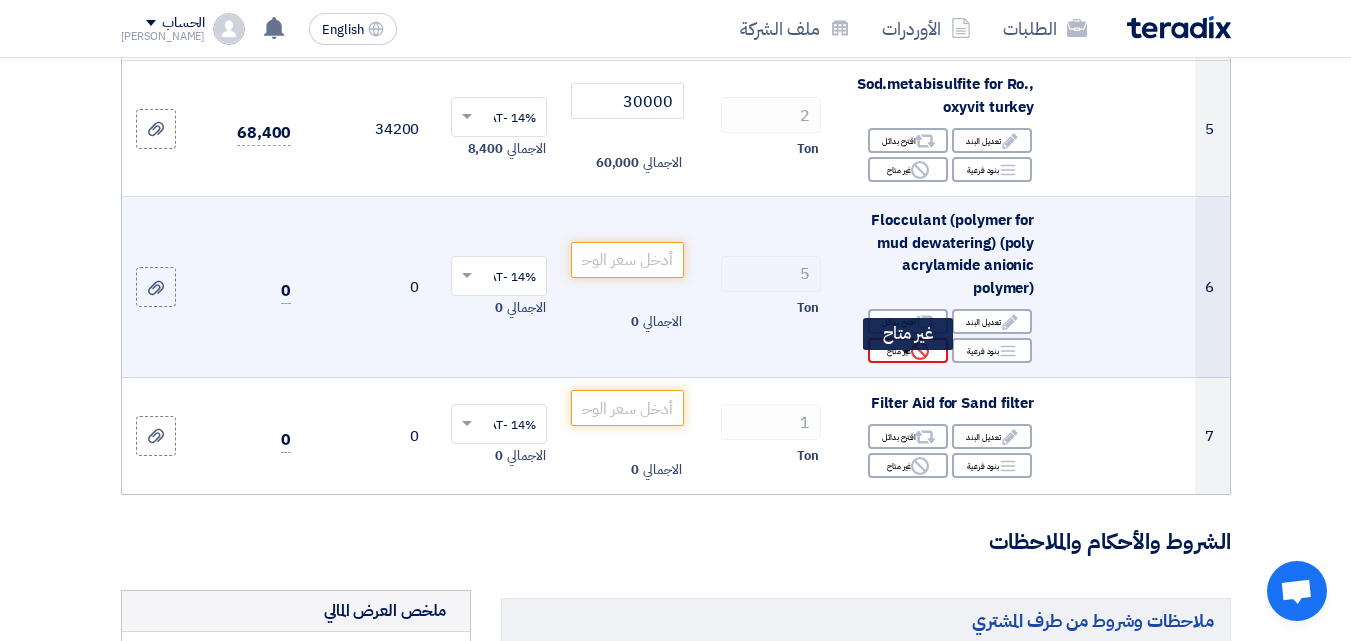 click on "Reject" 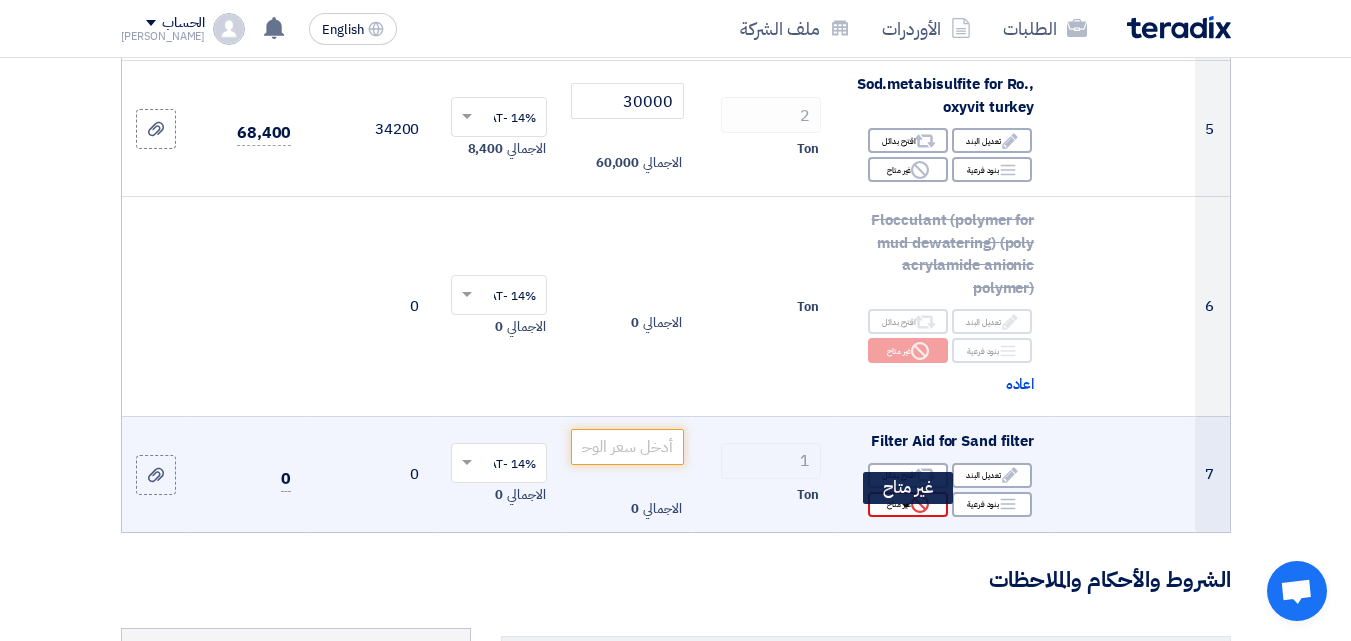 click on "Reject
غير متاح" 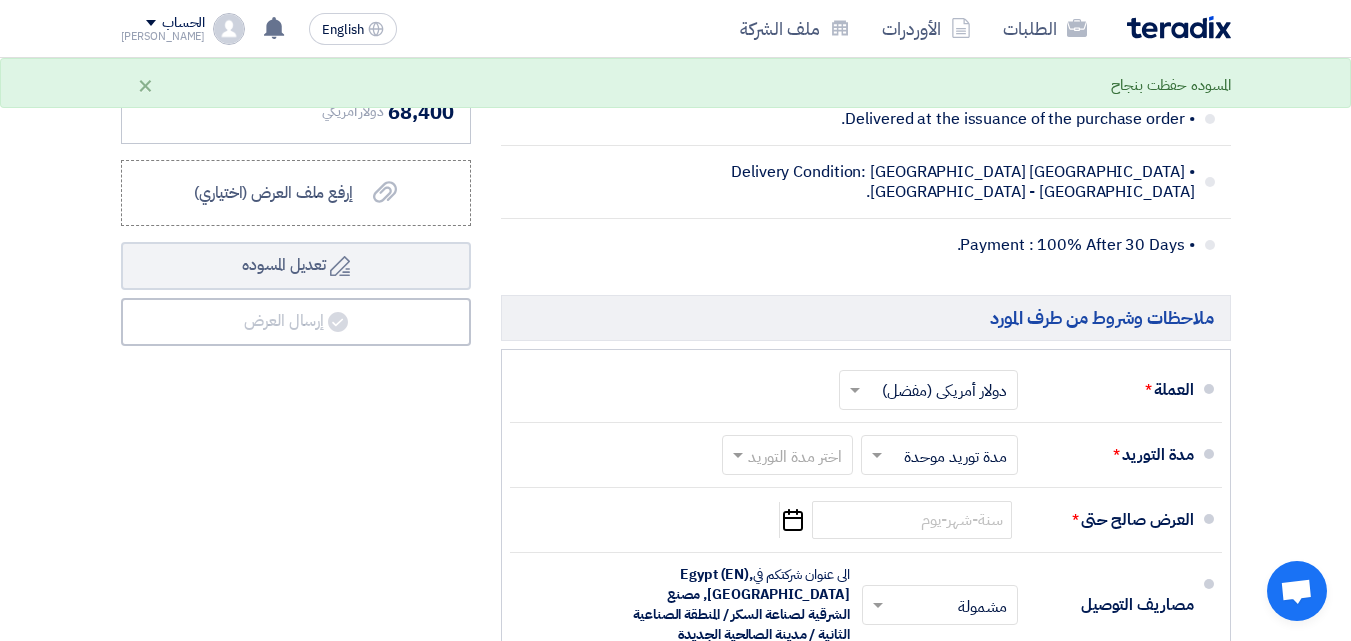 scroll, scrollTop: 1900, scrollLeft: 0, axis: vertical 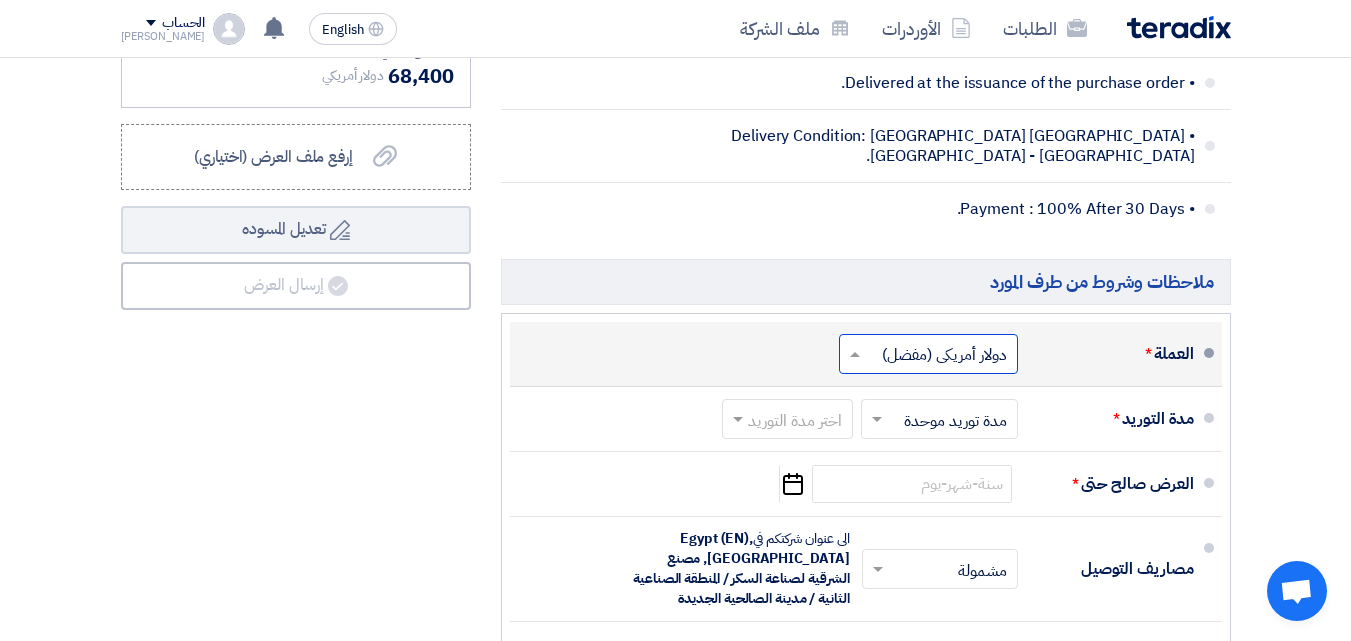 click 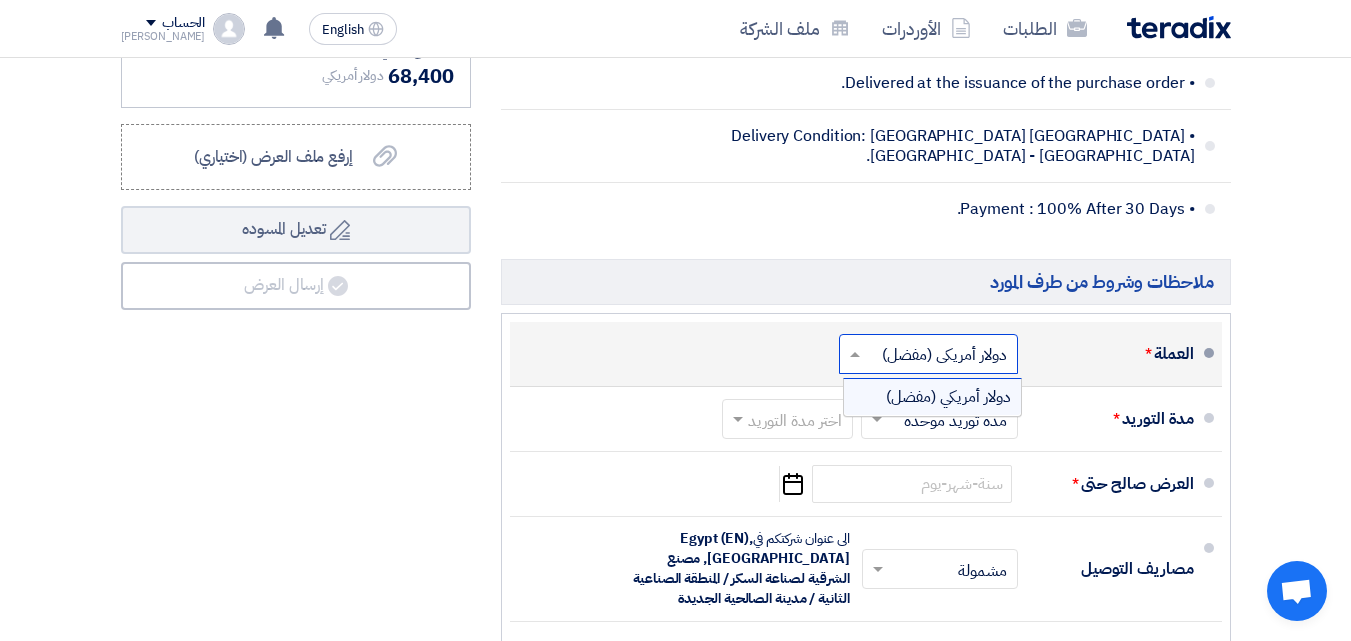 click 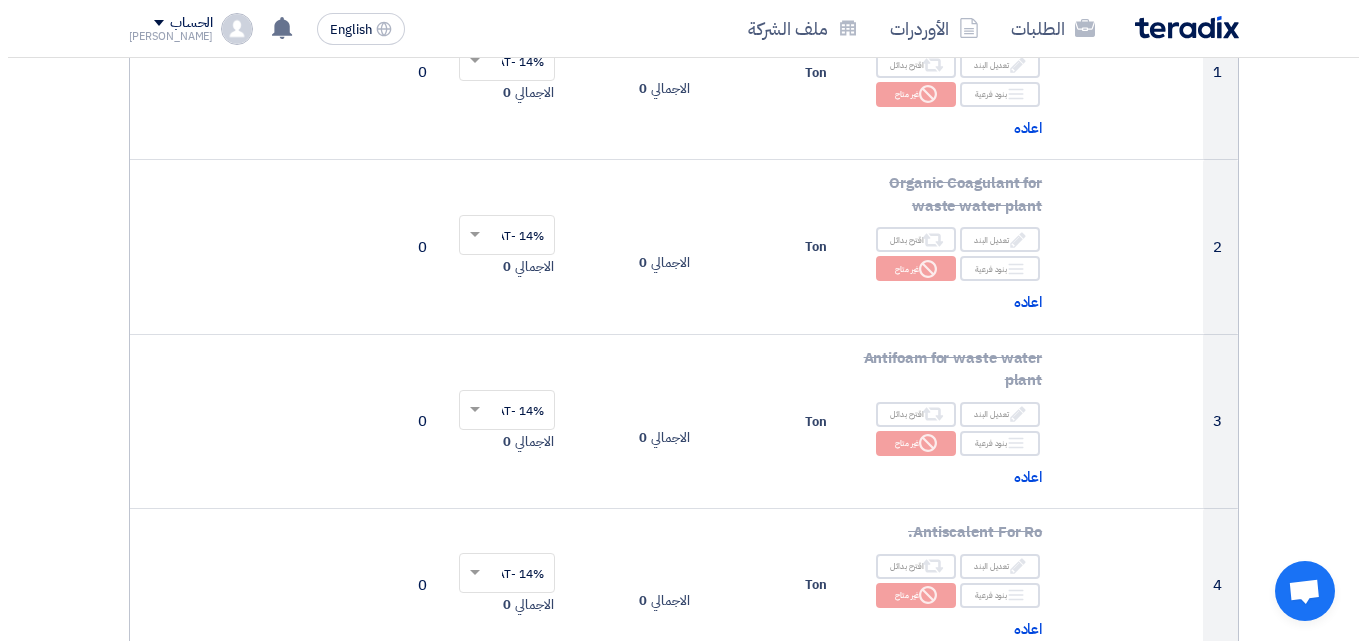 scroll, scrollTop: 0, scrollLeft: 0, axis: both 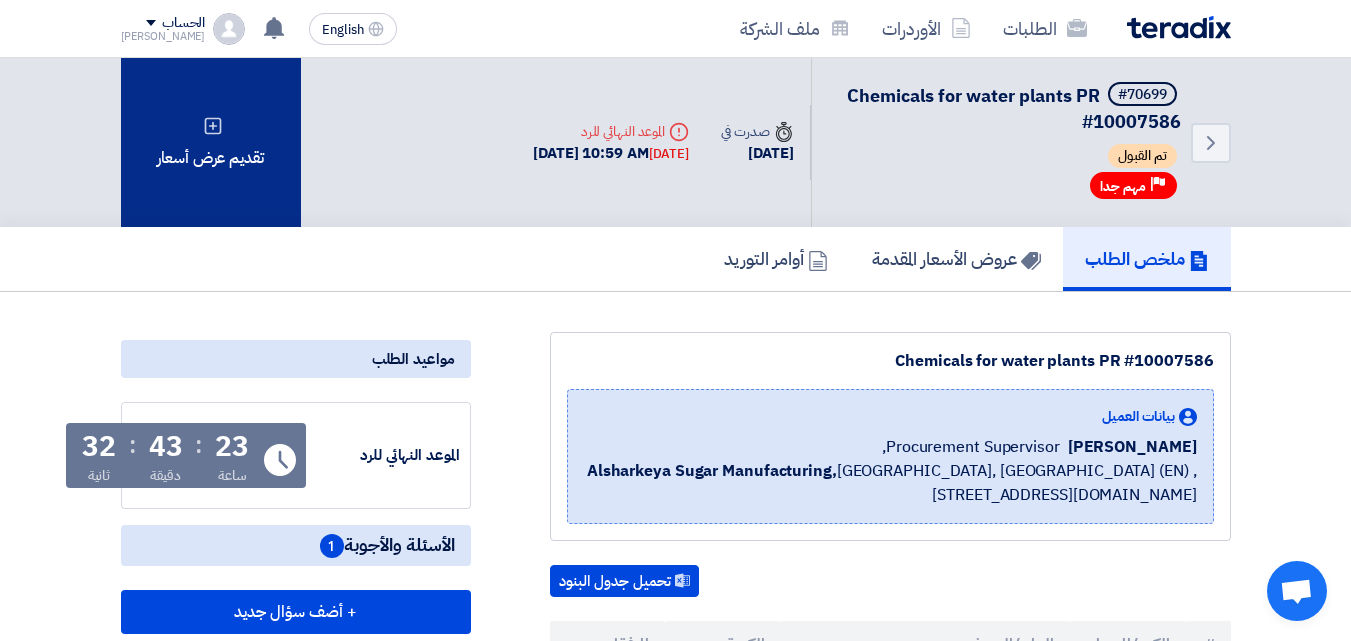 click on "تقديم عرض أسعار" 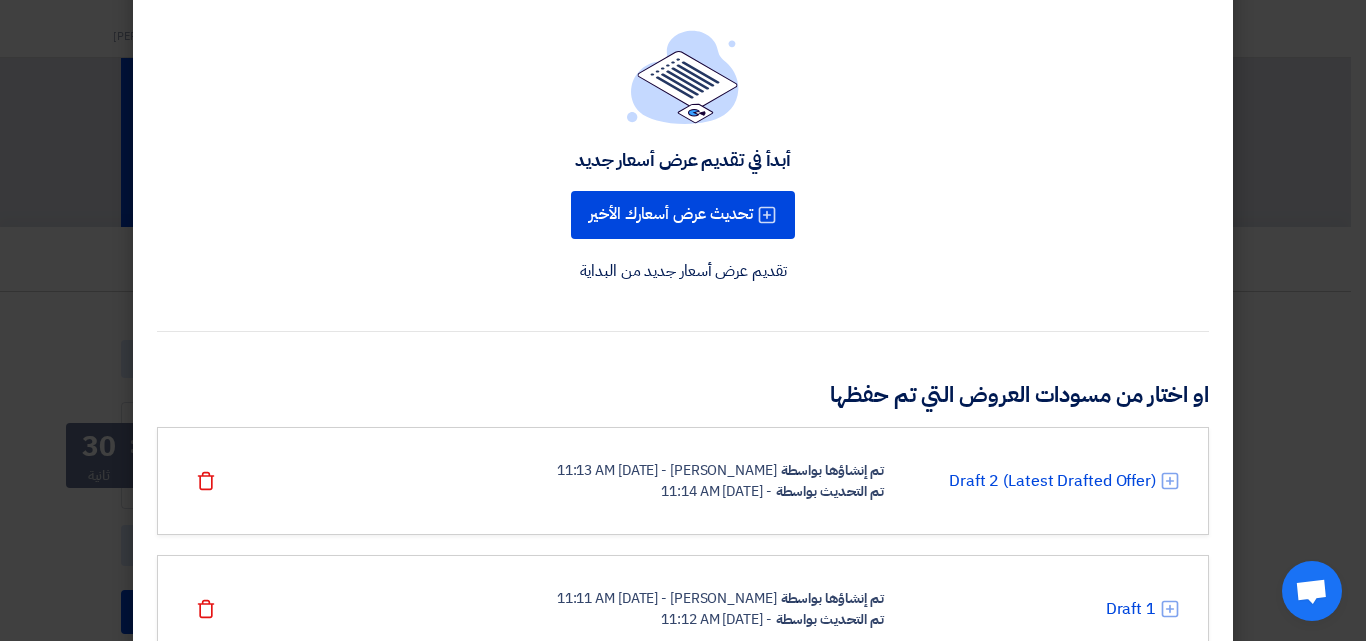 scroll, scrollTop: 191, scrollLeft: 0, axis: vertical 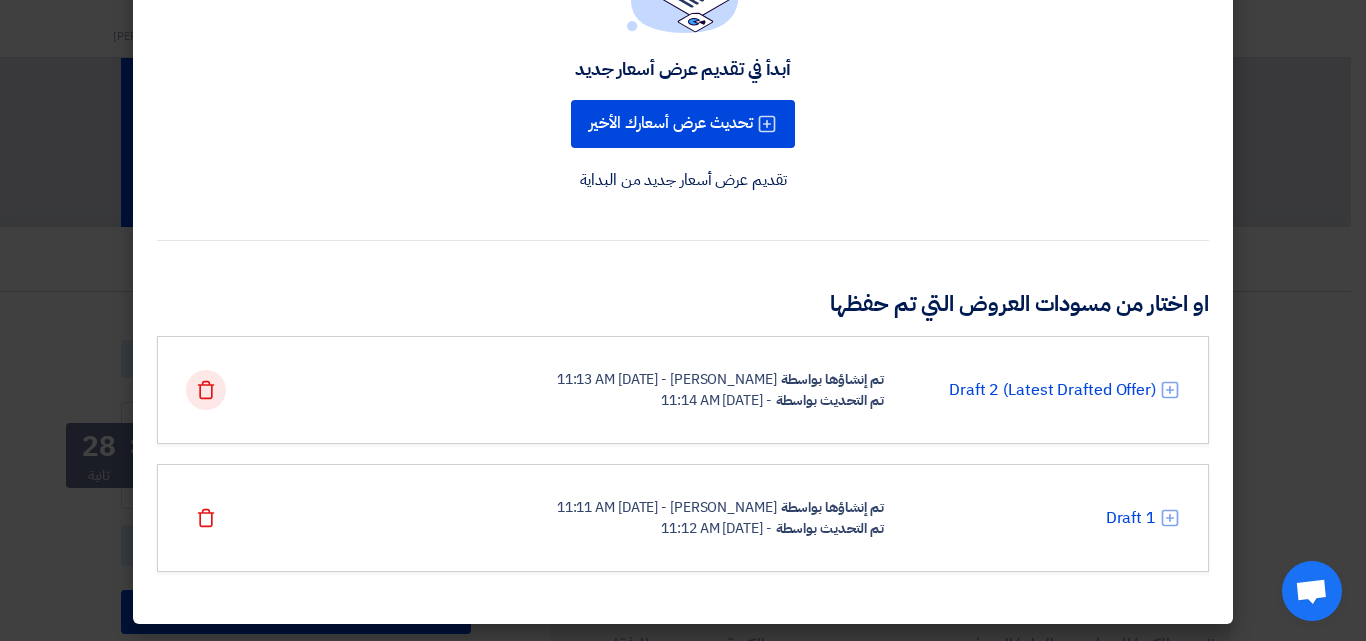 click 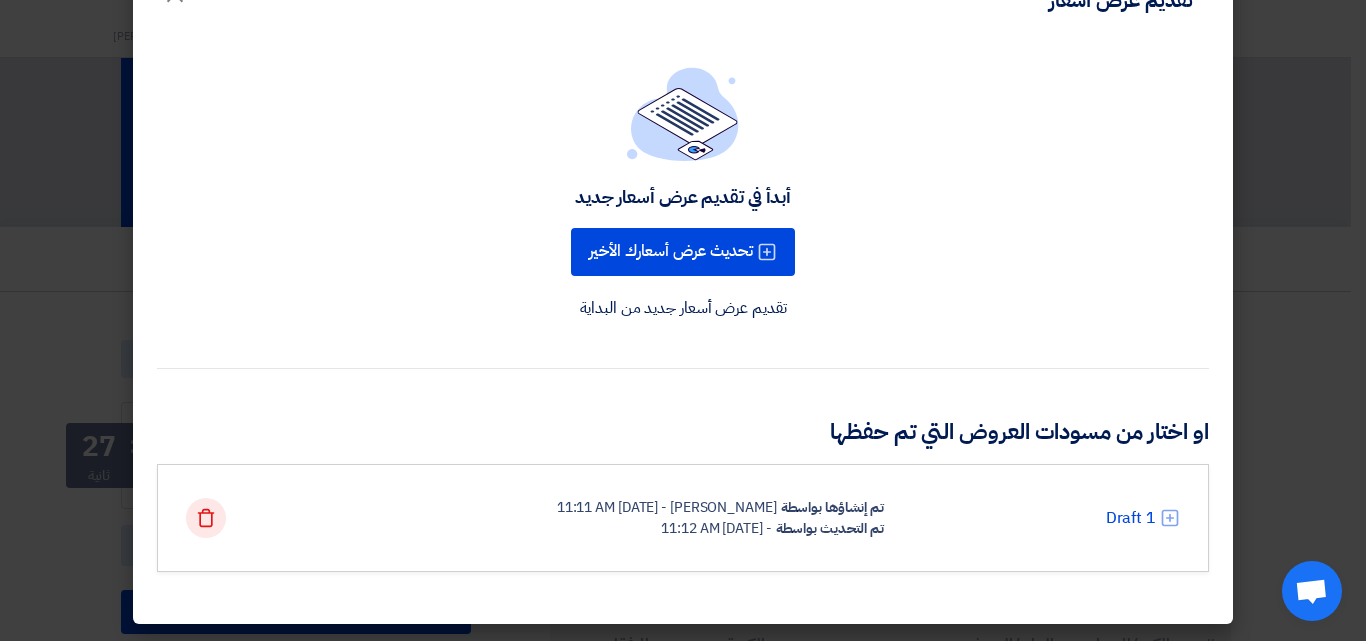 click on "Delete" 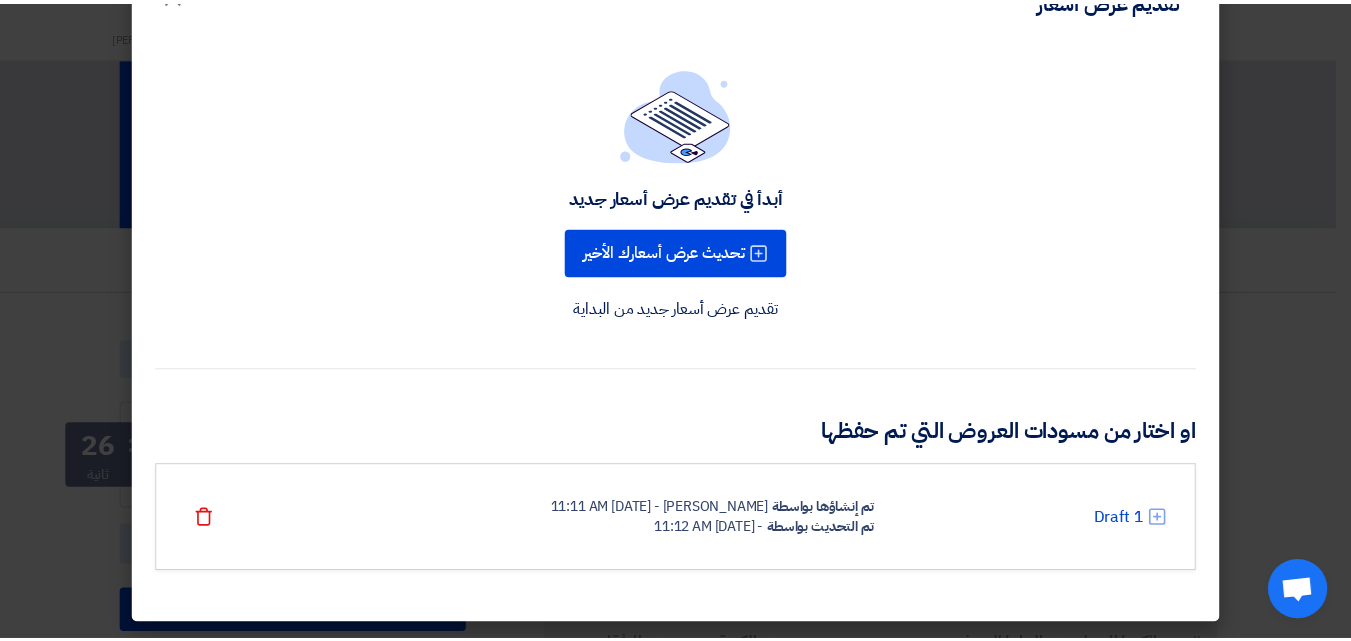 scroll, scrollTop: 0, scrollLeft: 0, axis: both 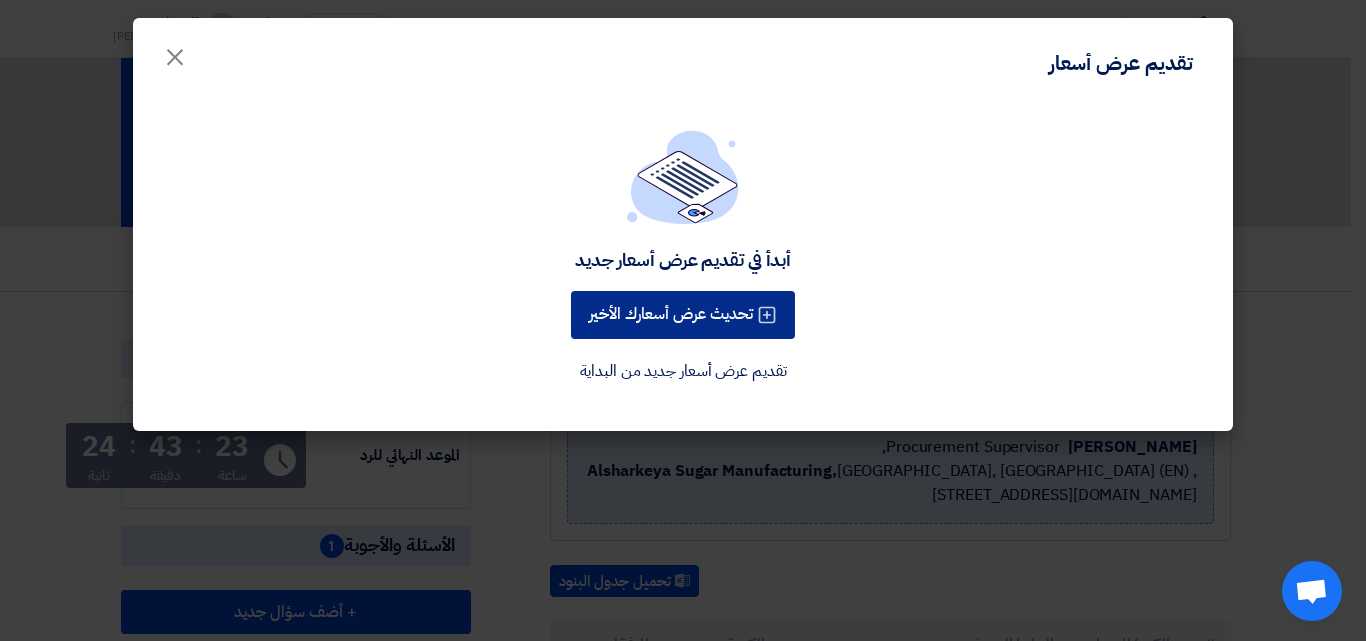 click on "تحديث عرض أسعارك الأخير" 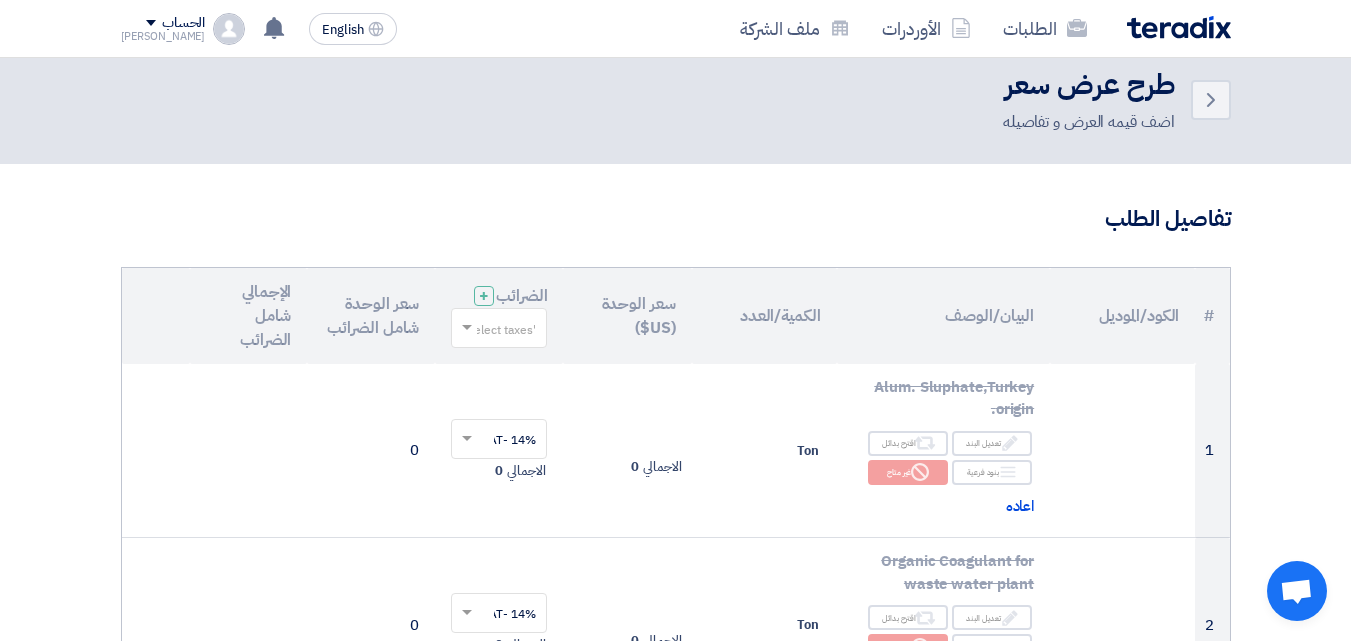 scroll, scrollTop: 0, scrollLeft: 0, axis: both 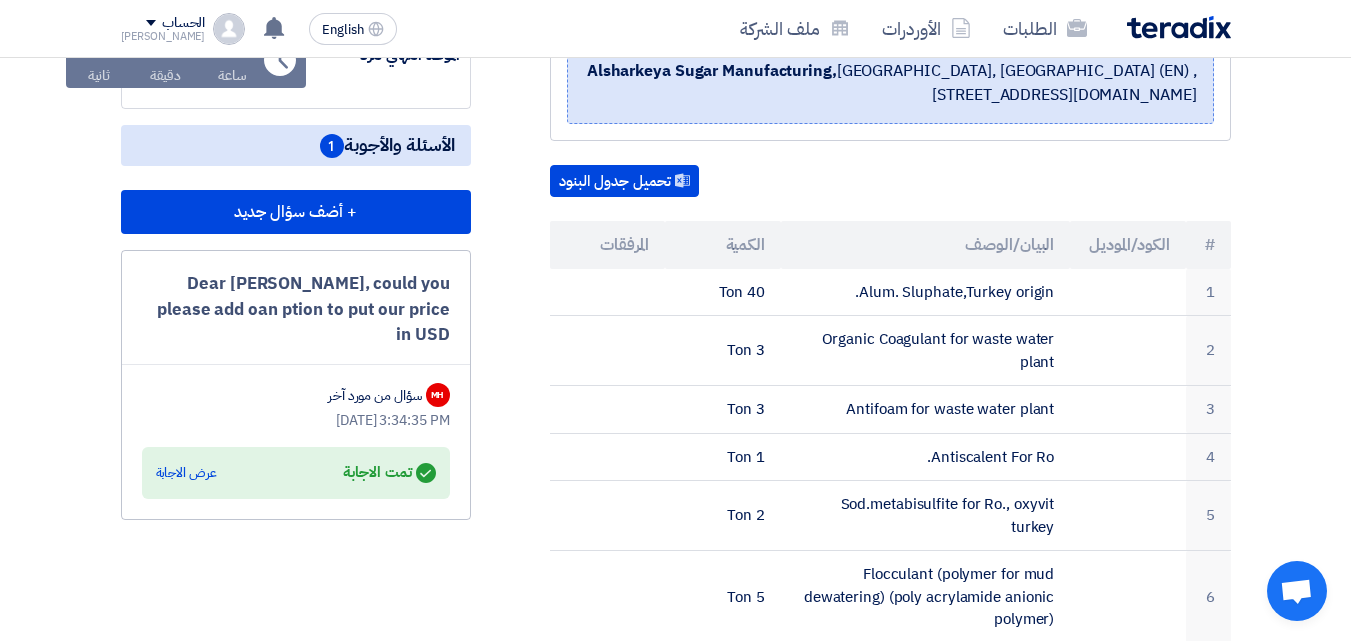 click on "سؤال من مورد آخر" 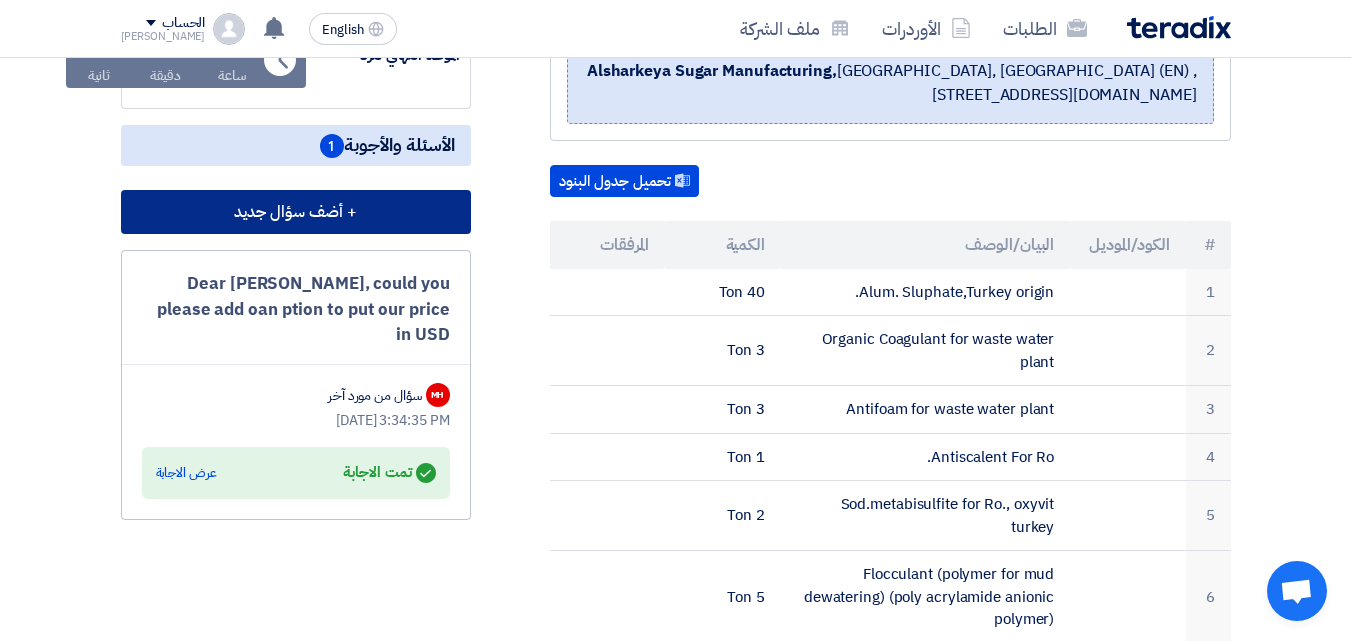 click on "+ أضف سؤال جديد" 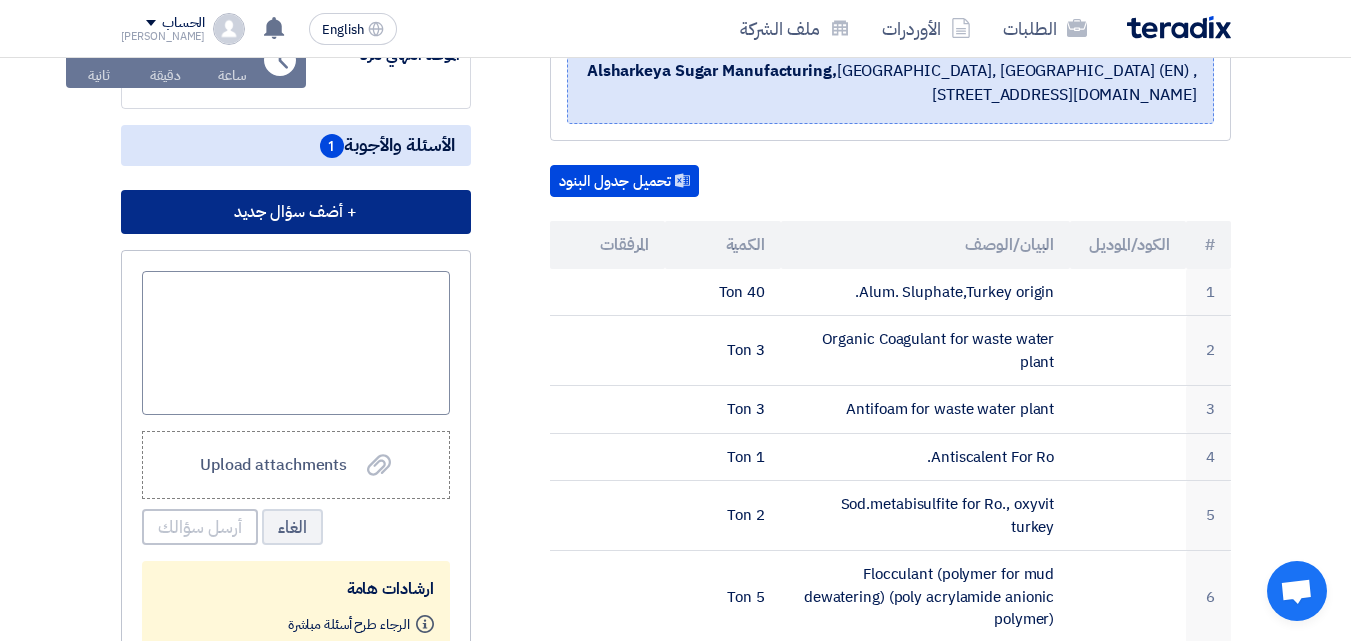 type 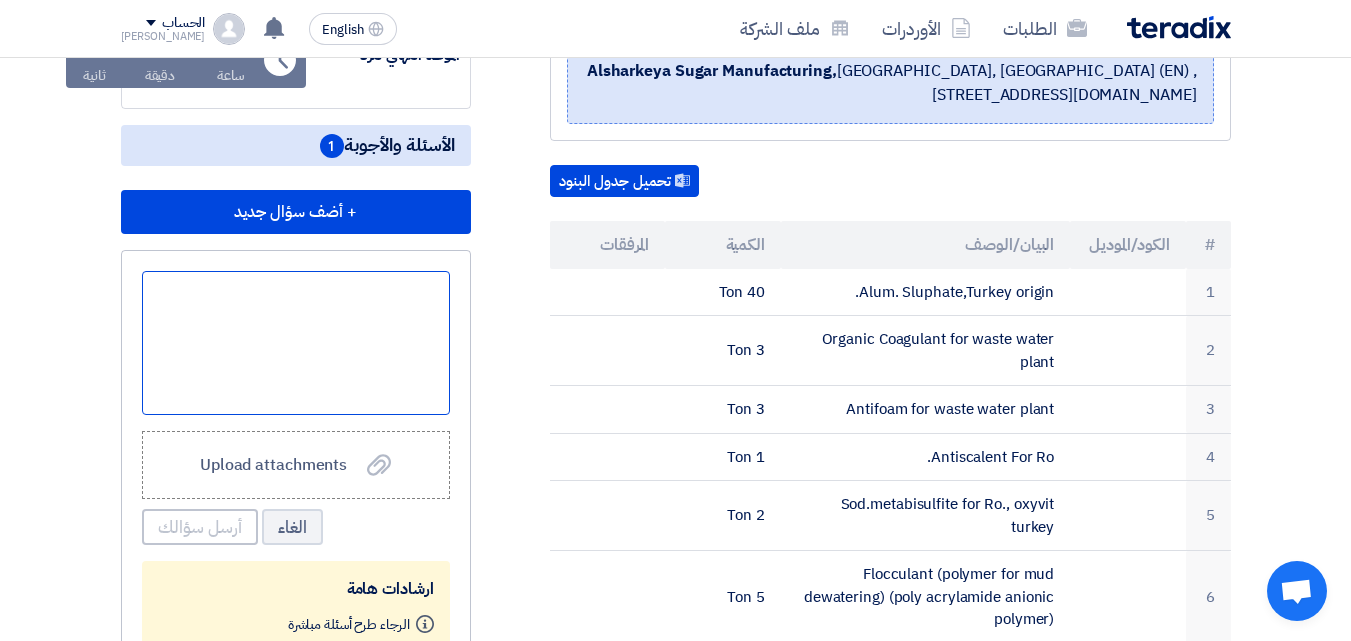 click 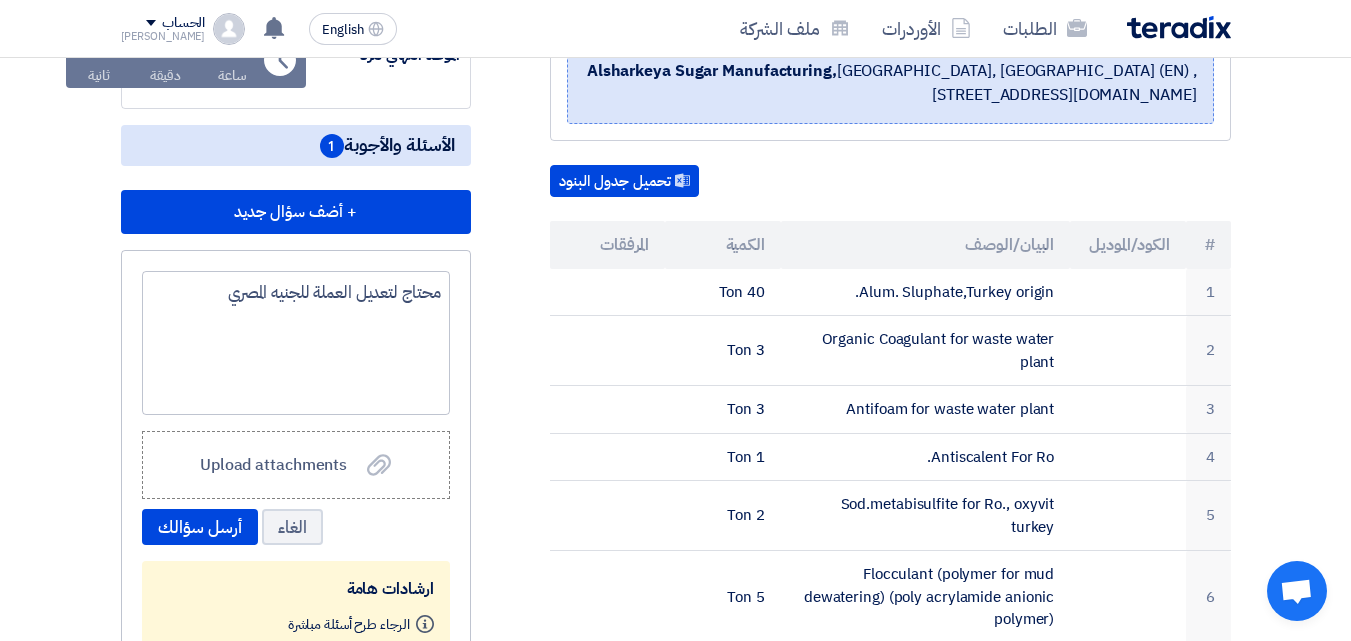 click on "محتاج لتعديل العملة للجنيه المصري
Upload attachments
Upload attachments
الغاء
أرسل سؤالك
ارشادات هامة
Info
الرجاء طرح أسئلة مباشرة
Info
سؤال واحد فقط في المرة
Info
سينشر سؤالك علناً أمام الكل
Info" 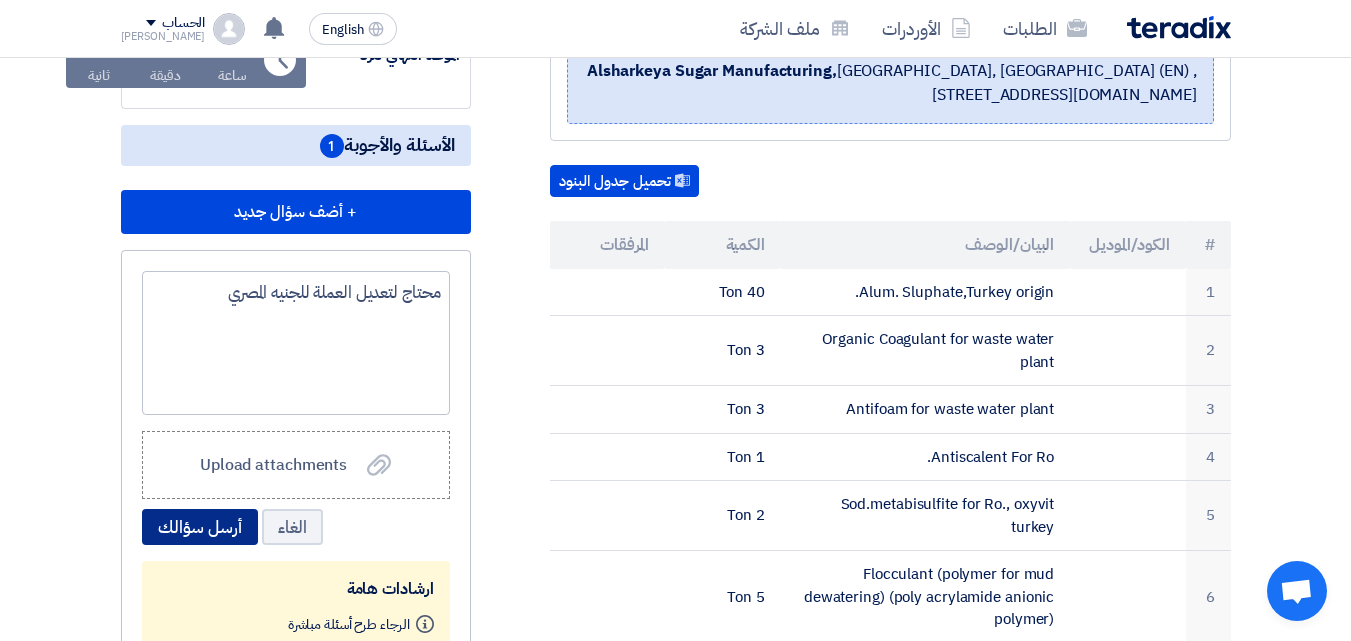 click on "أرسل سؤالك" 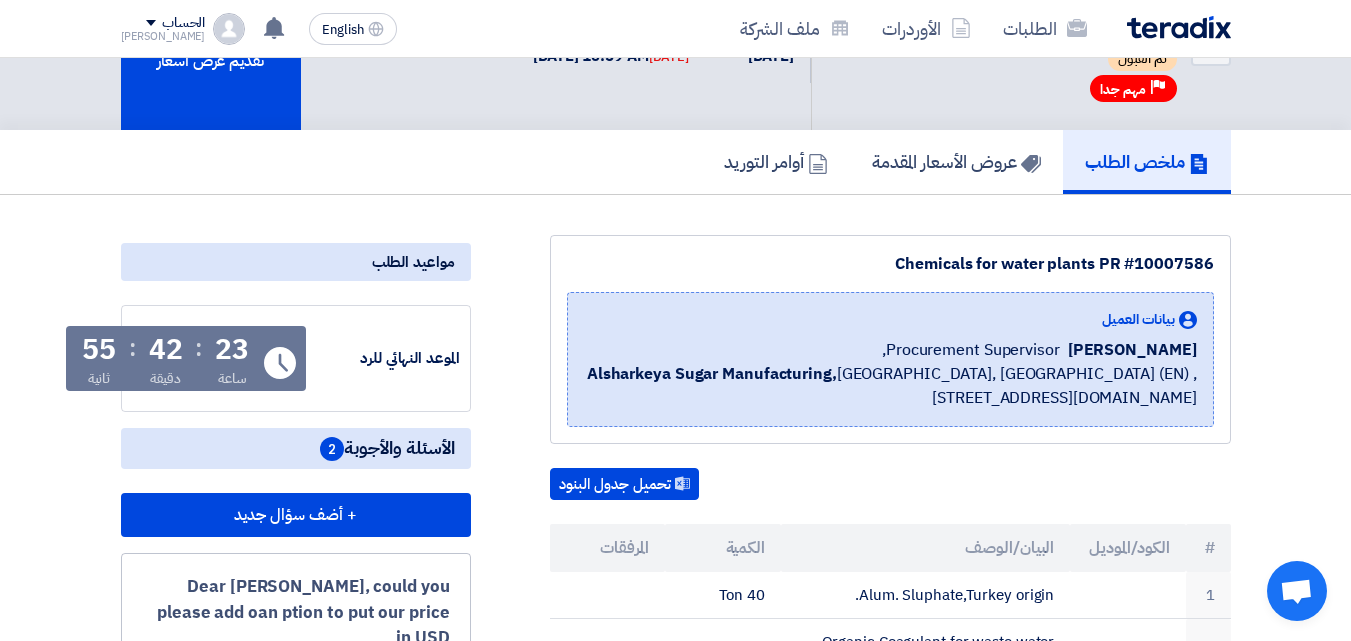 scroll, scrollTop: 0, scrollLeft: 0, axis: both 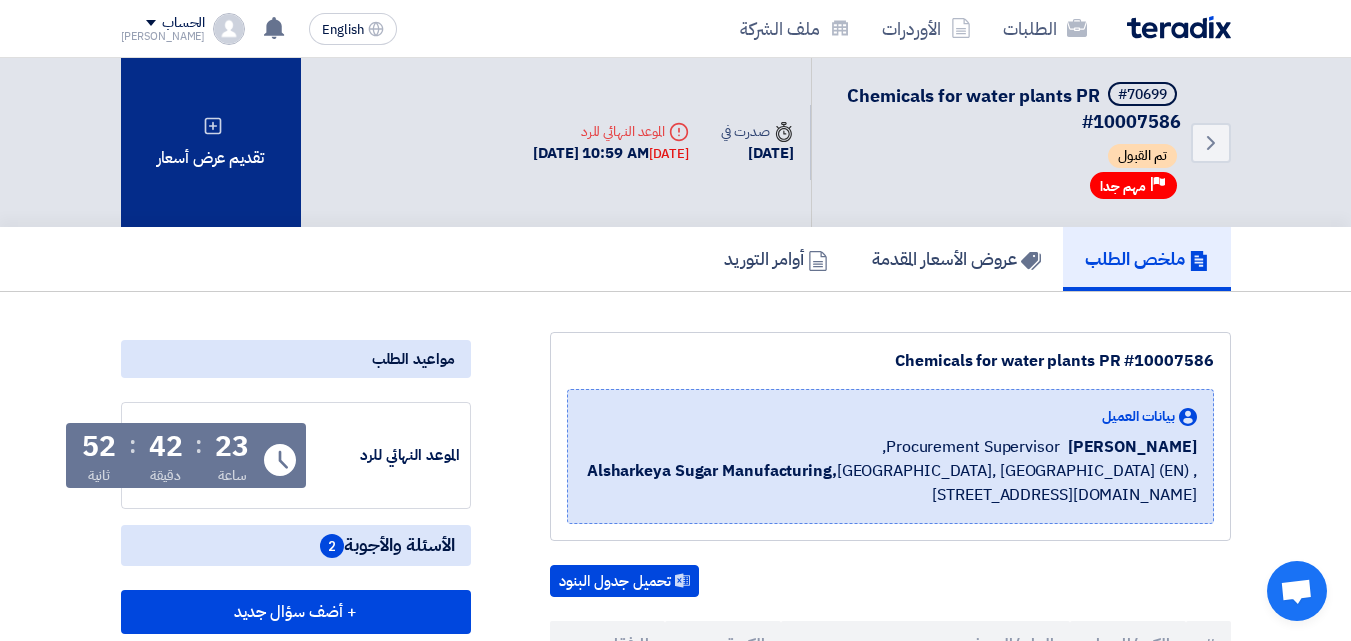 click on "تقديم عرض أسعار" 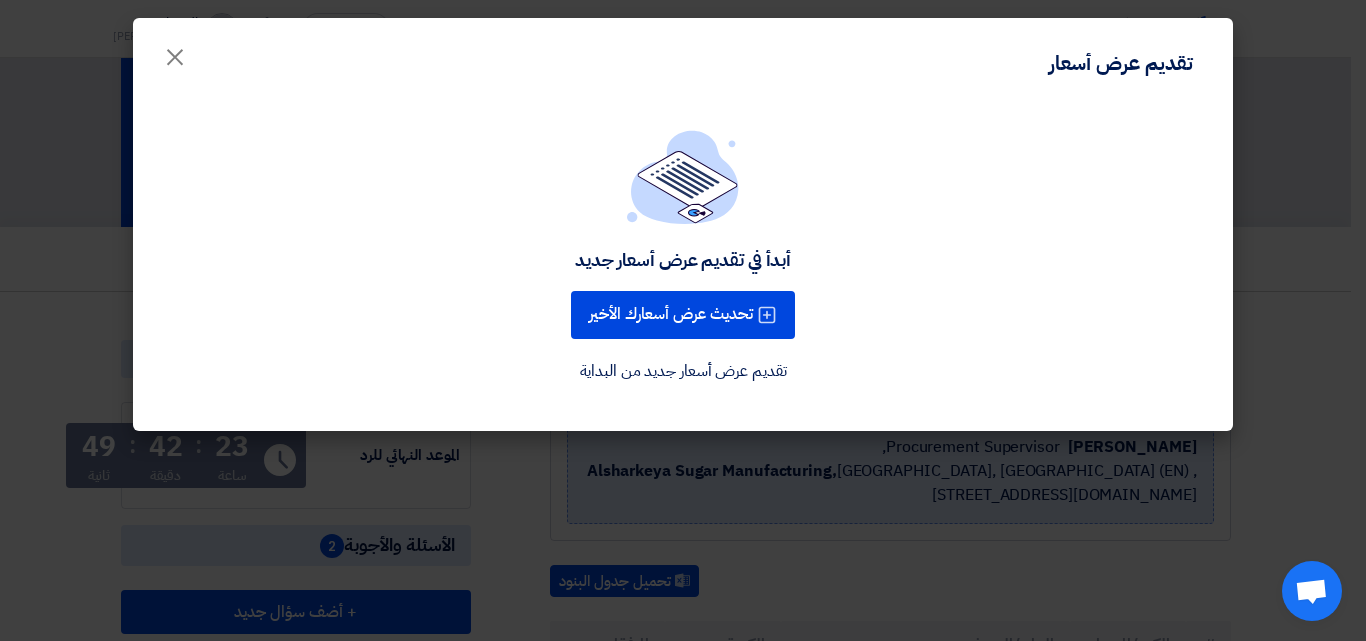 click on "تقديم عرض أسعار جديد من البداية" 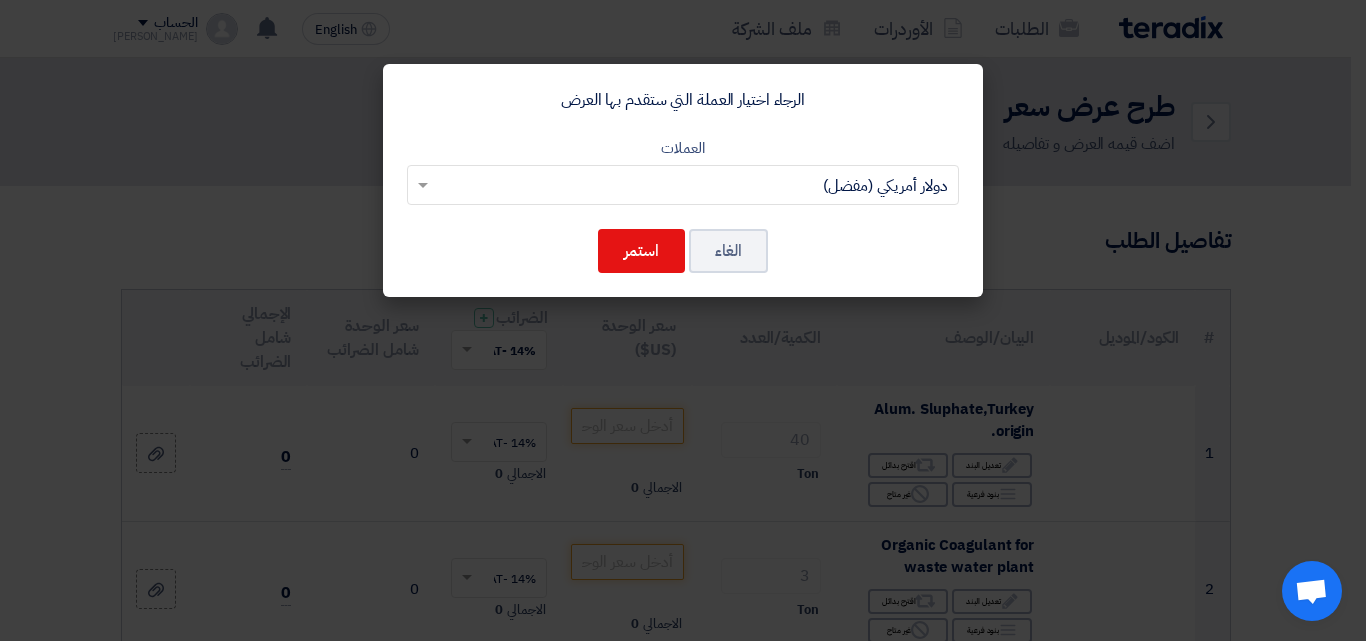 click on "اختر العملة
دولار أمريكي (مفضل)
×" 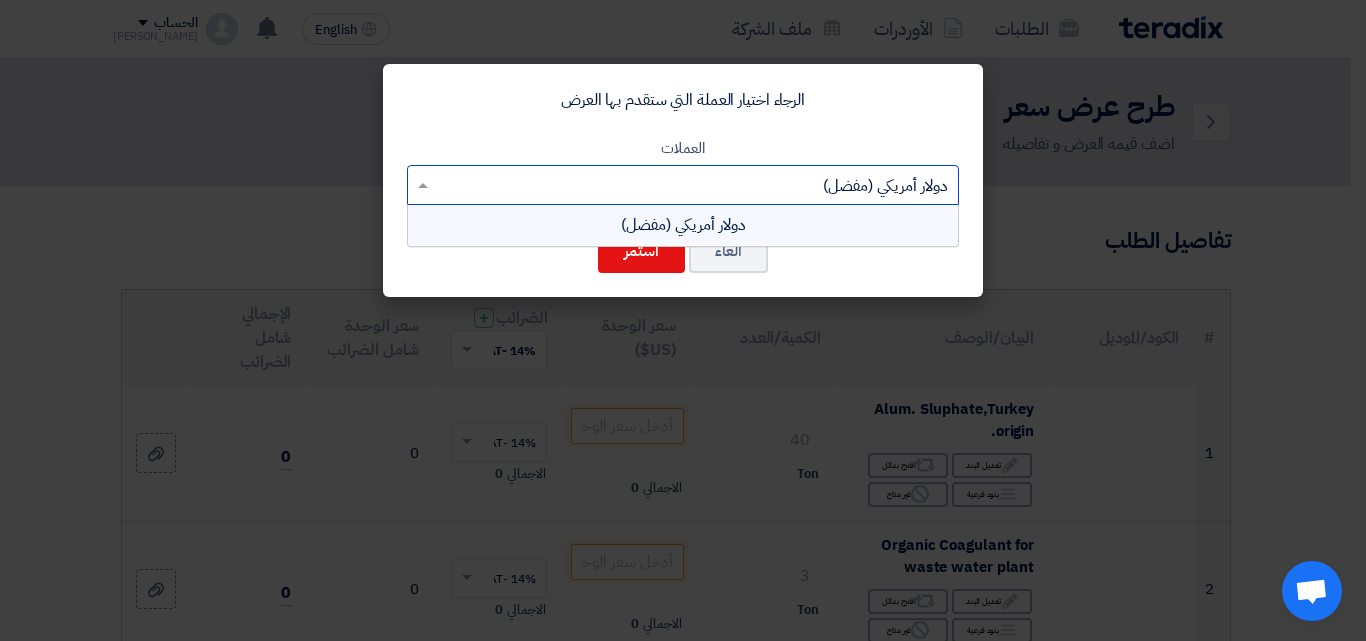 click 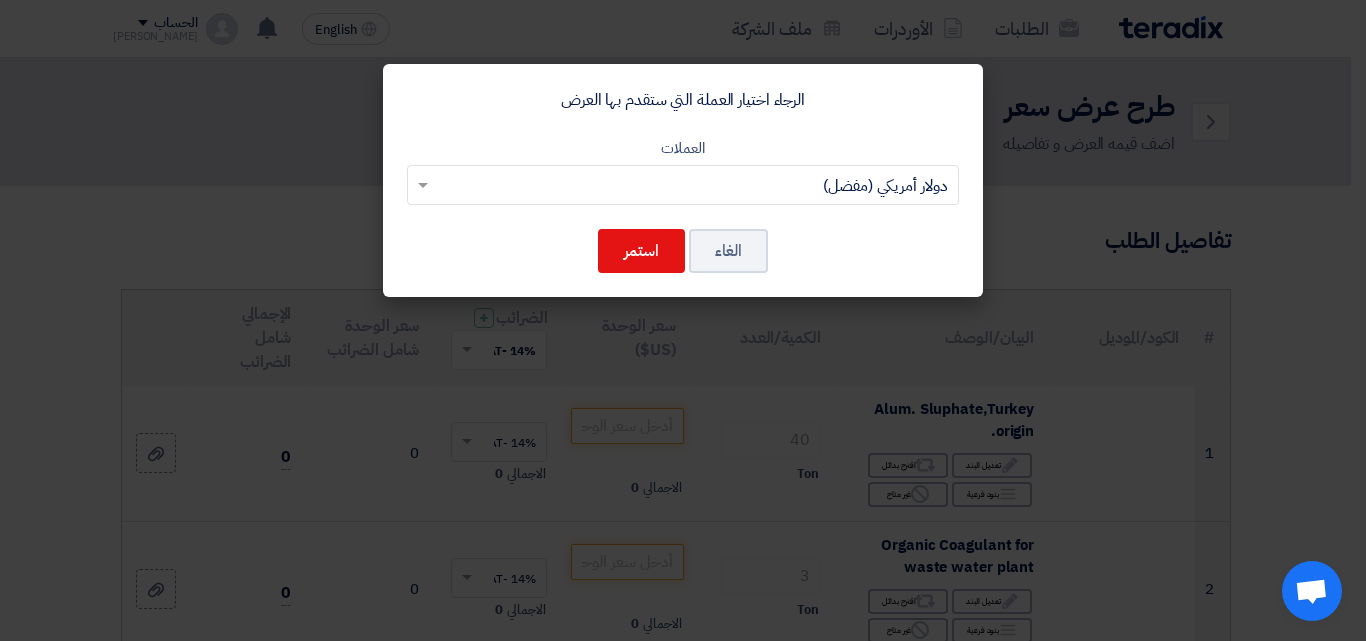 click 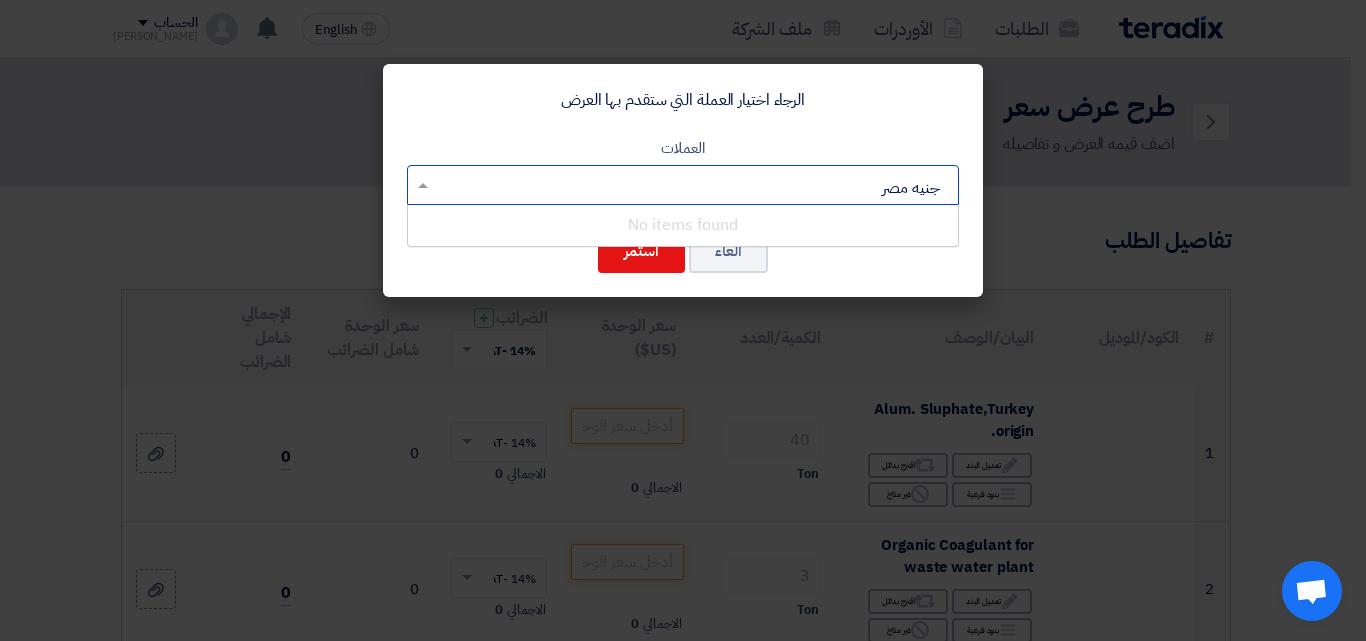 type on "جنيه مصري" 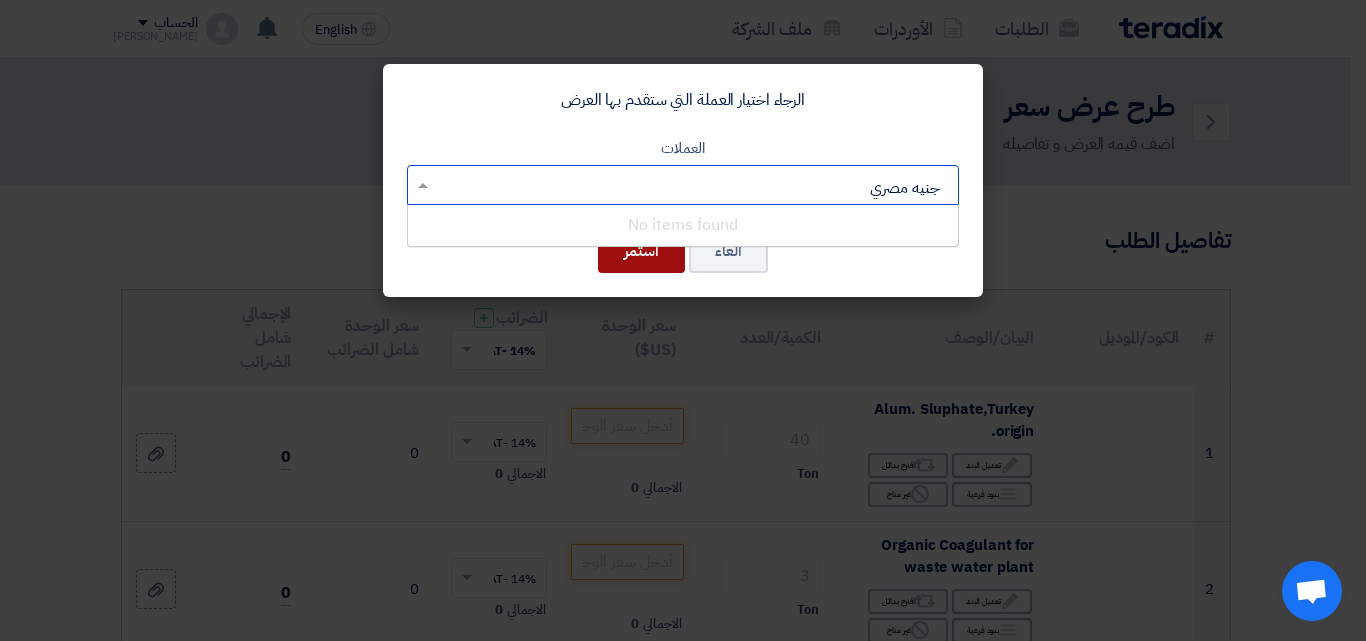 type 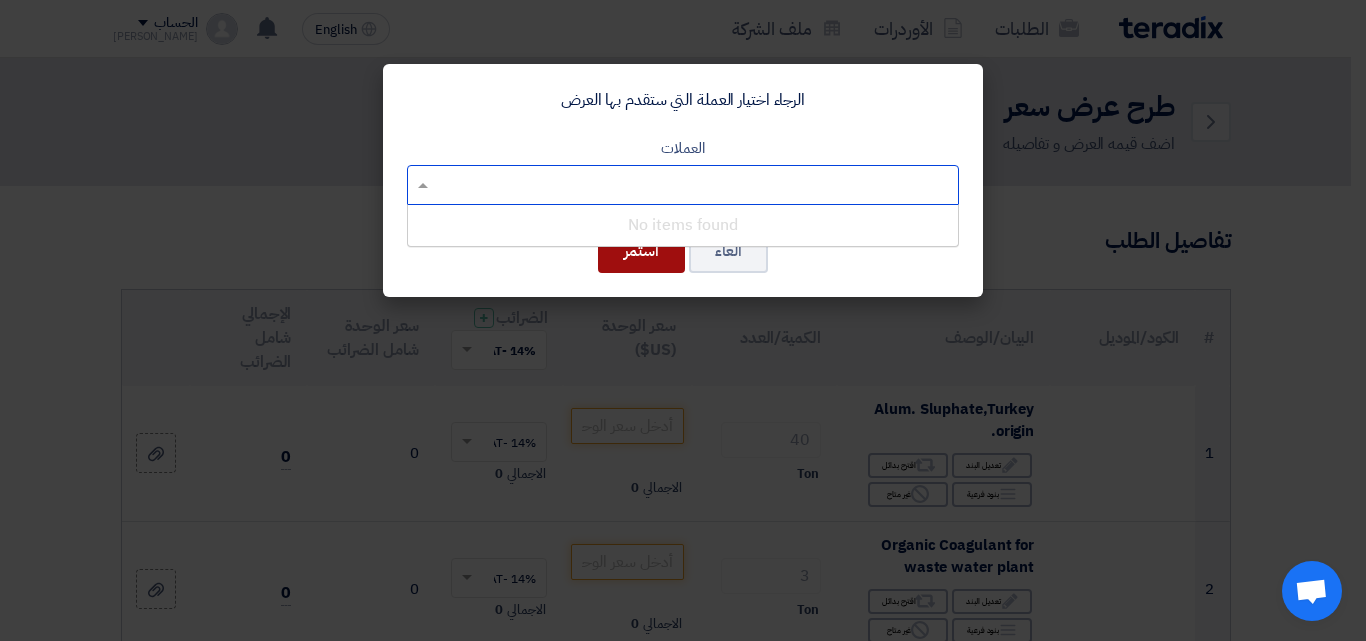 click on "استمر" 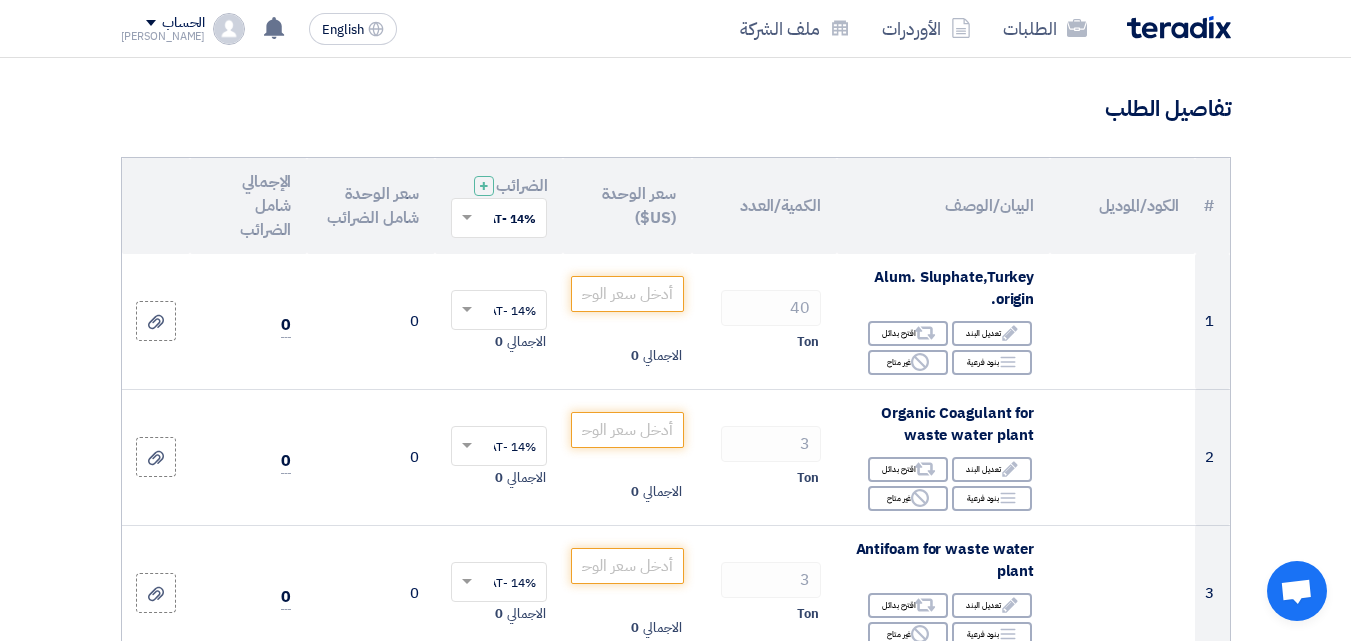 scroll, scrollTop: 0, scrollLeft: 0, axis: both 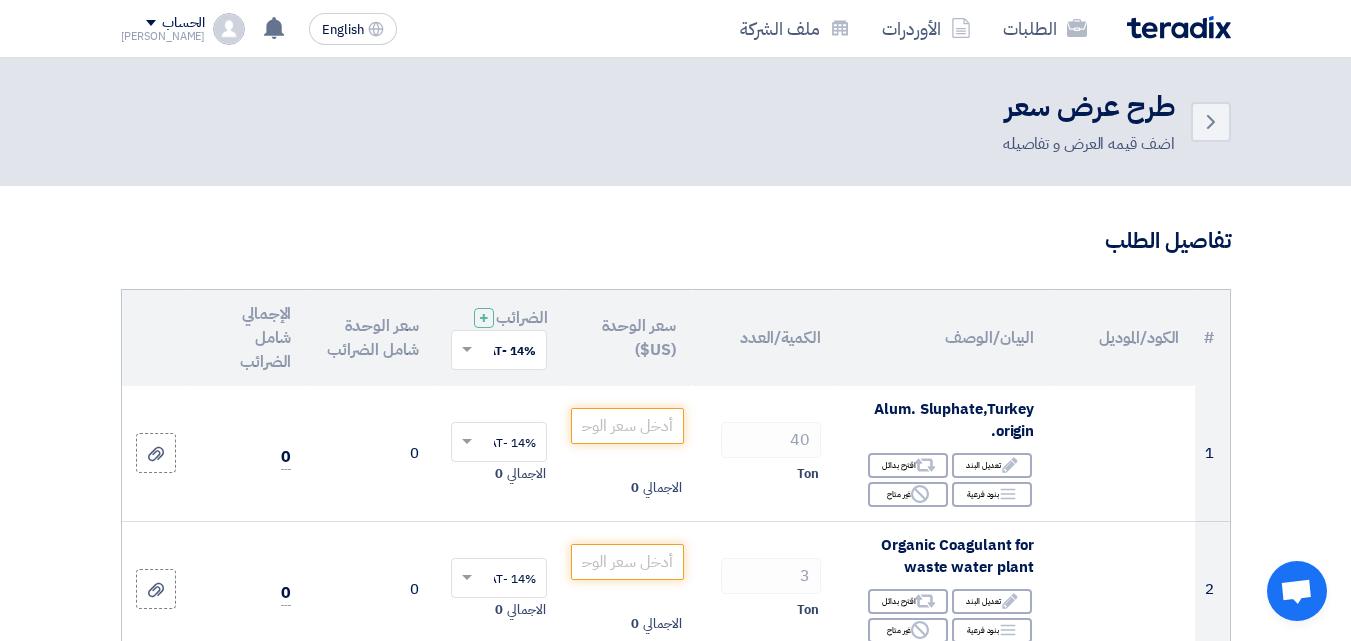 click 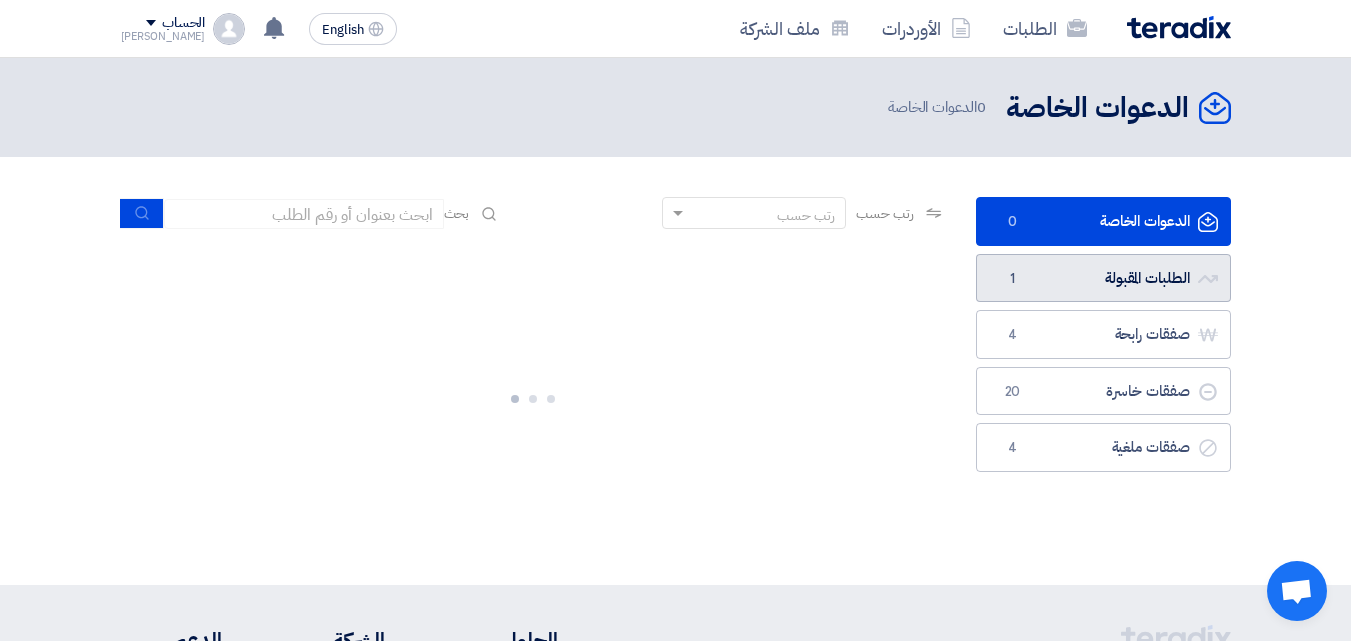 click on "الطلبات المقبولة
الطلبات المقبولة
1" 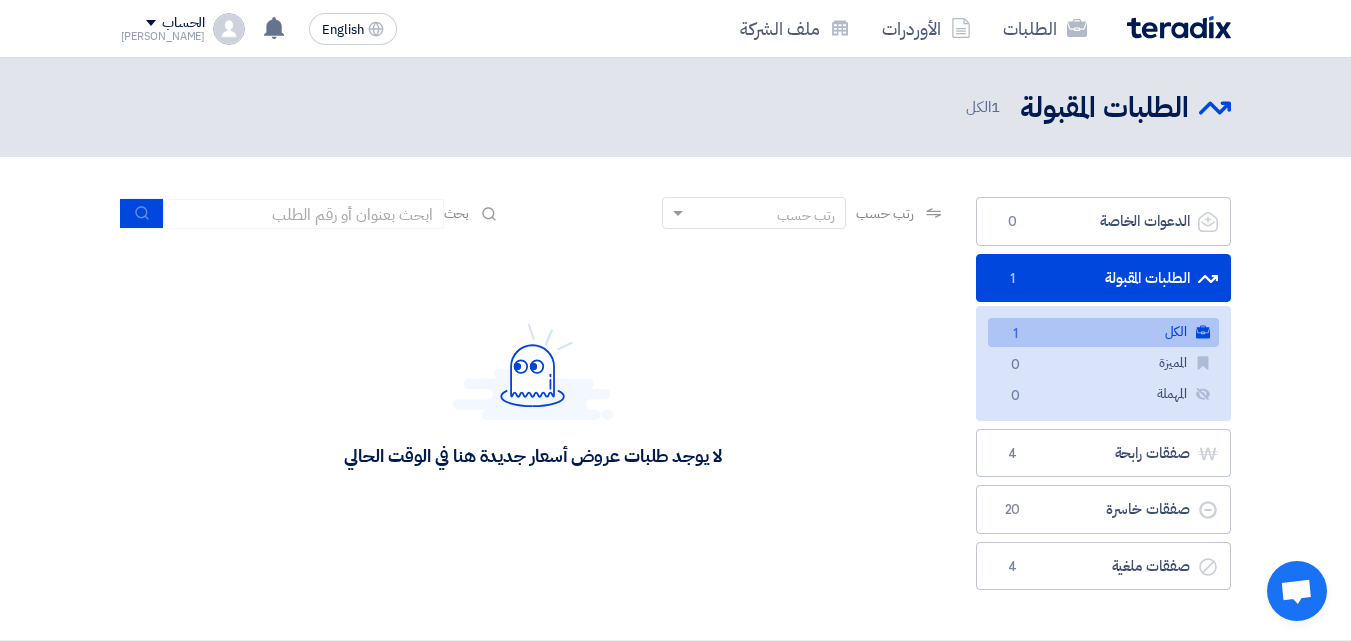 click on "الكل
الكل
1" 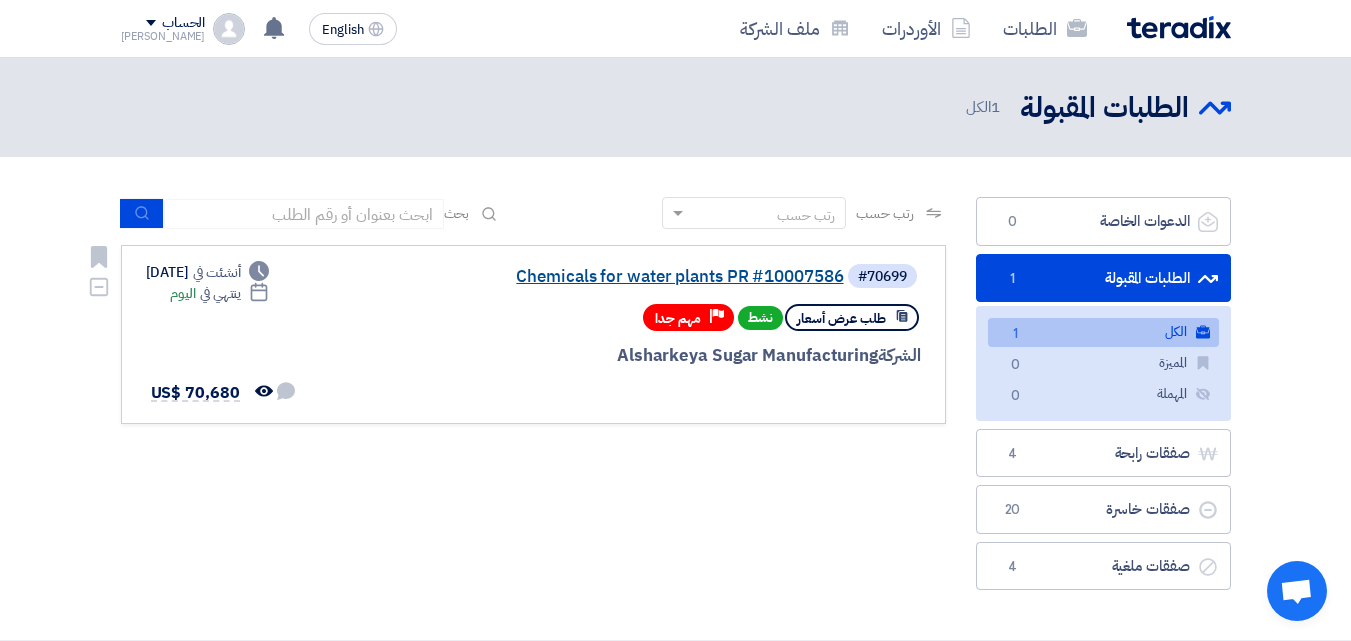 click on "Chemicals for water plants PR #10007586" 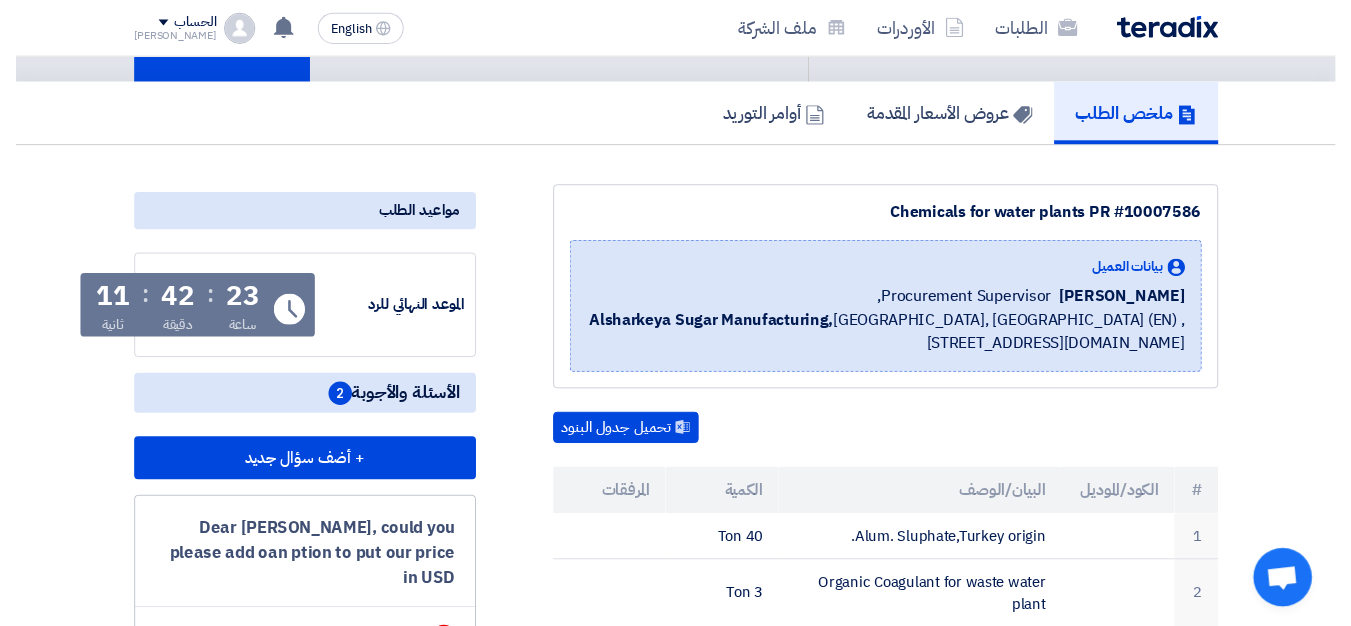 scroll, scrollTop: 0, scrollLeft: 0, axis: both 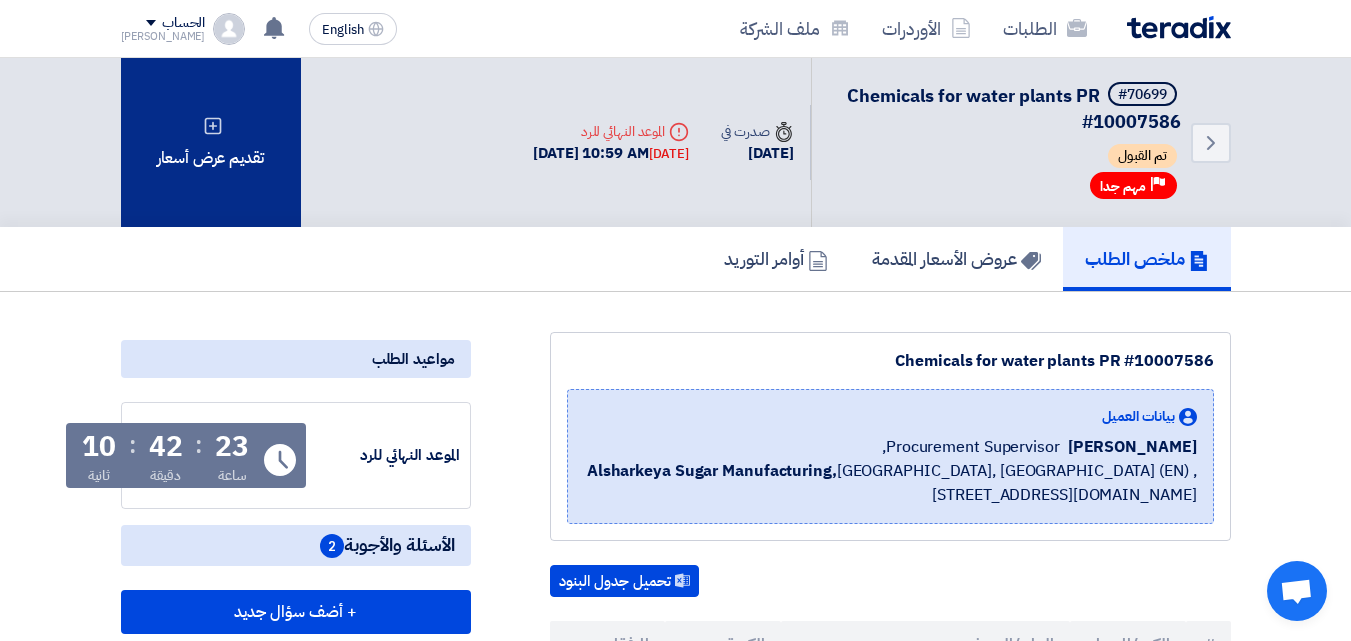 click on "تقديم عرض أسعار" 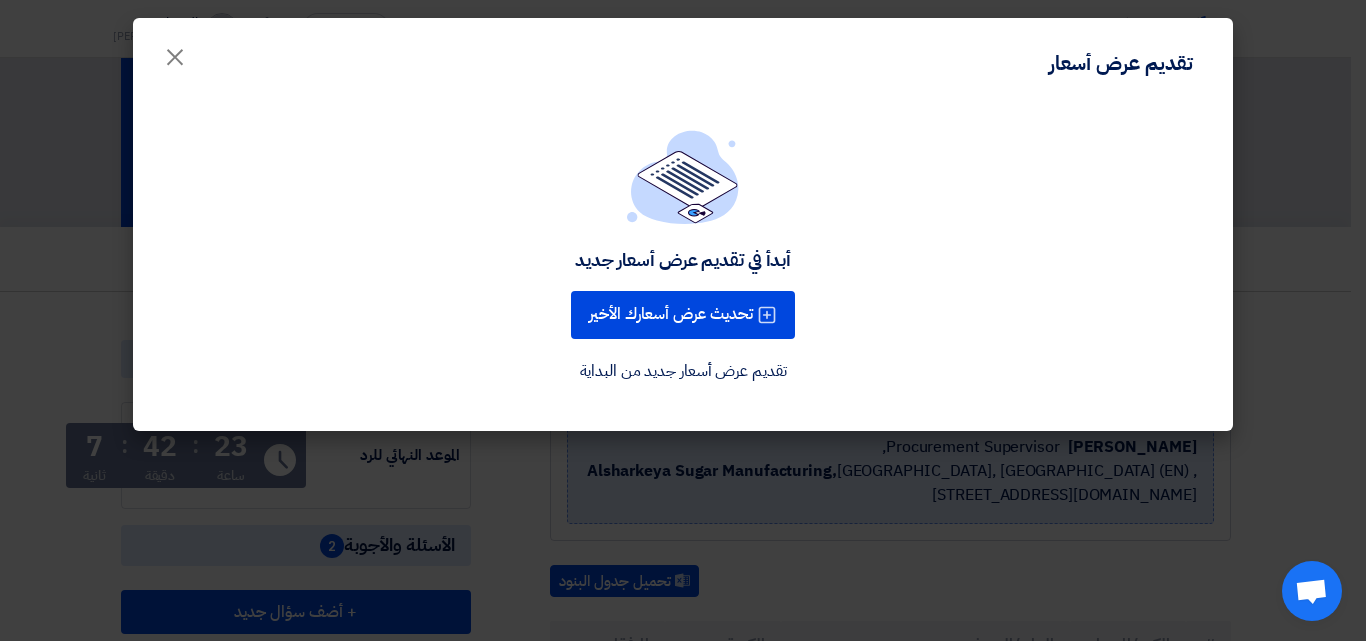 click on "تقديم عرض أسعار جديد من البداية" 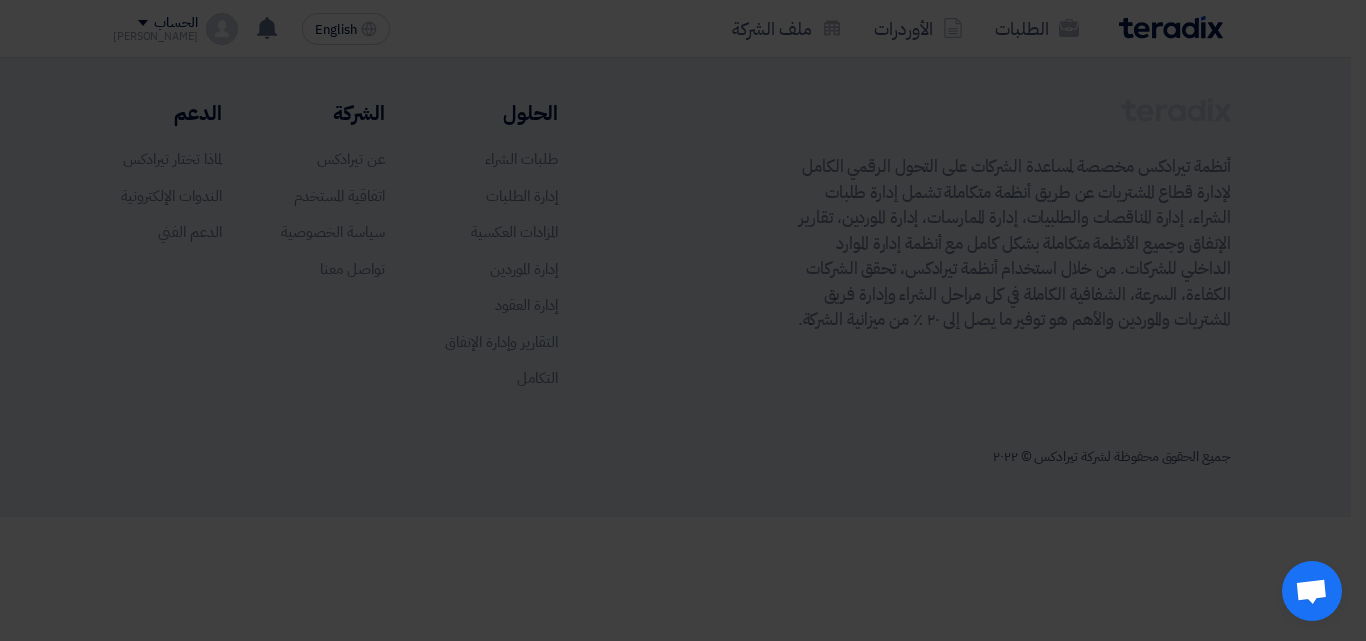 click on "أبدأ في تقديم عرض أسعار جديد
تحديث عرض أسعارك الأخير
تقديم عرض أسعار جديد من البداية" 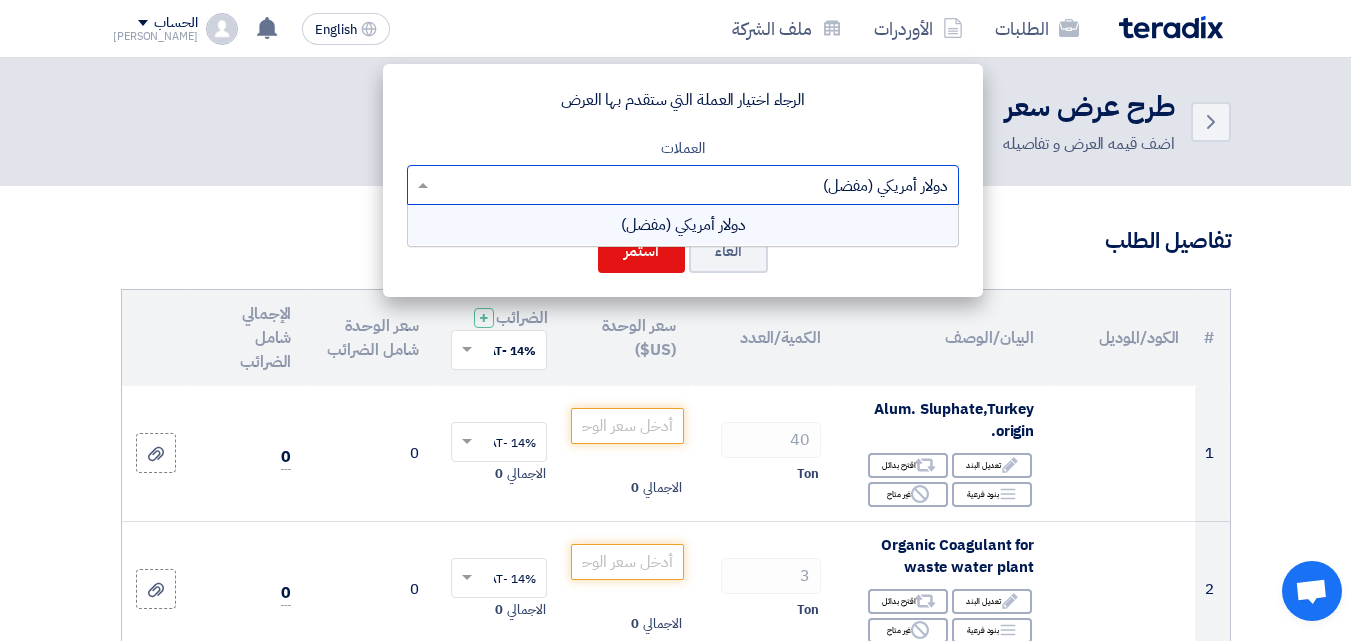 click 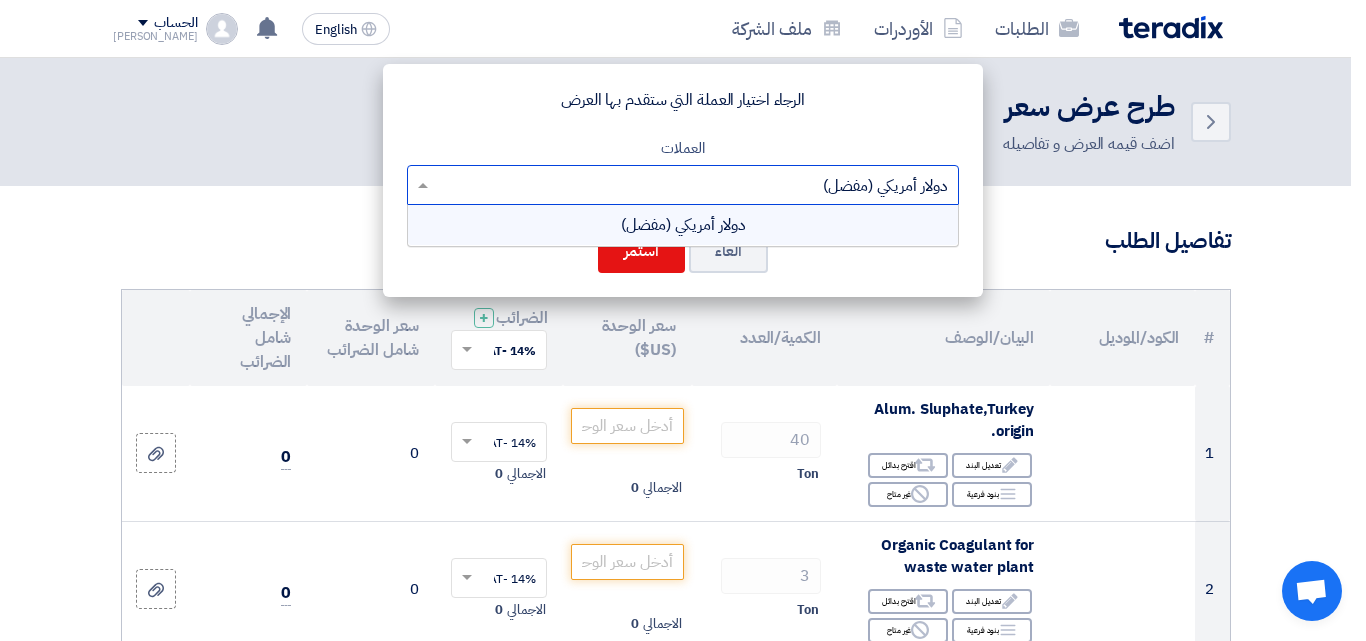 click 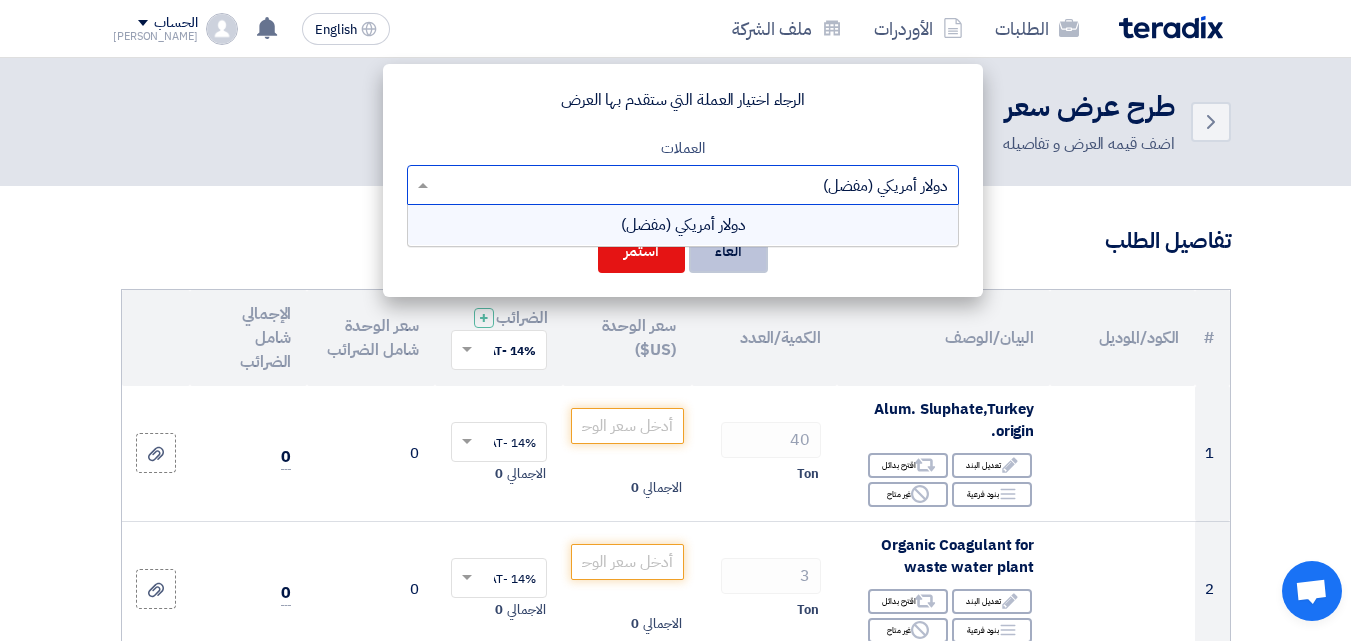 click on "الغاء" 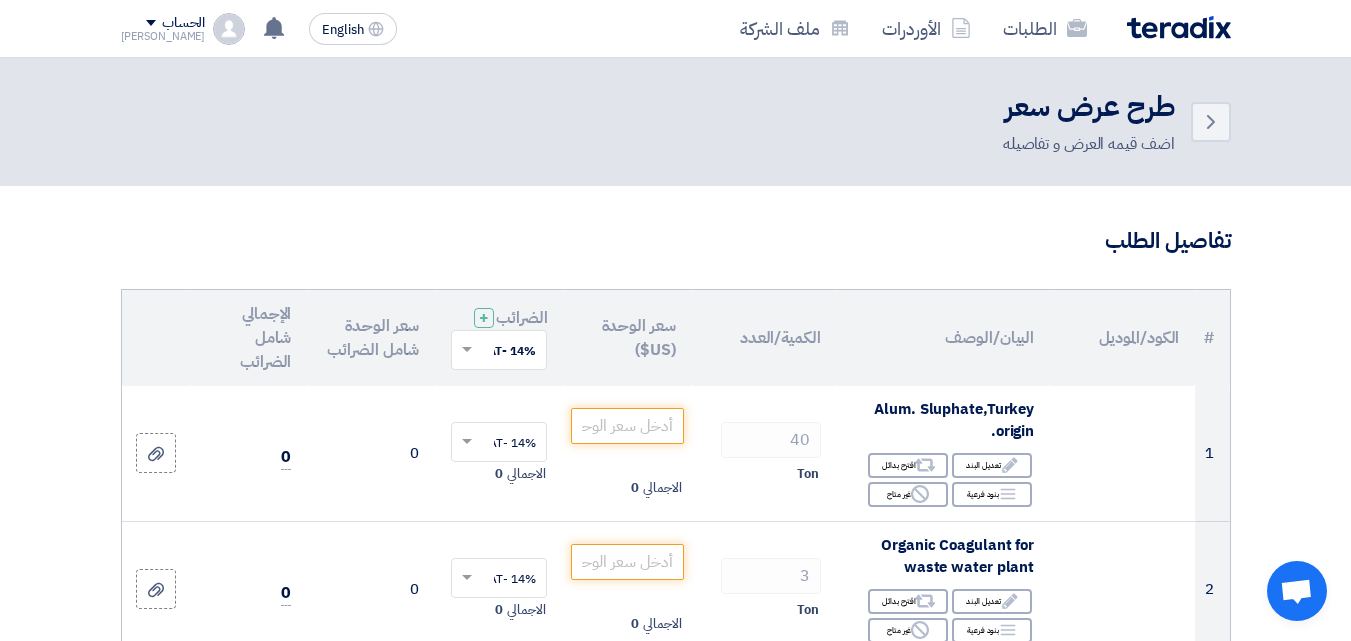 click 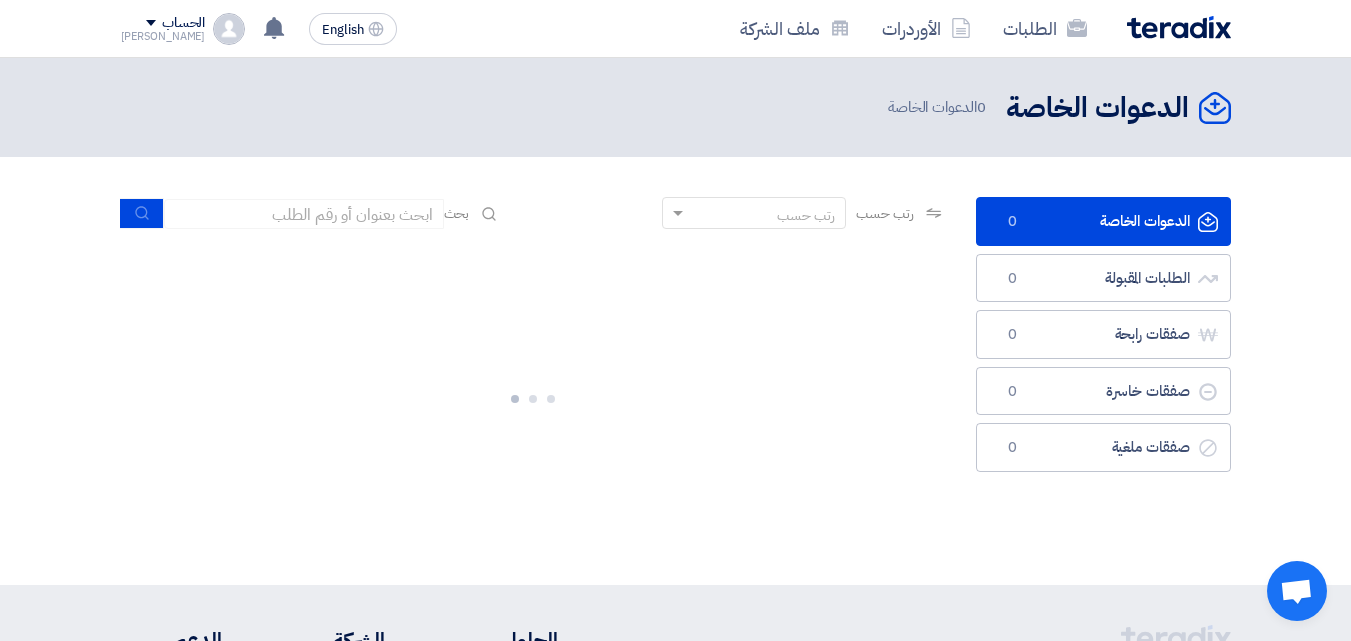 click 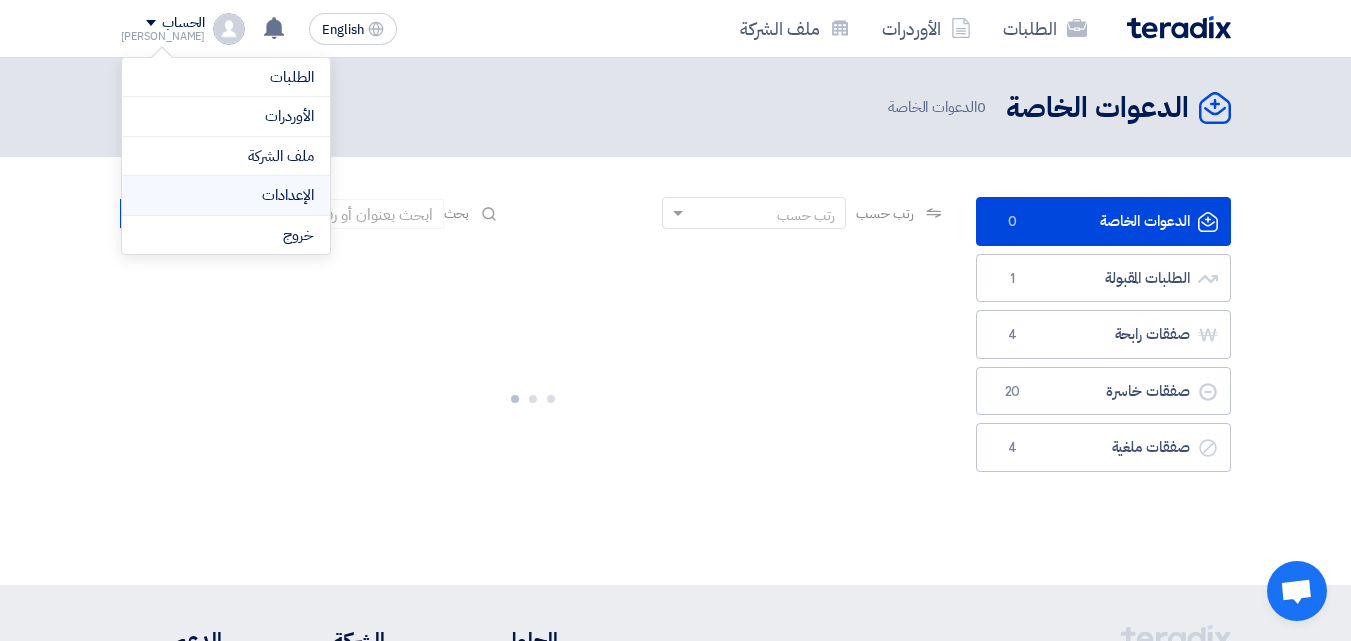 click on "الإعدادات" 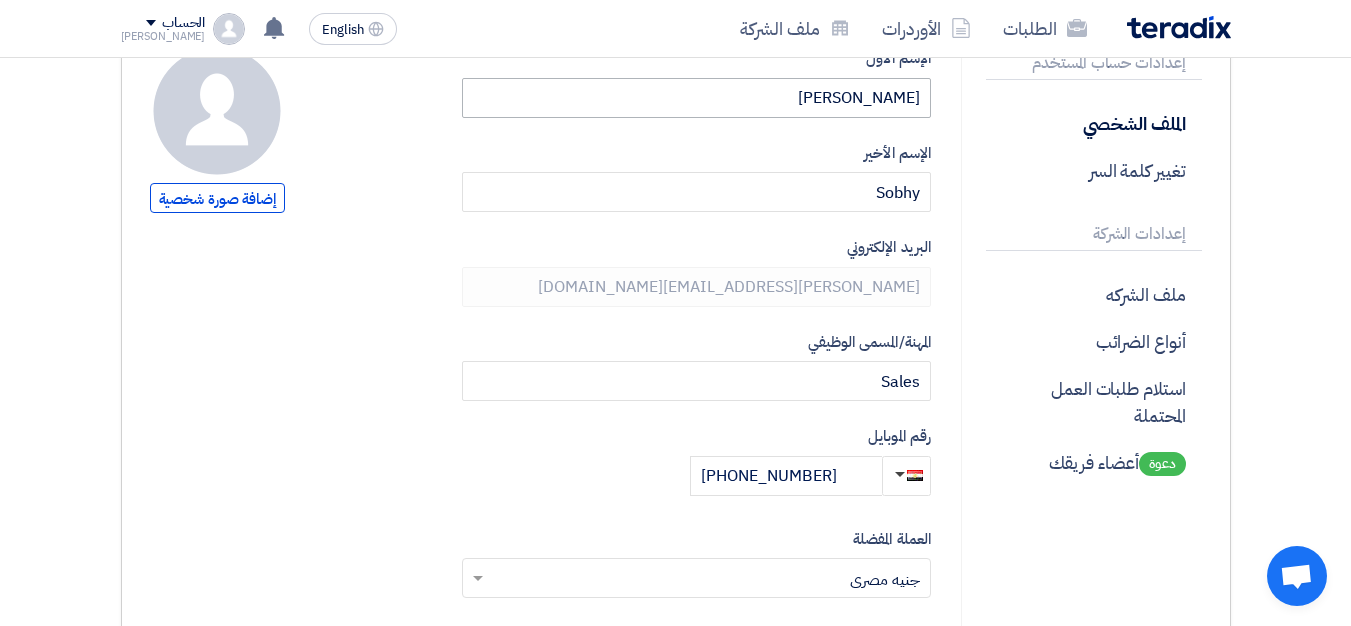 scroll, scrollTop: 400, scrollLeft: 0, axis: vertical 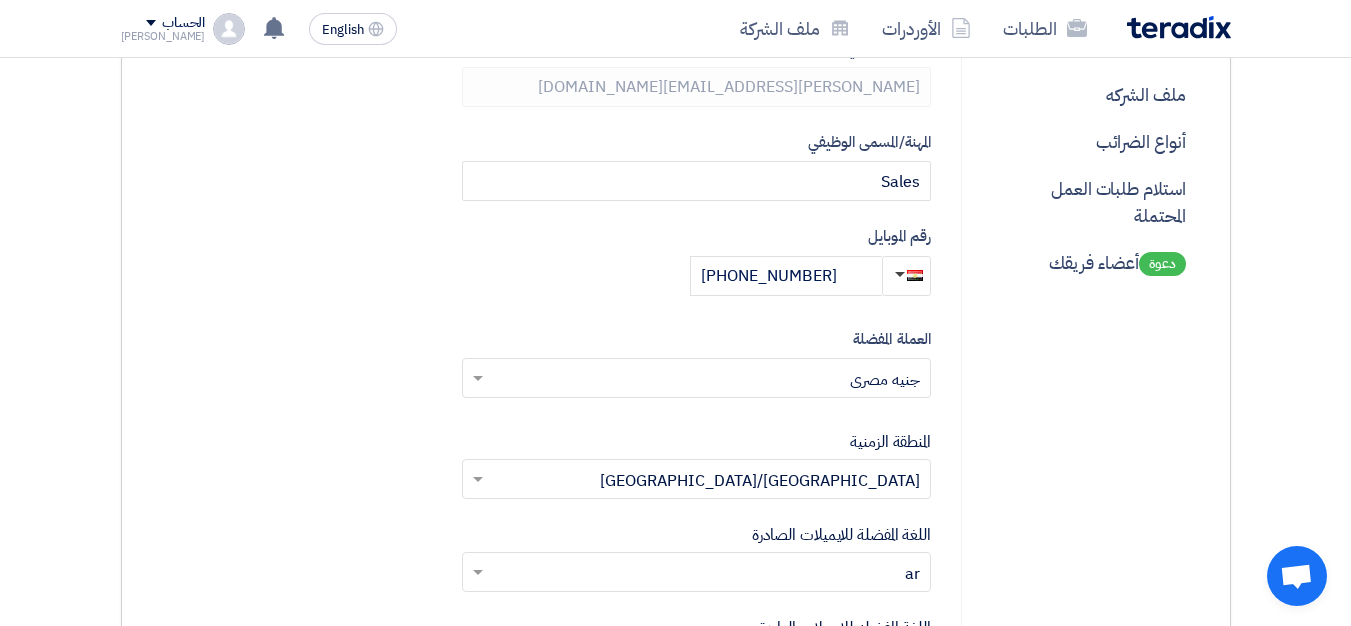 click on "Select Currency
×
جنيه مصري
×" 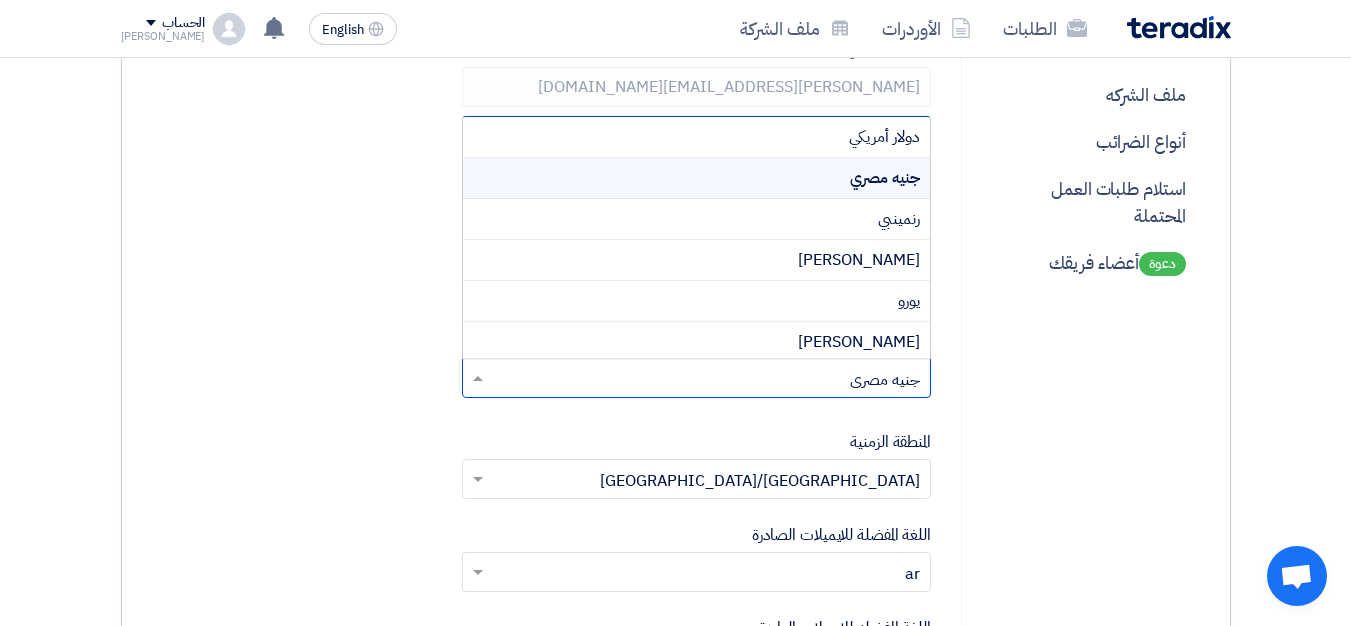click on "جنيه مصري" at bounding box center (885, 178) 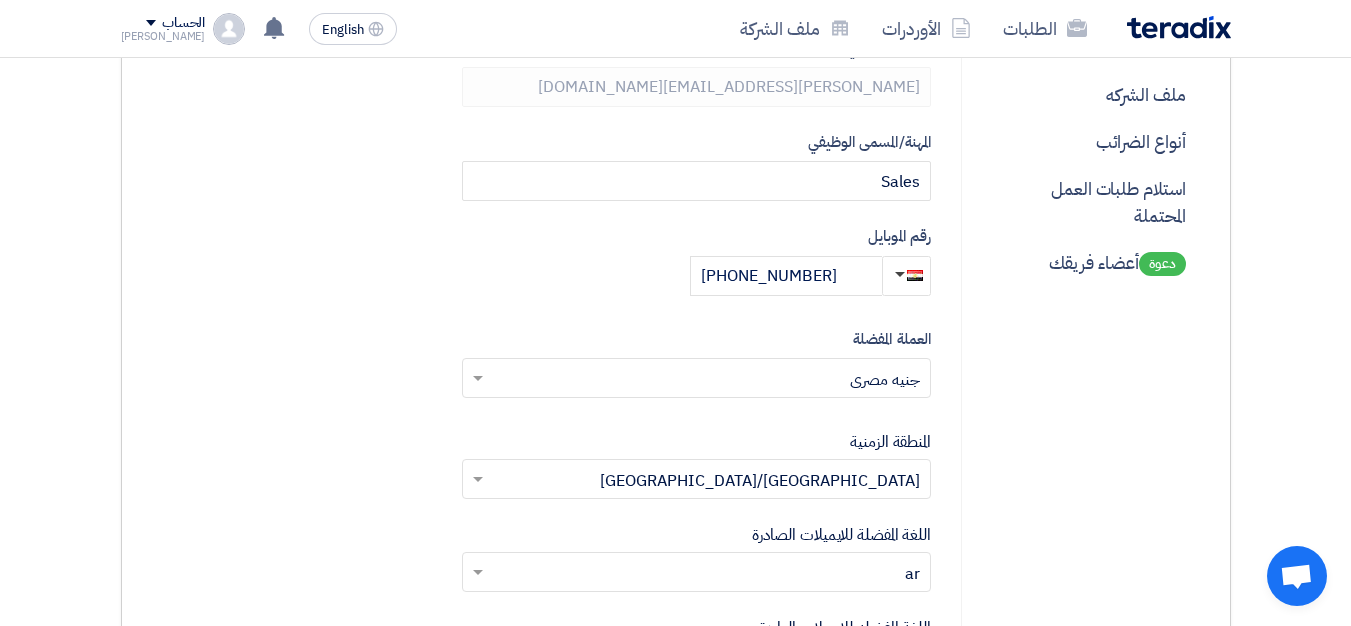 click on "إضافة صورة شخصية
الإسم الأول
[PERSON_NAME]
الإسم الأخير
[GEOGRAPHIC_DATA]
البريد الإلكتروني
[PERSON_NAME][EMAIL_ADDRESS][DOMAIN_NAME]
المهنة/المسمى الوظيفي
Sales
رقم الموبايل
[PHONE_NUMBER]
العملة المفضلة
Select Currency
×" 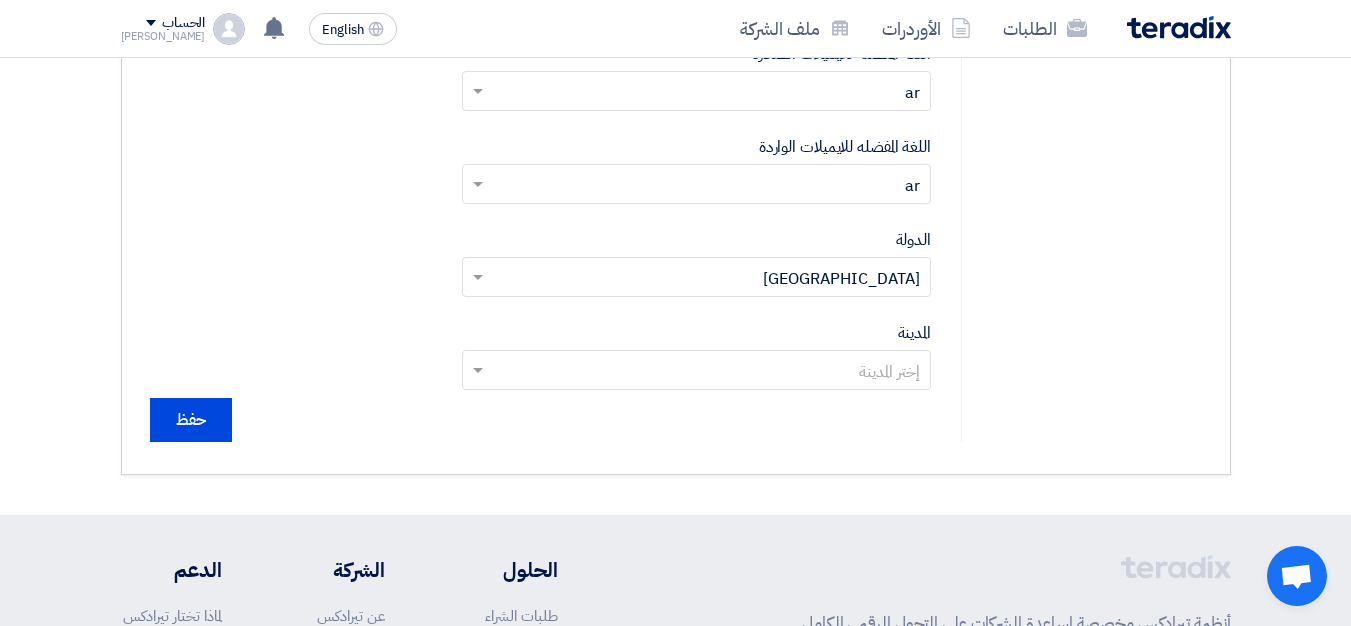 scroll, scrollTop: 929, scrollLeft: 0, axis: vertical 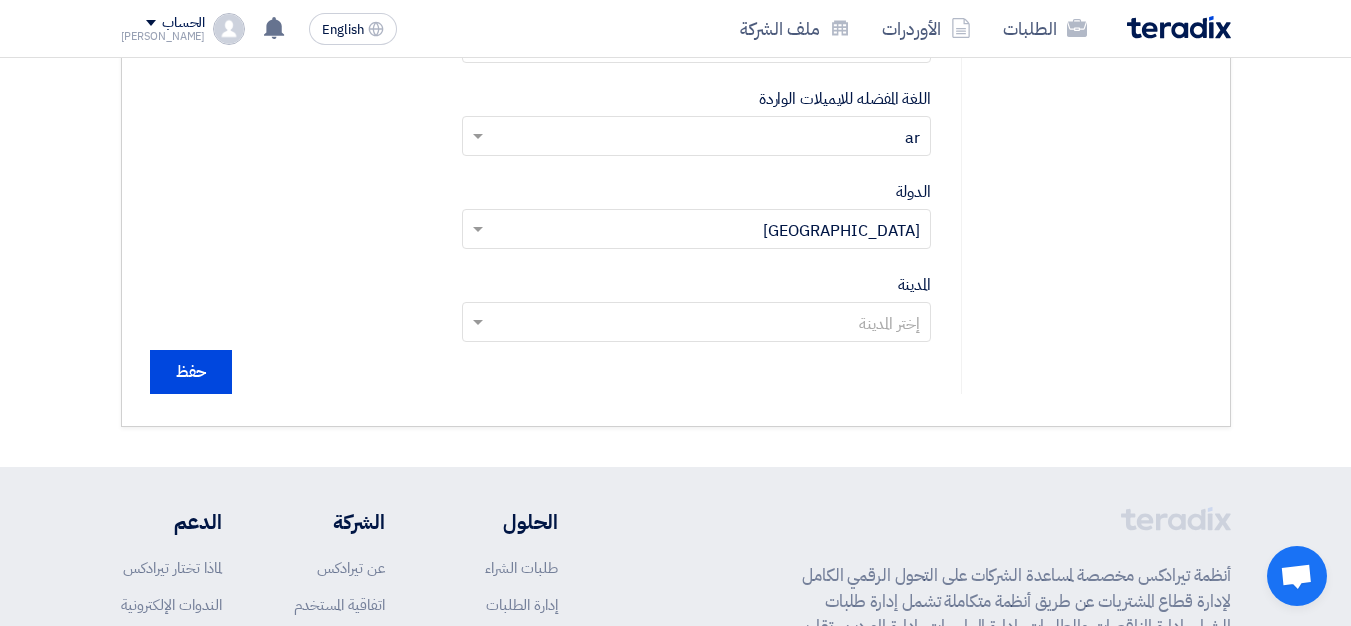 click on "إختر المدينة" 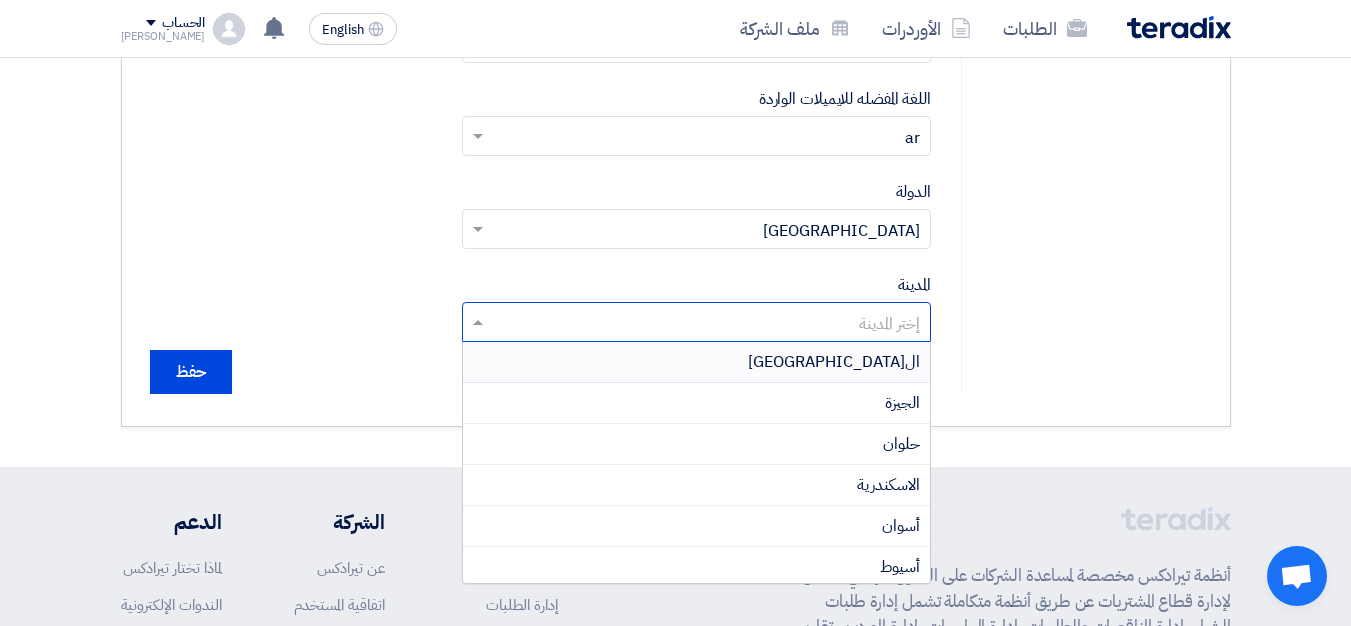 click on "ال[GEOGRAPHIC_DATA]" at bounding box center (696, 362) 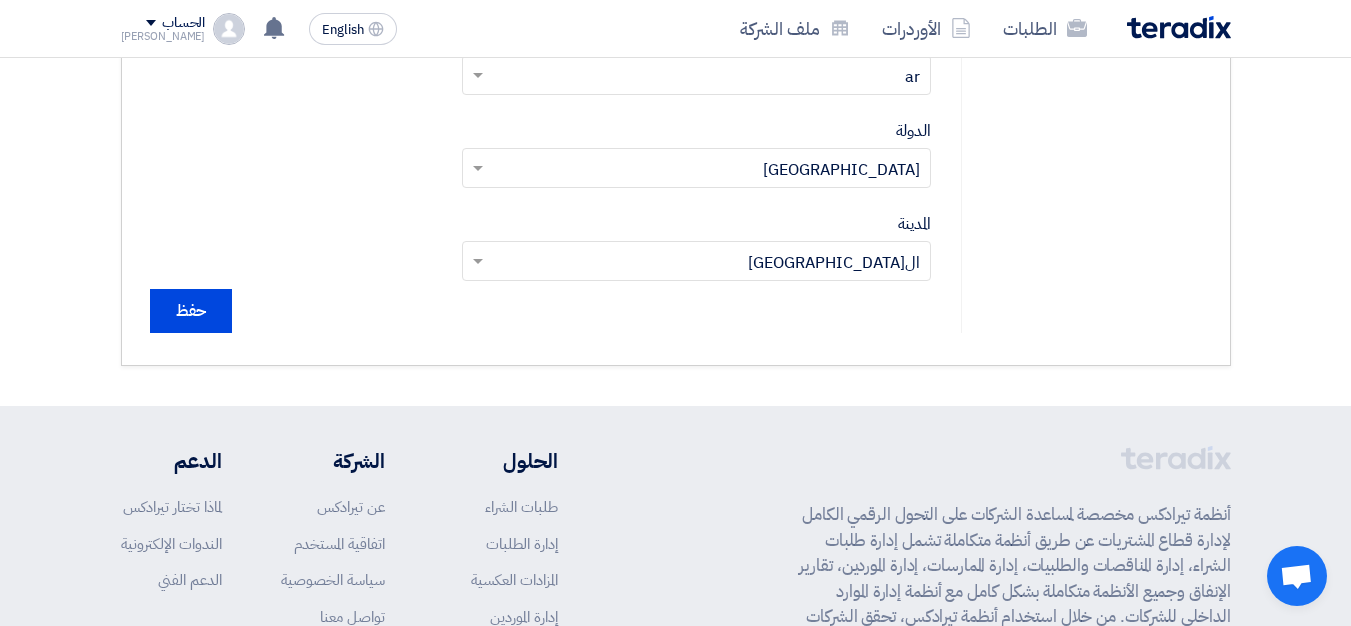 scroll, scrollTop: 1229, scrollLeft: 0, axis: vertical 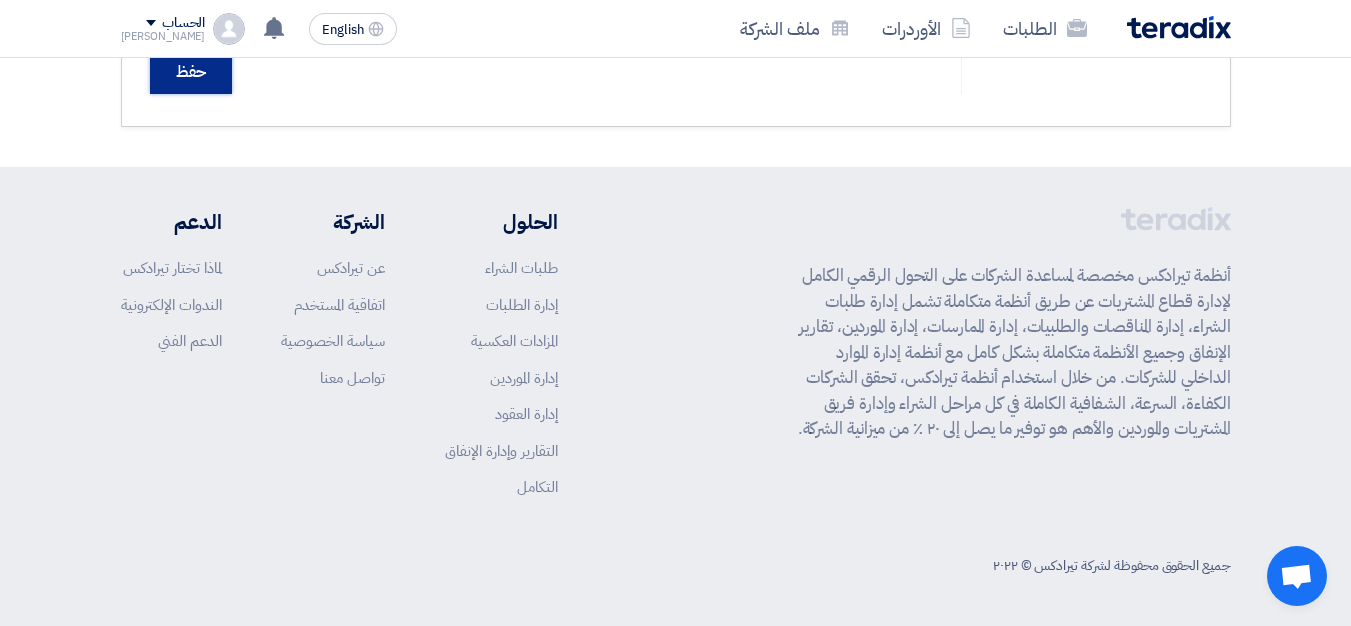 click on "حفظ" 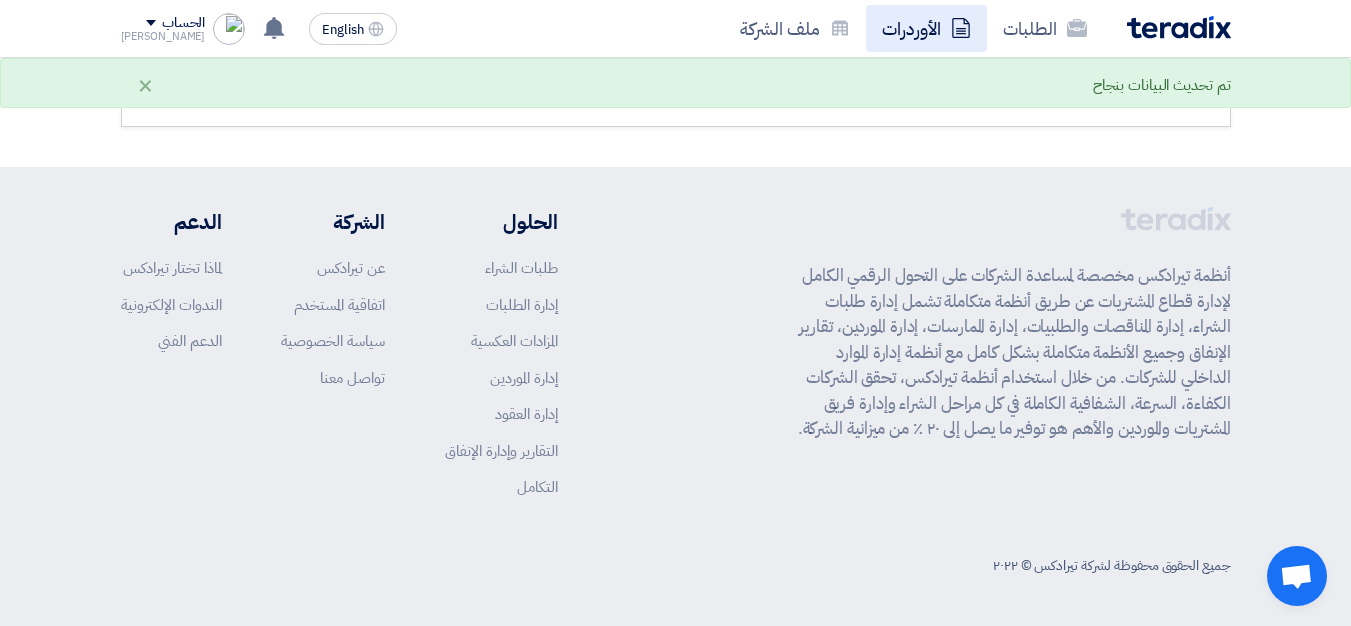 click on "الأوردرات" 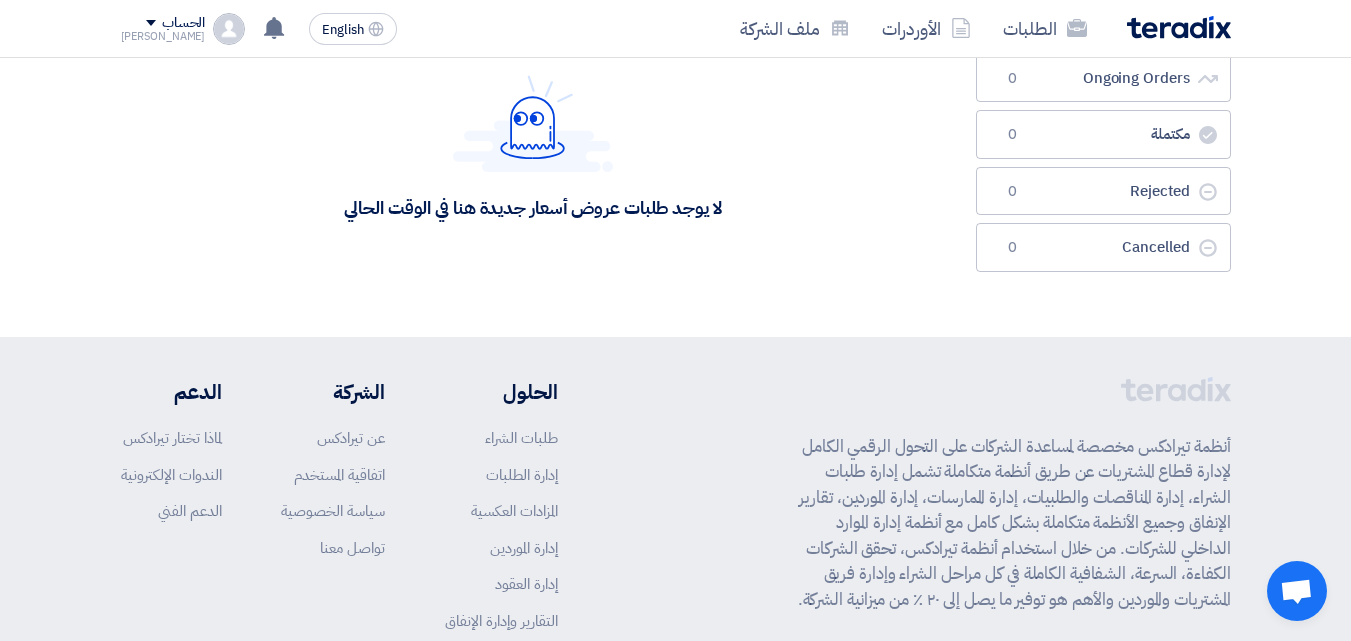 scroll, scrollTop: 0, scrollLeft: 0, axis: both 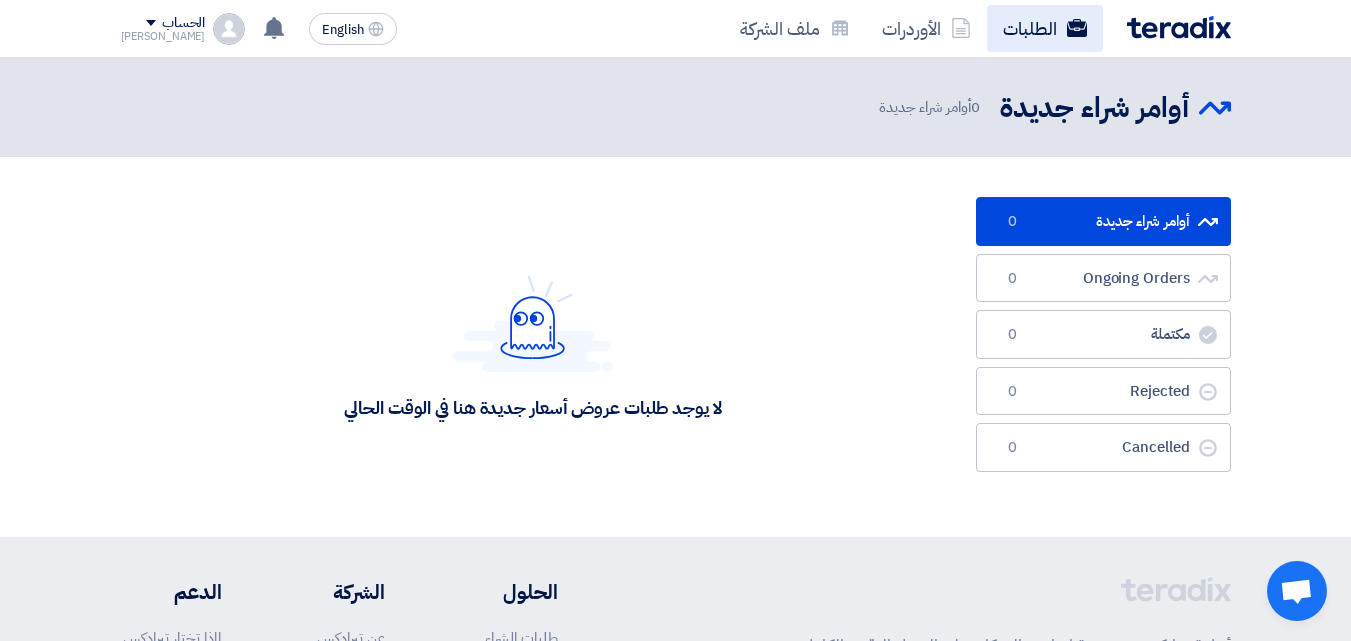 click on "الطلبات" 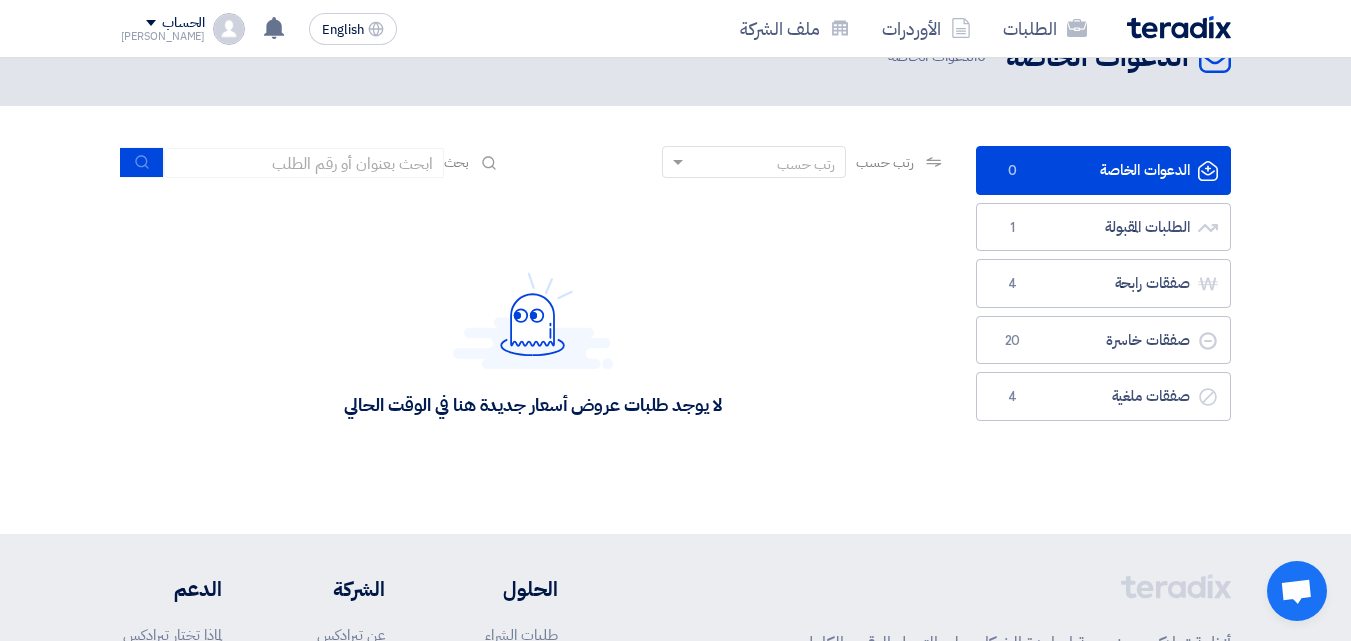 scroll, scrollTop: 0, scrollLeft: 0, axis: both 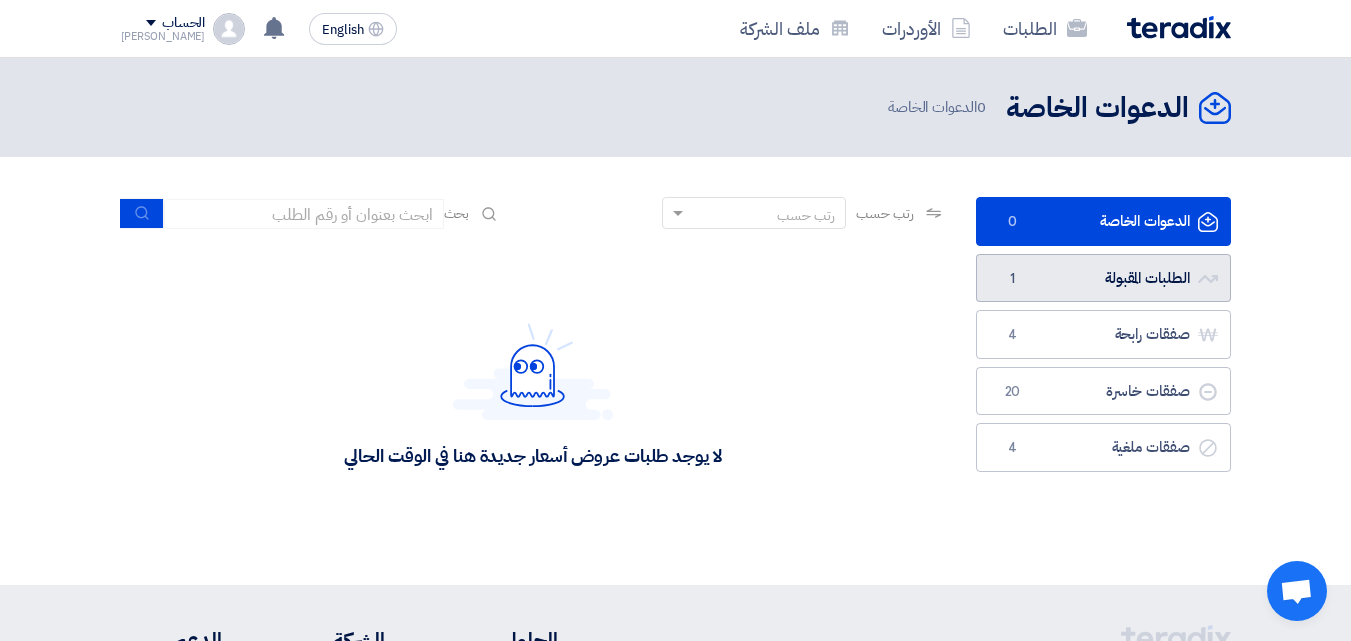 click on "الطلبات المقبولة
الطلبات المقبولة
1" 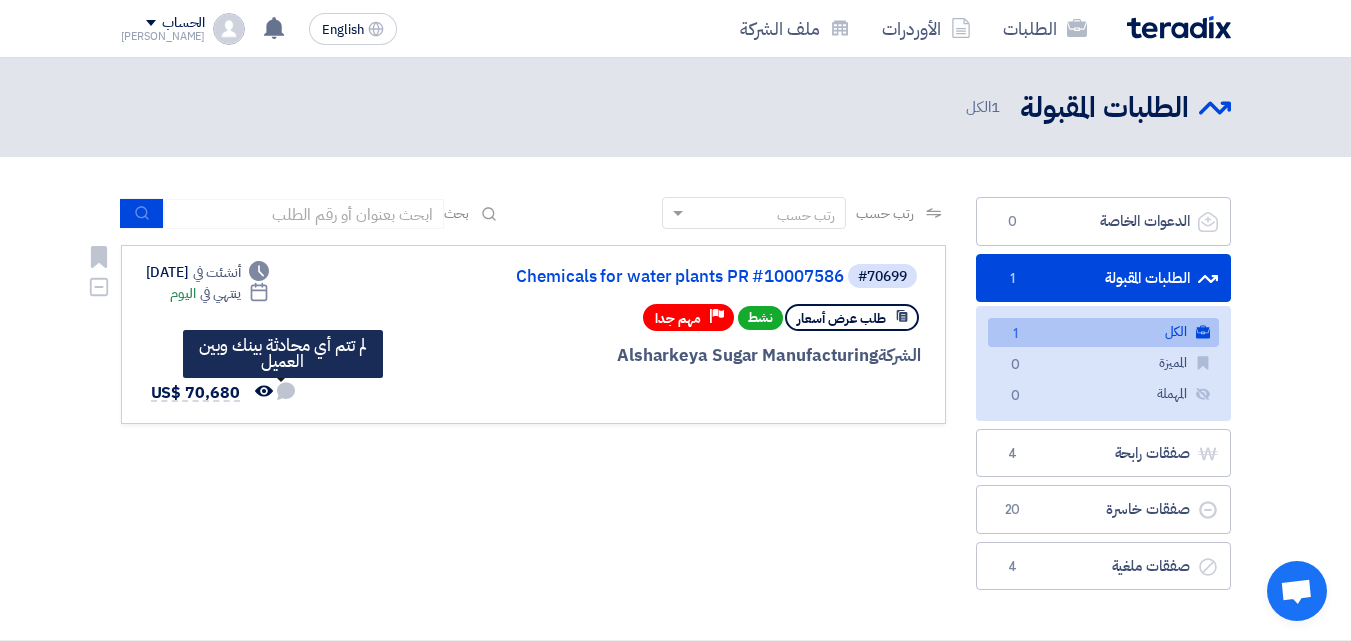 click 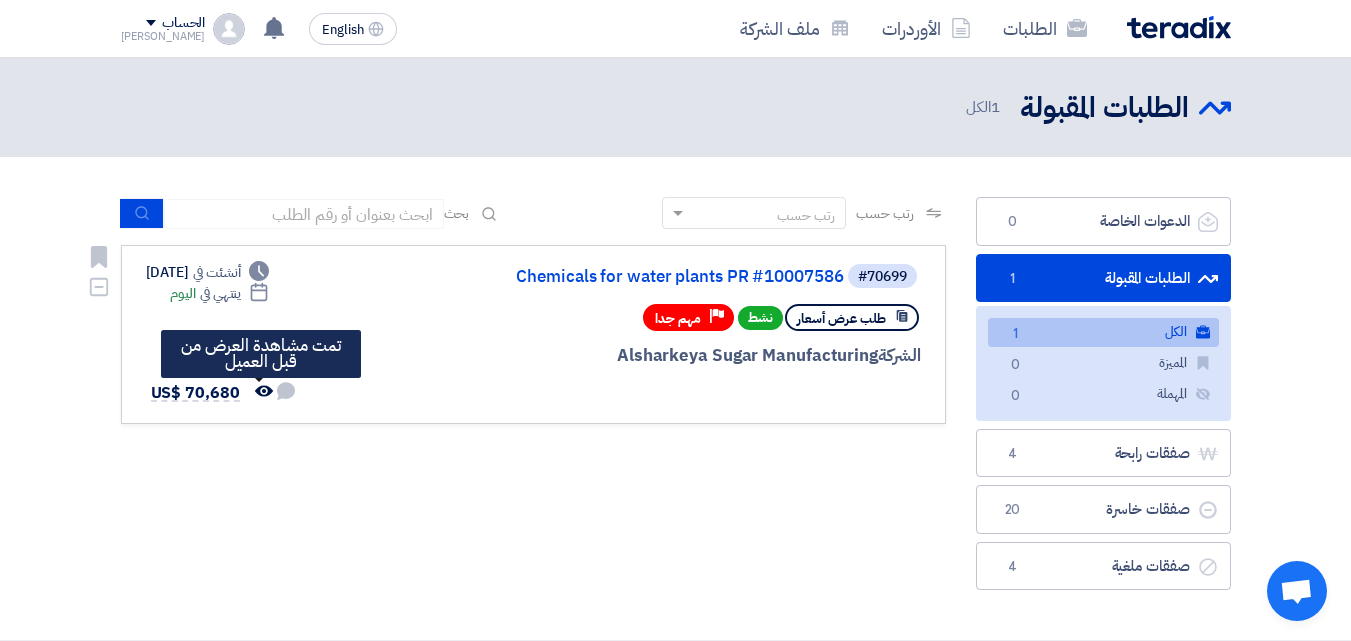 click on "تمت مشاهدة العرض من قبل العميل" 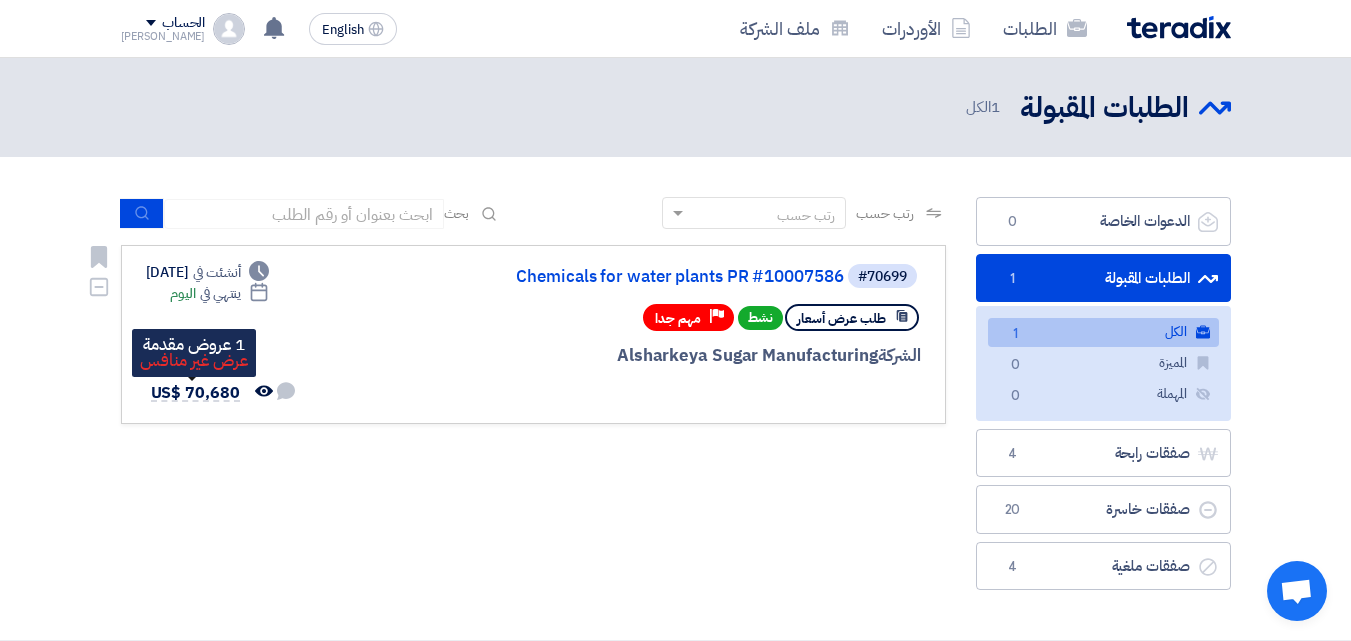 click on "US$
70,680" 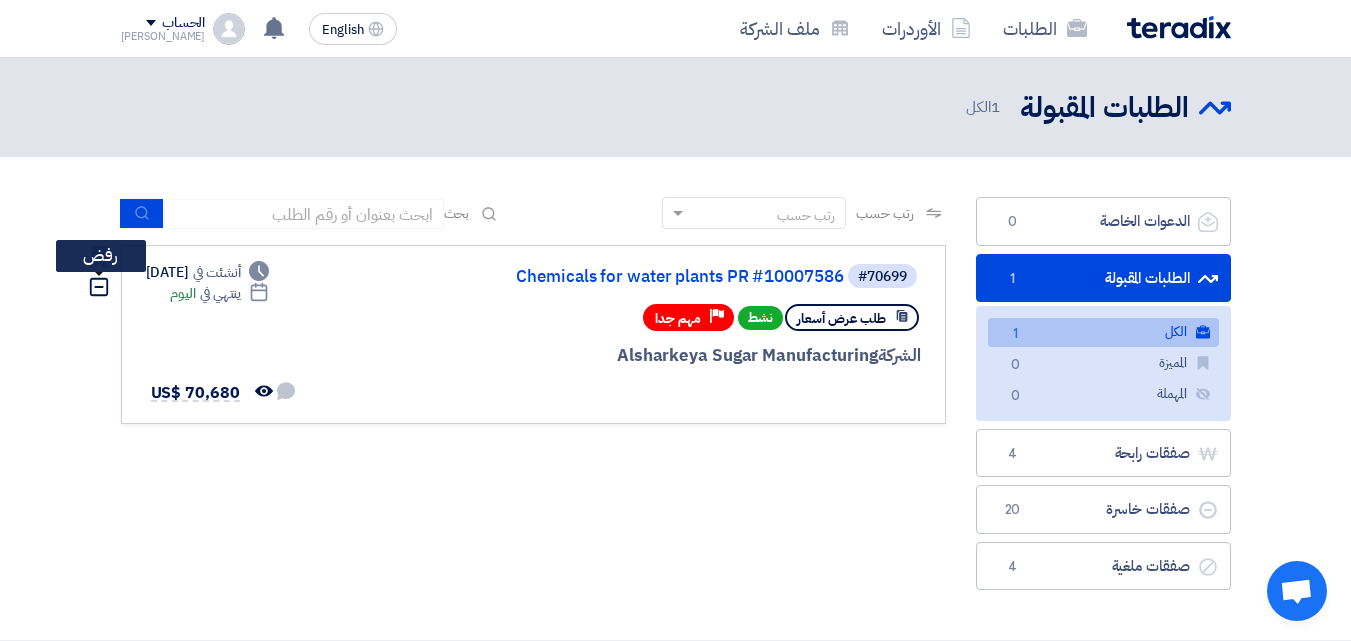 click on "Dismiss" 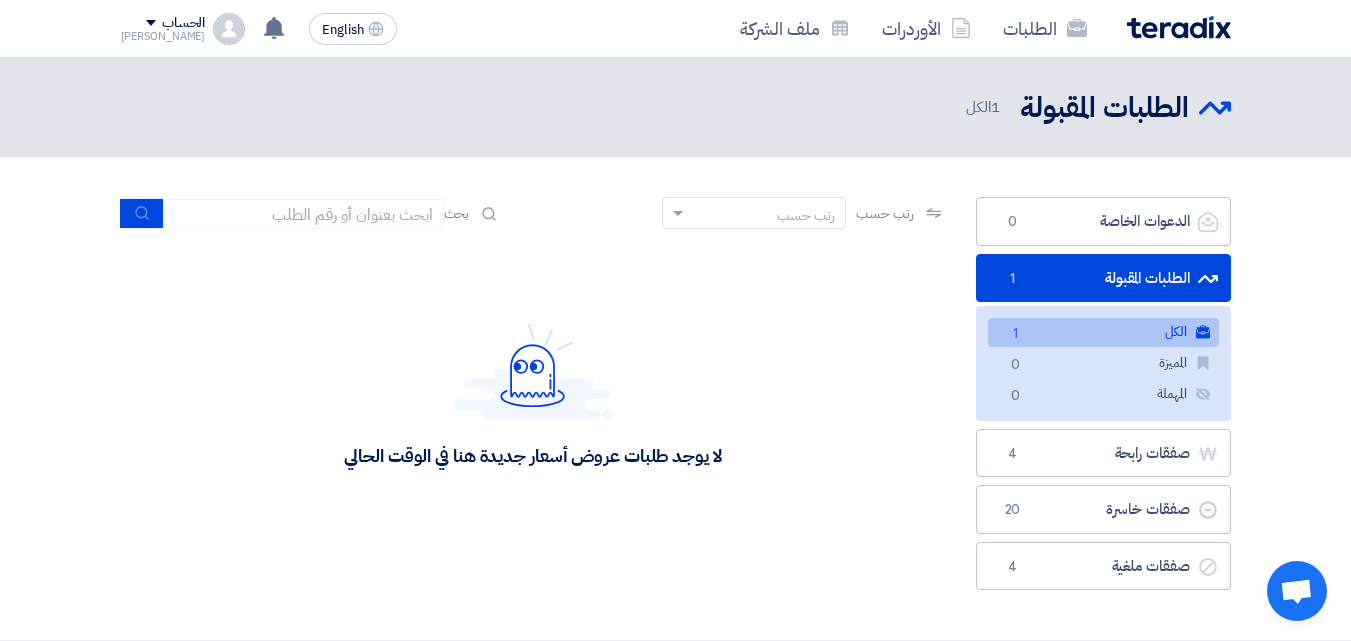 click on "الطلبات المقبولة
الطلبات المقبولة
1" 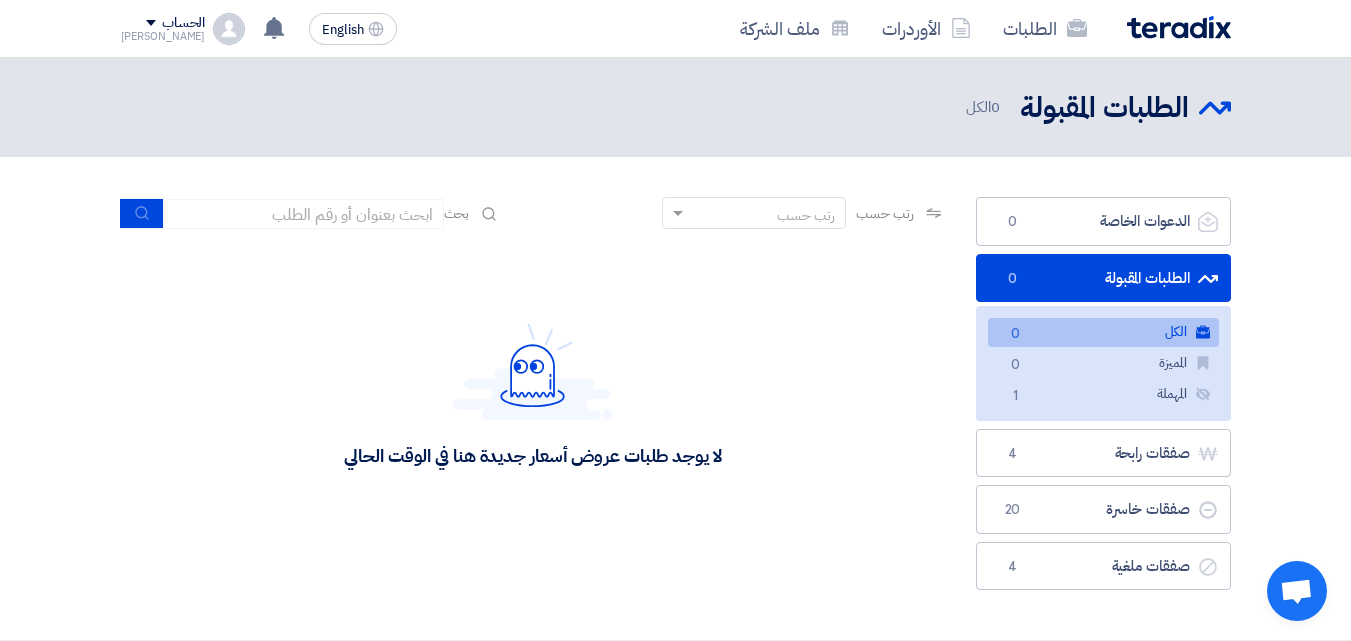 click on "الكل
الكل
0" 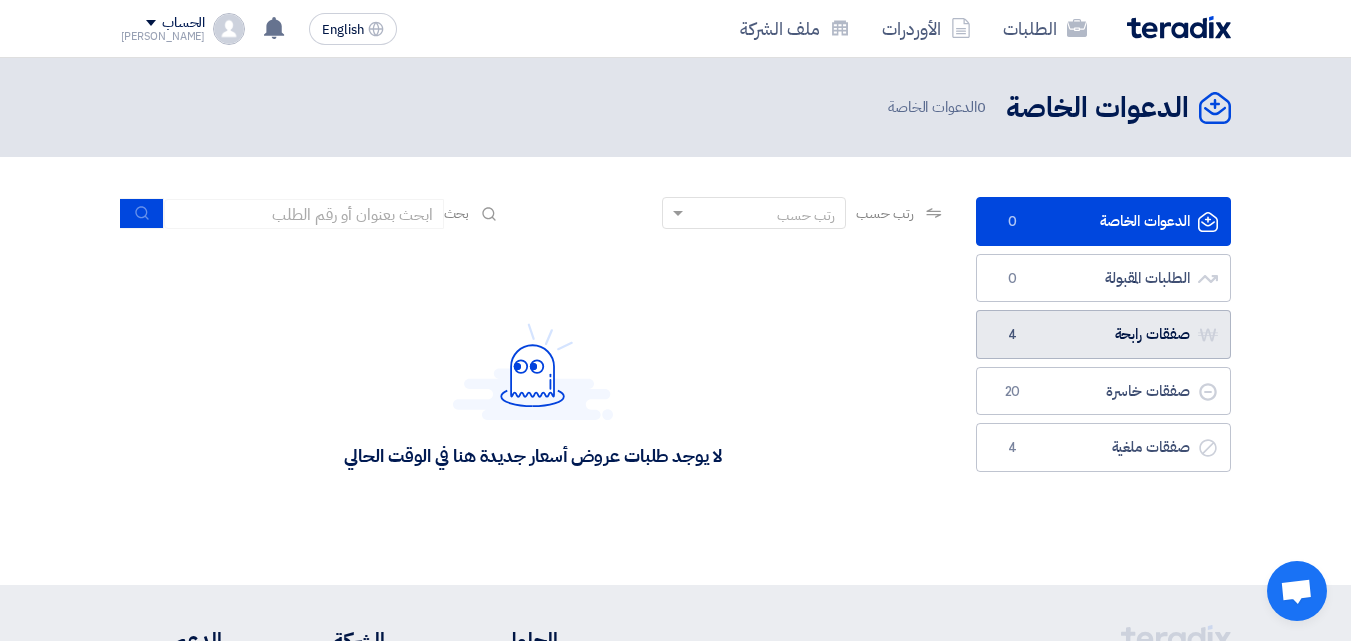click on "صفقات رابحة
صفقات رابحة
4" 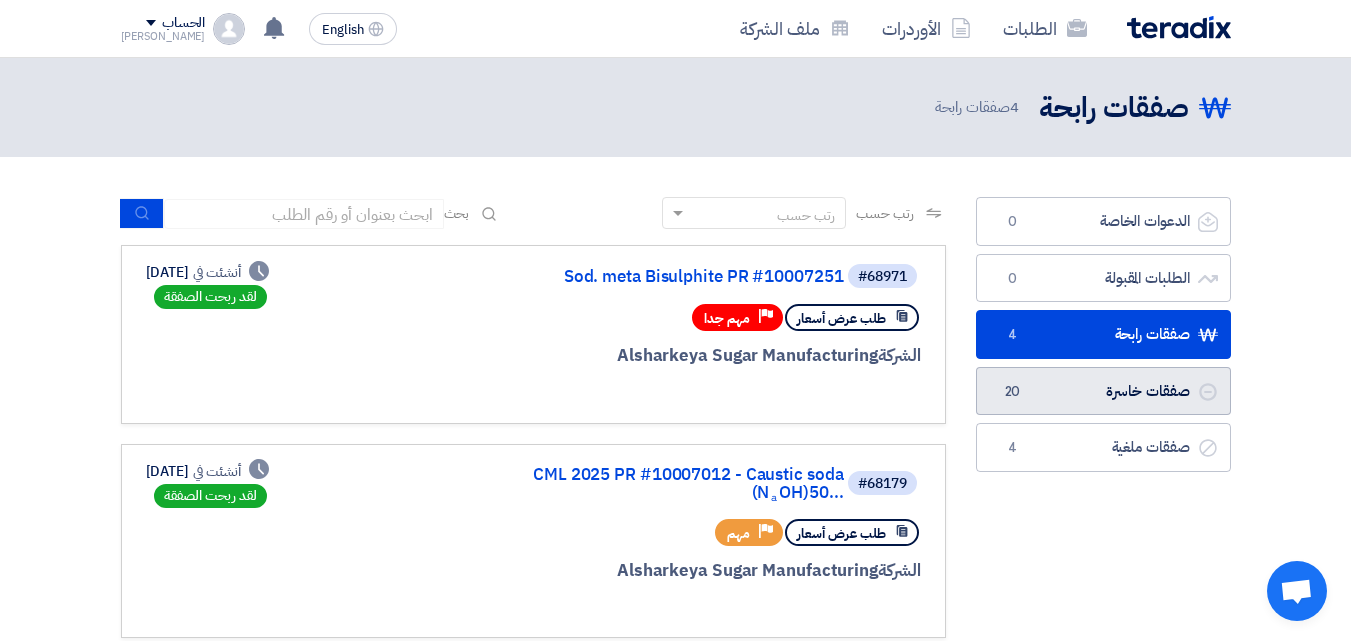 click on "صفقات خاسرة
صفقات خاسرة
20" 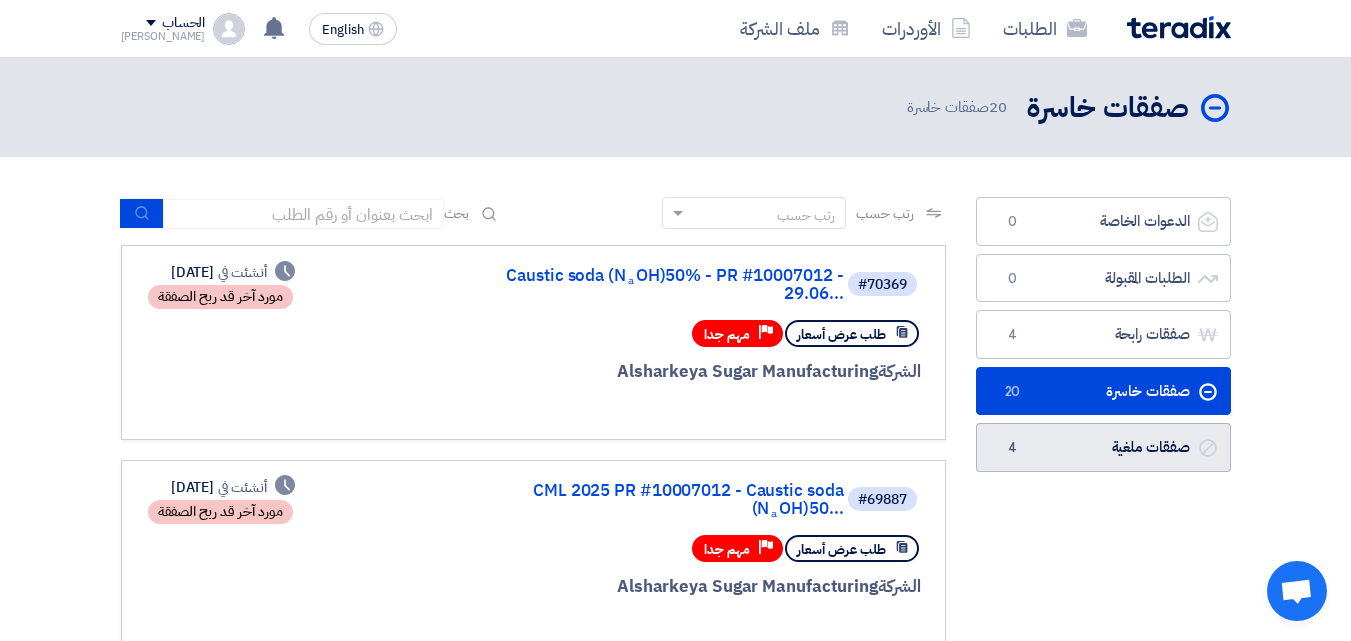 click on "صفقات ملغية
صفقات ملغية
4" 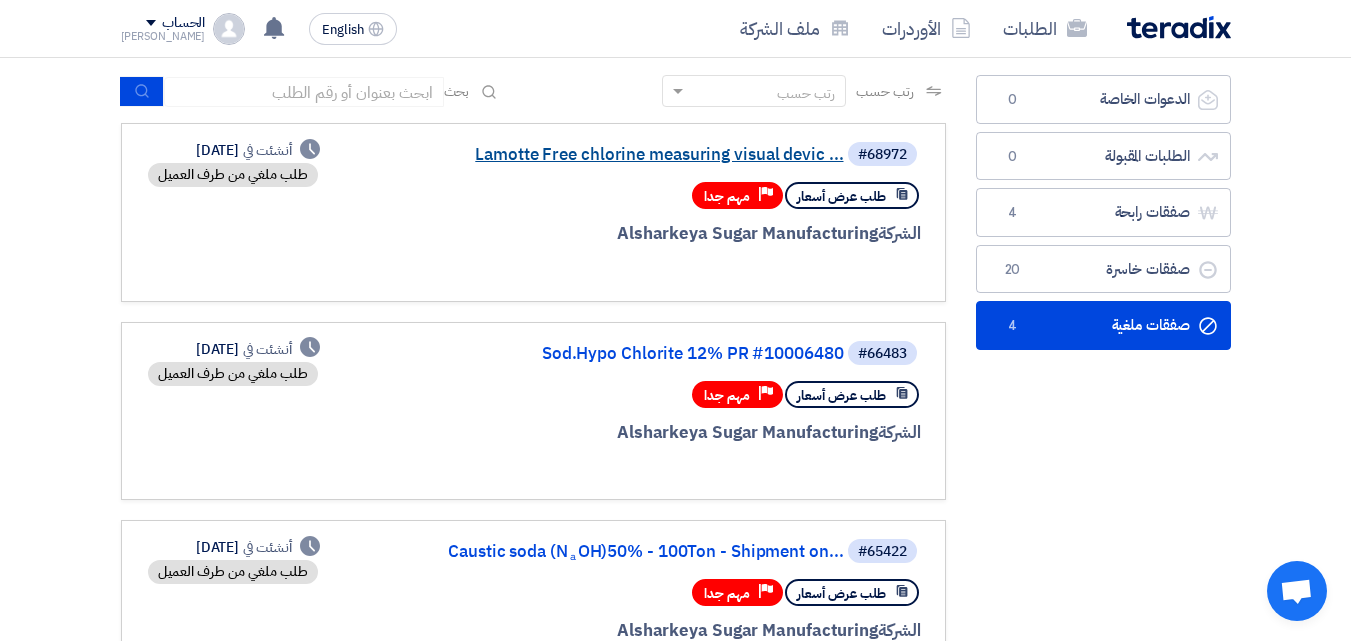 scroll, scrollTop: 0, scrollLeft: 0, axis: both 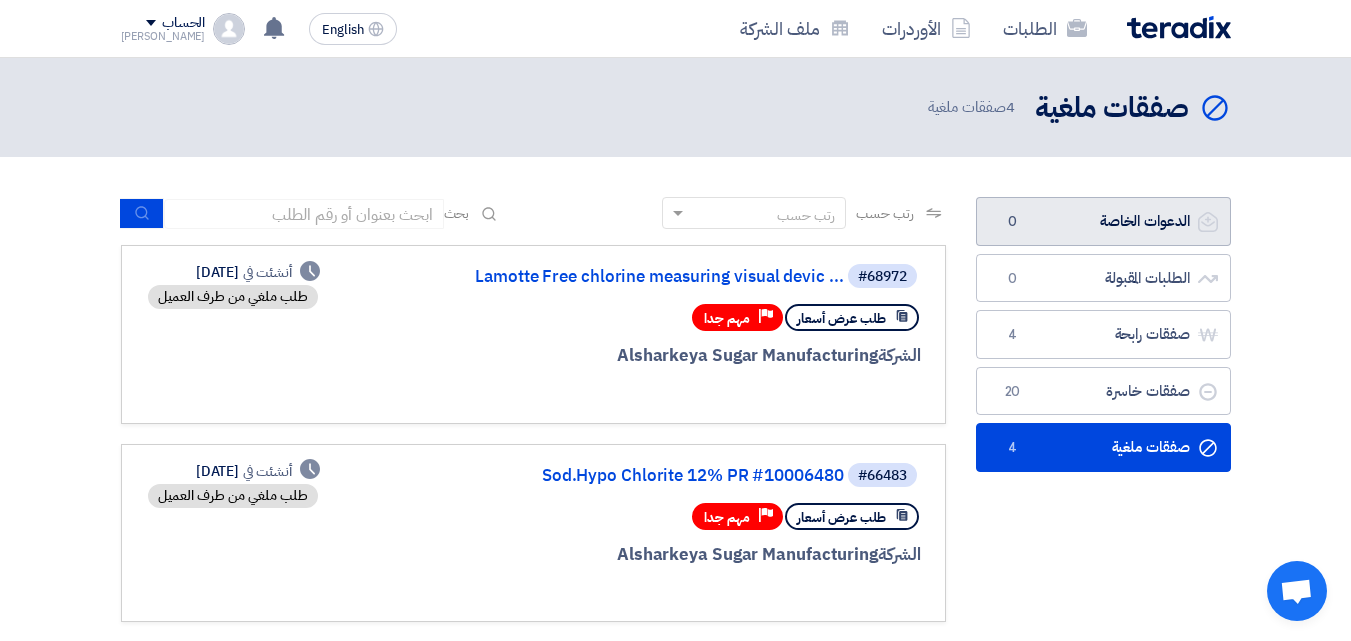 click on "الدعوات الخاصة
الدعوات الخاصة
0" 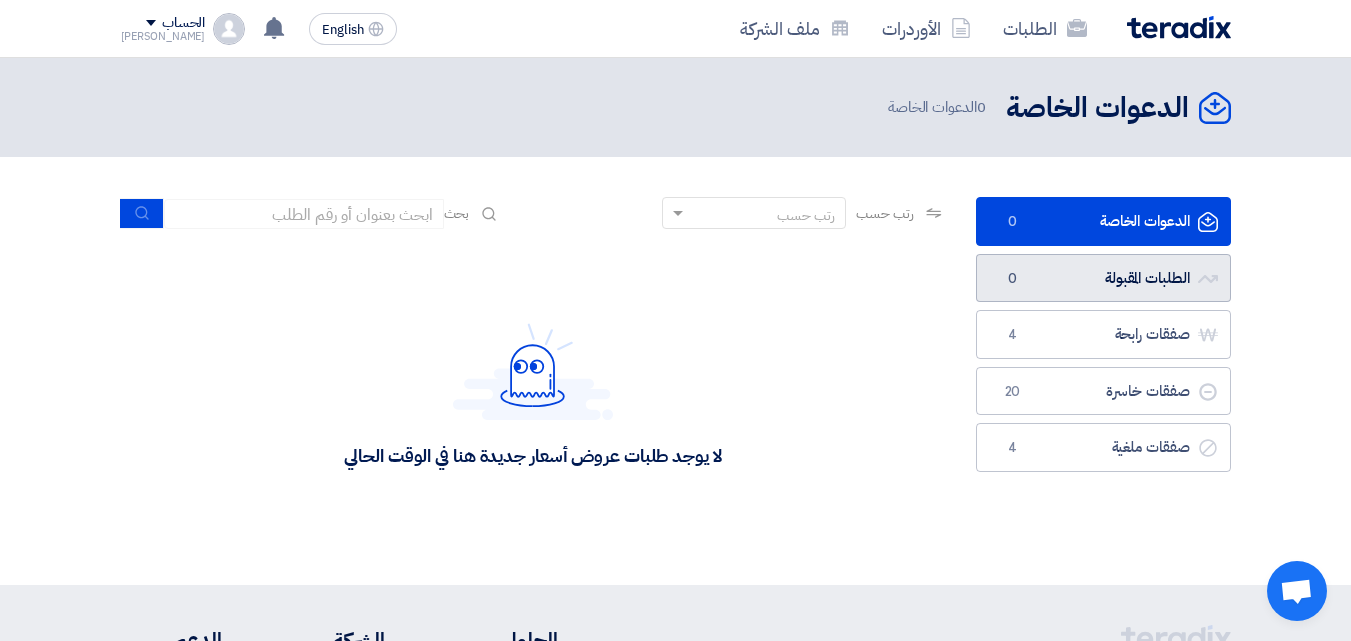 click on "الطلبات المقبولة
الطلبات المقبولة
0" 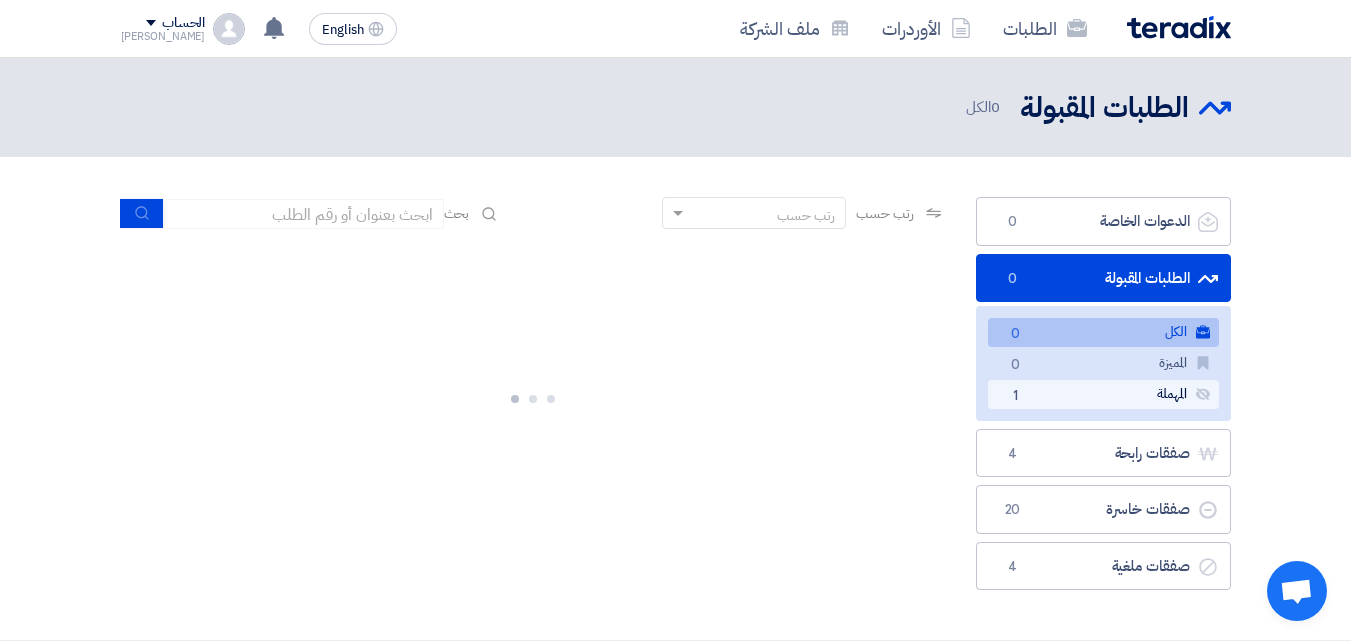 click on "المهملة
المهملة
1" 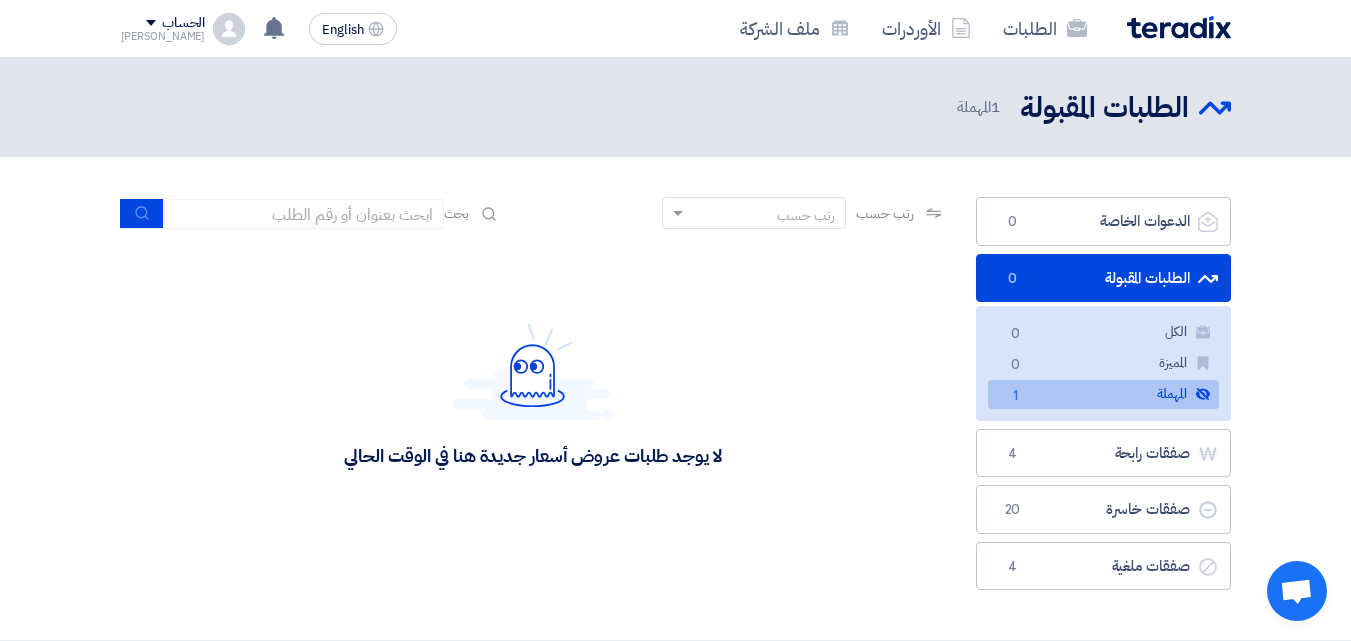 click on "المهملة
المهملة
1" 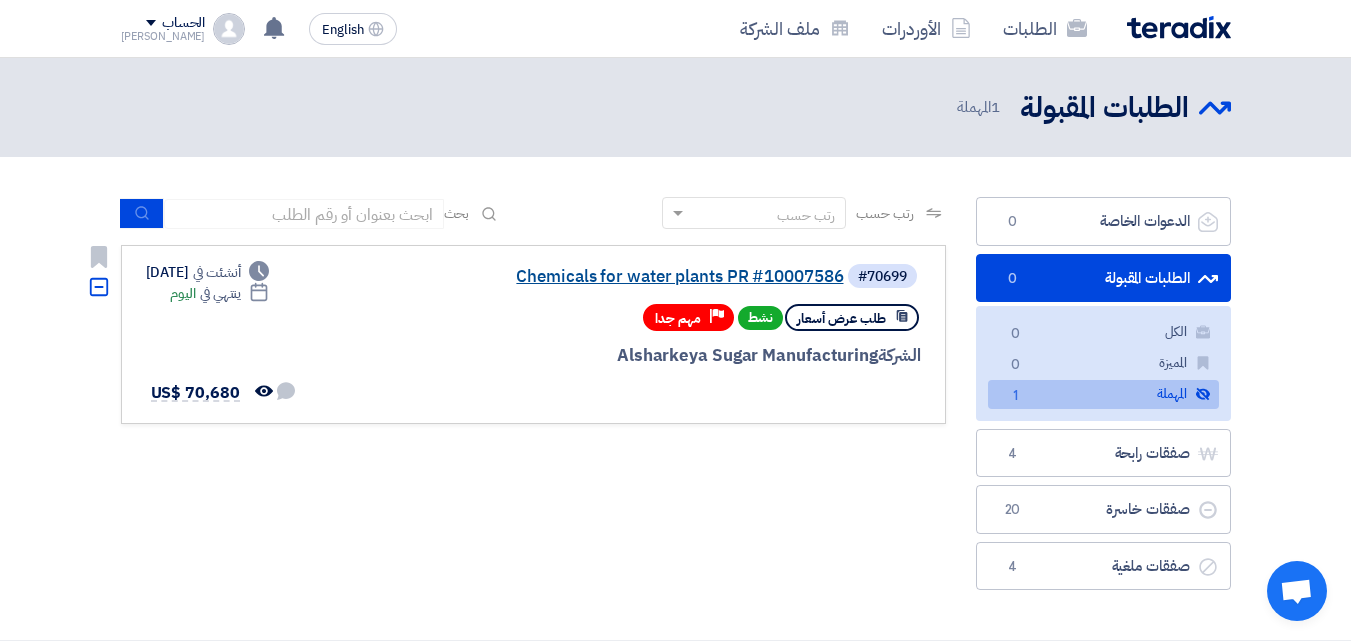 click on "Chemicals for water plants PR #10007586" 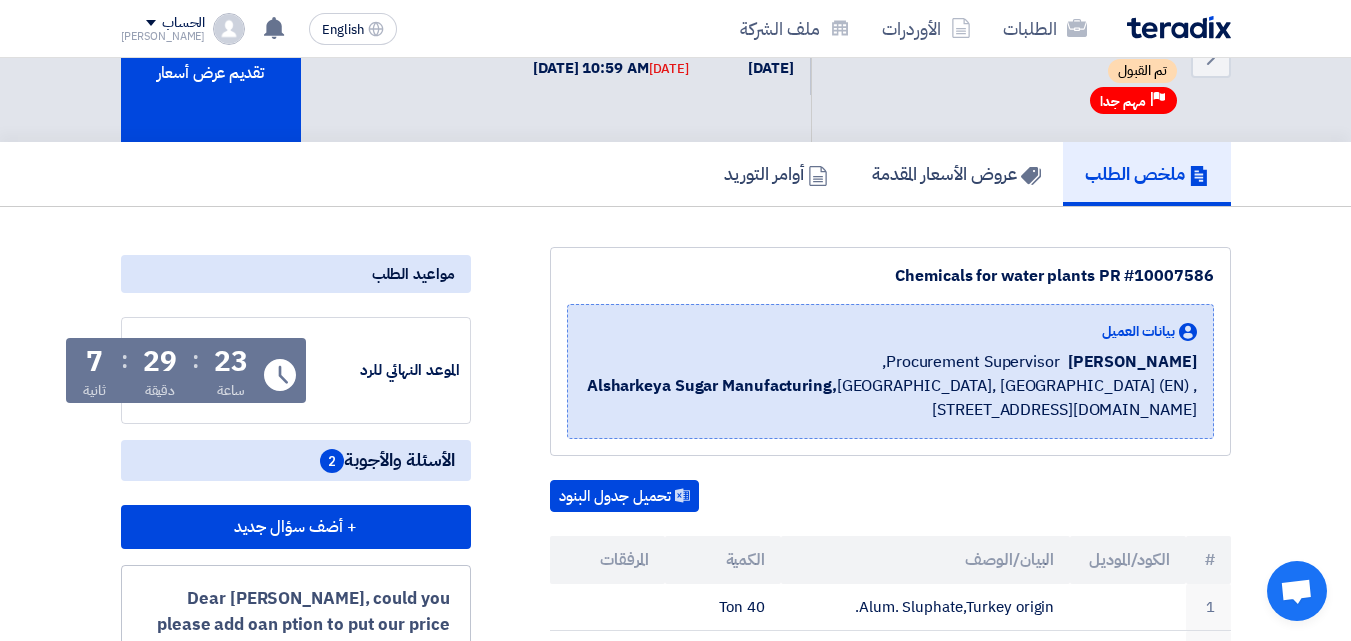 scroll, scrollTop: 0, scrollLeft: 0, axis: both 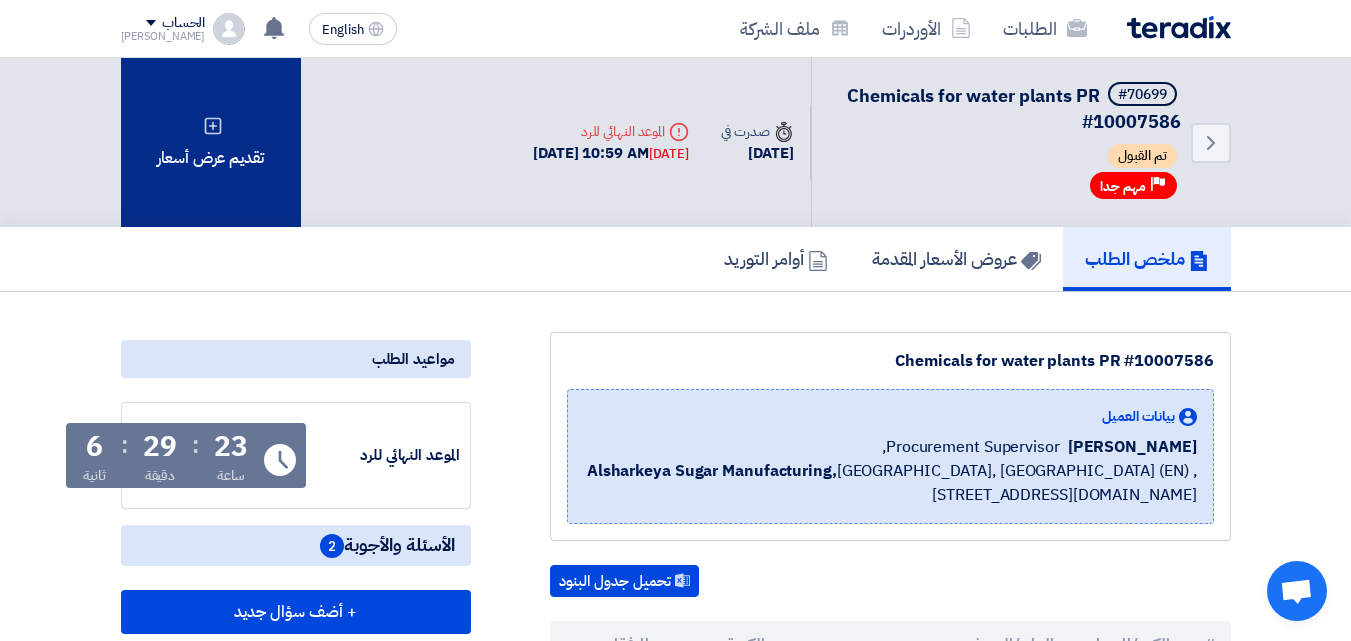 click on "تقديم عرض أسعار" 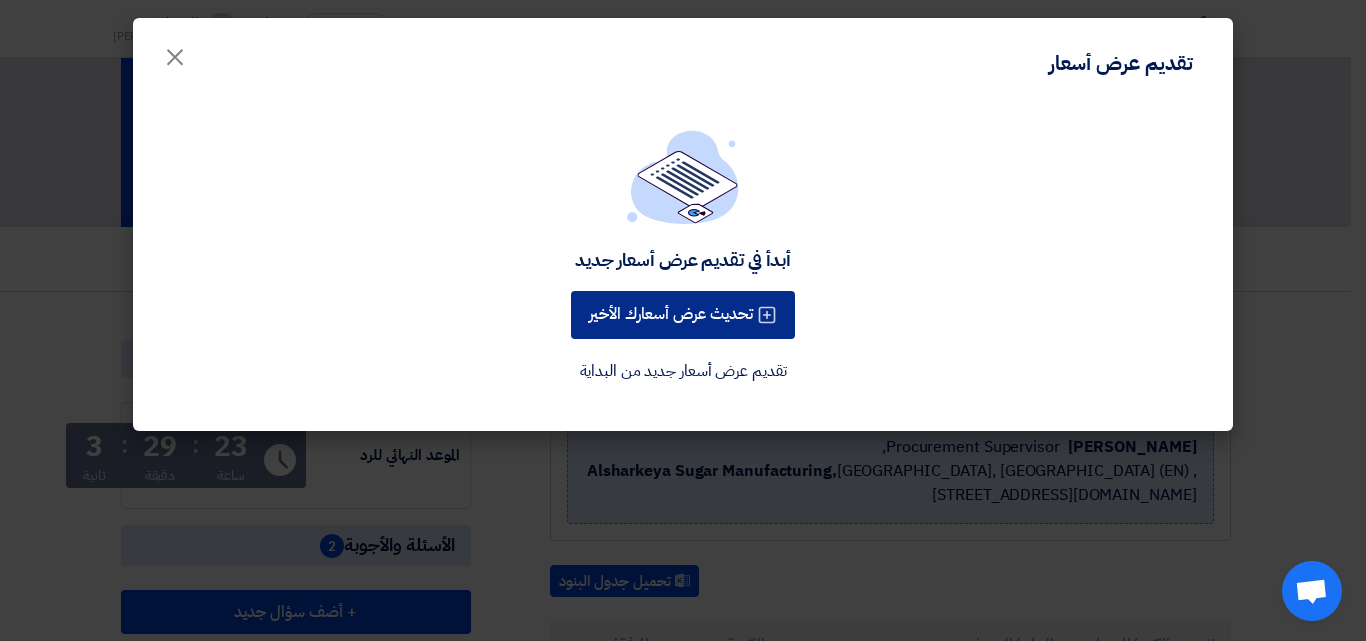 click on "تحديث عرض أسعارك الأخير" 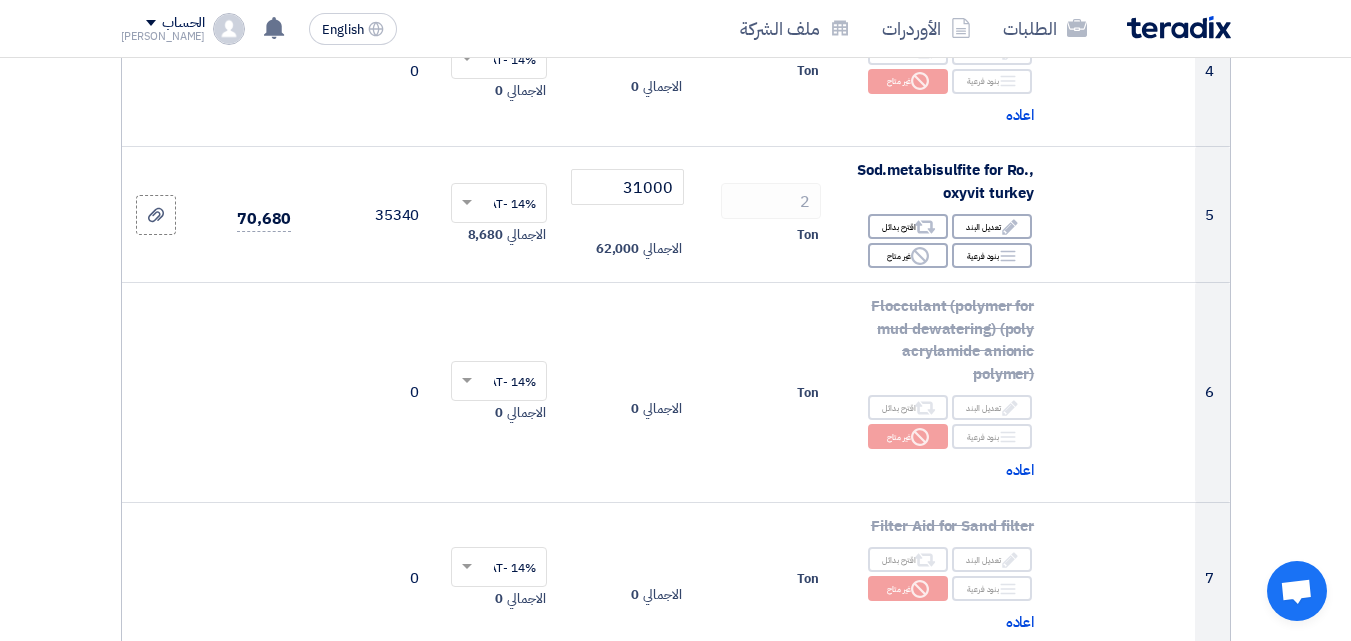 scroll, scrollTop: 900, scrollLeft: 0, axis: vertical 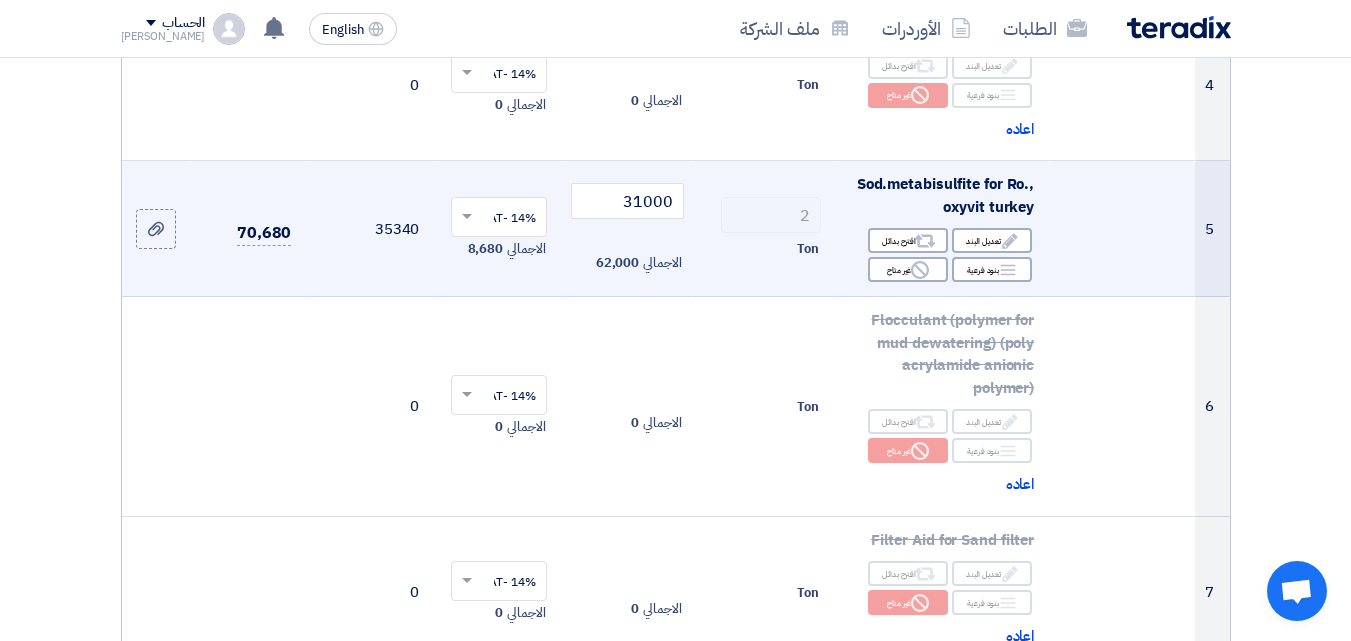 click 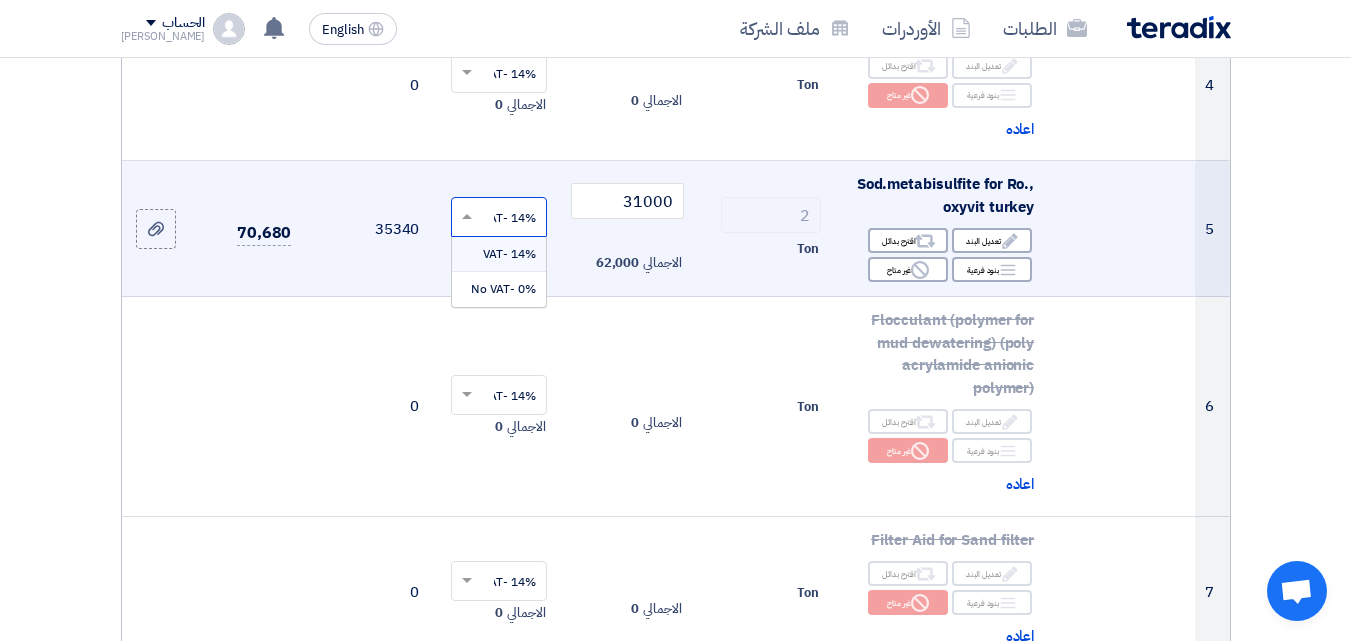 click on "14% -VAT" at bounding box center (499, 254) 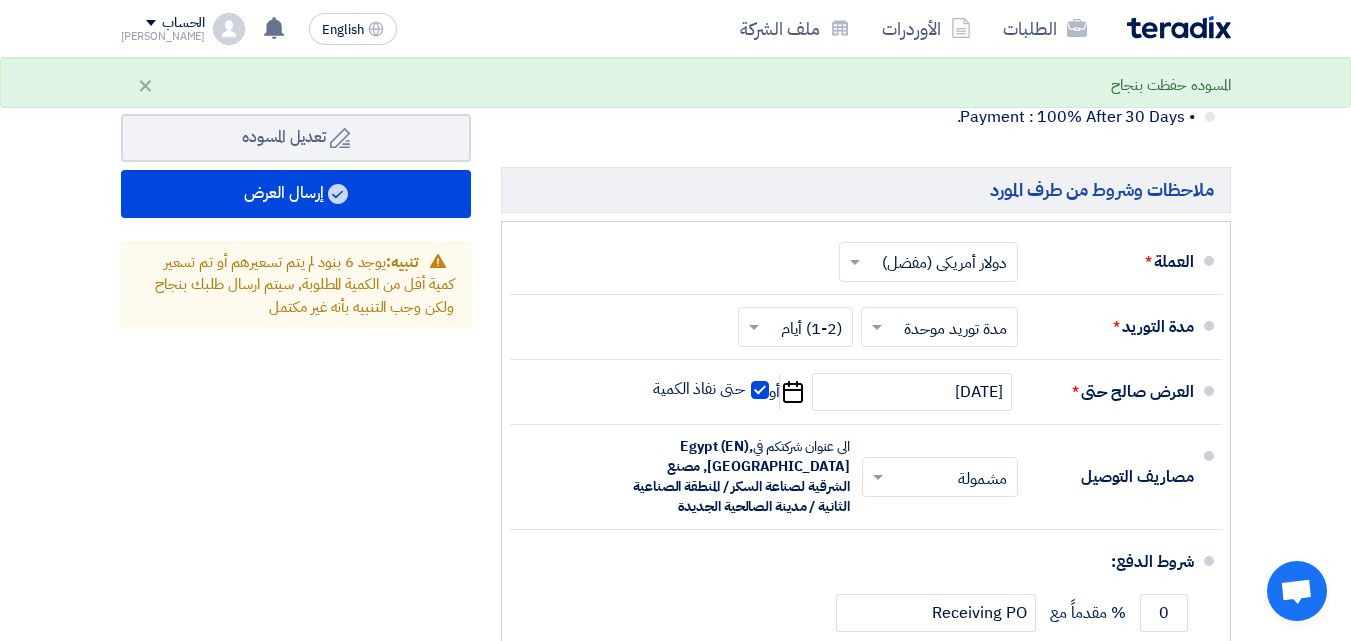 scroll, scrollTop: 2000, scrollLeft: 0, axis: vertical 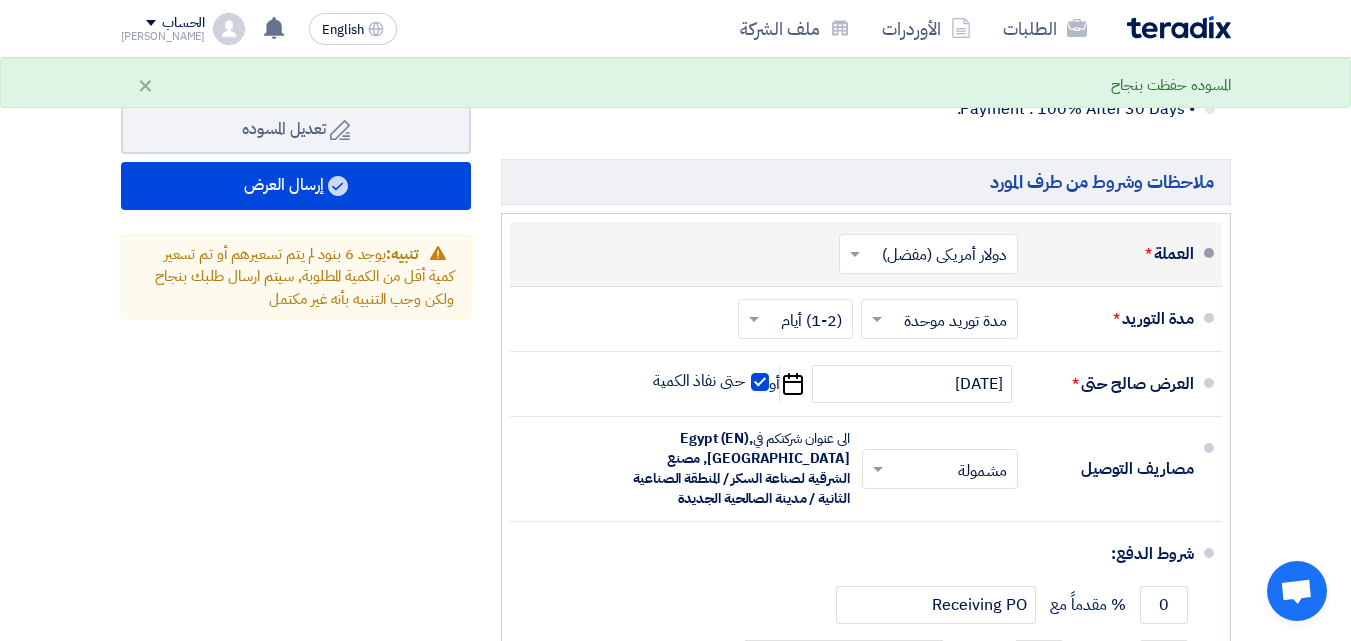 drag, startPoint x: 873, startPoint y: 298, endPoint x: 874, endPoint y: 282, distance: 16.03122 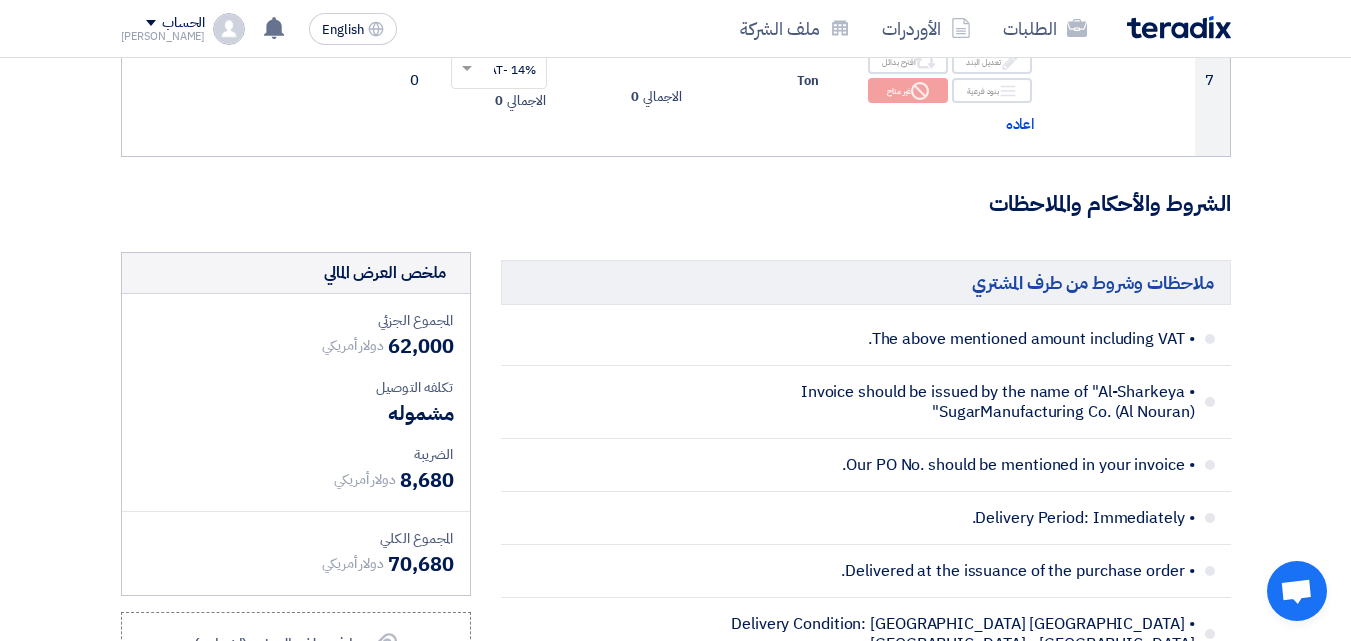 scroll, scrollTop: 1200, scrollLeft: 0, axis: vertical 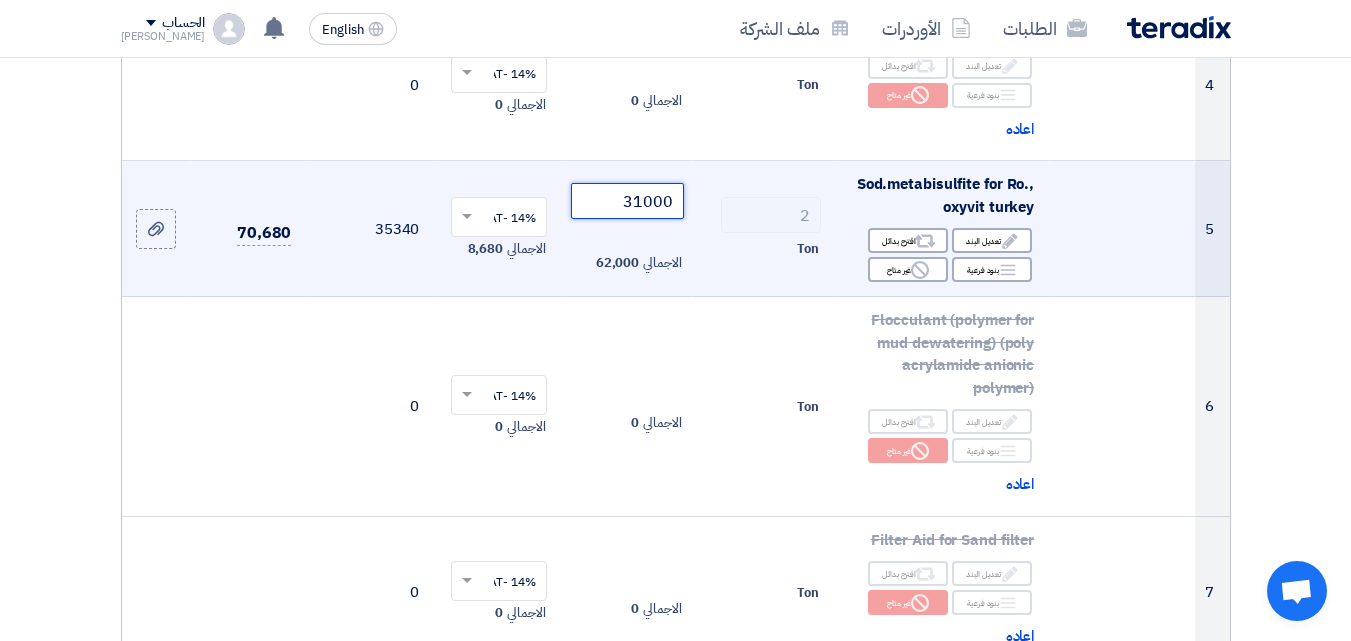 click on "31000" 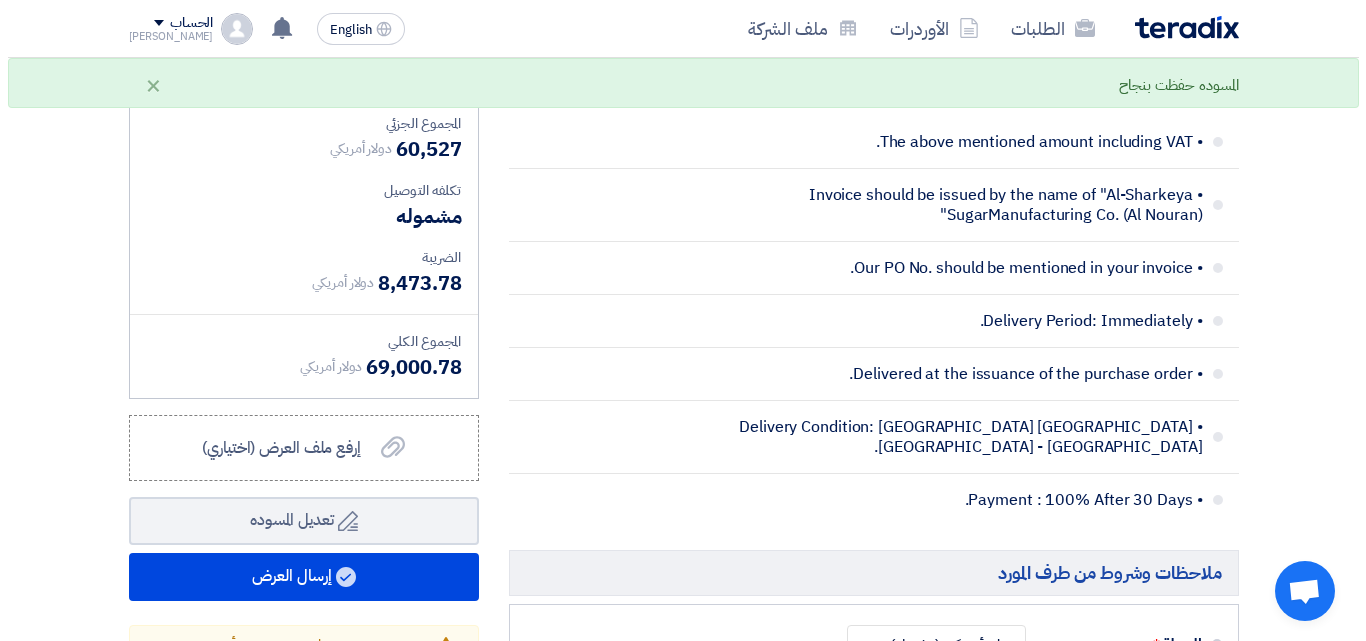 scroll, scrollTop: 1800, scrollLeft: 0, axis: vertical 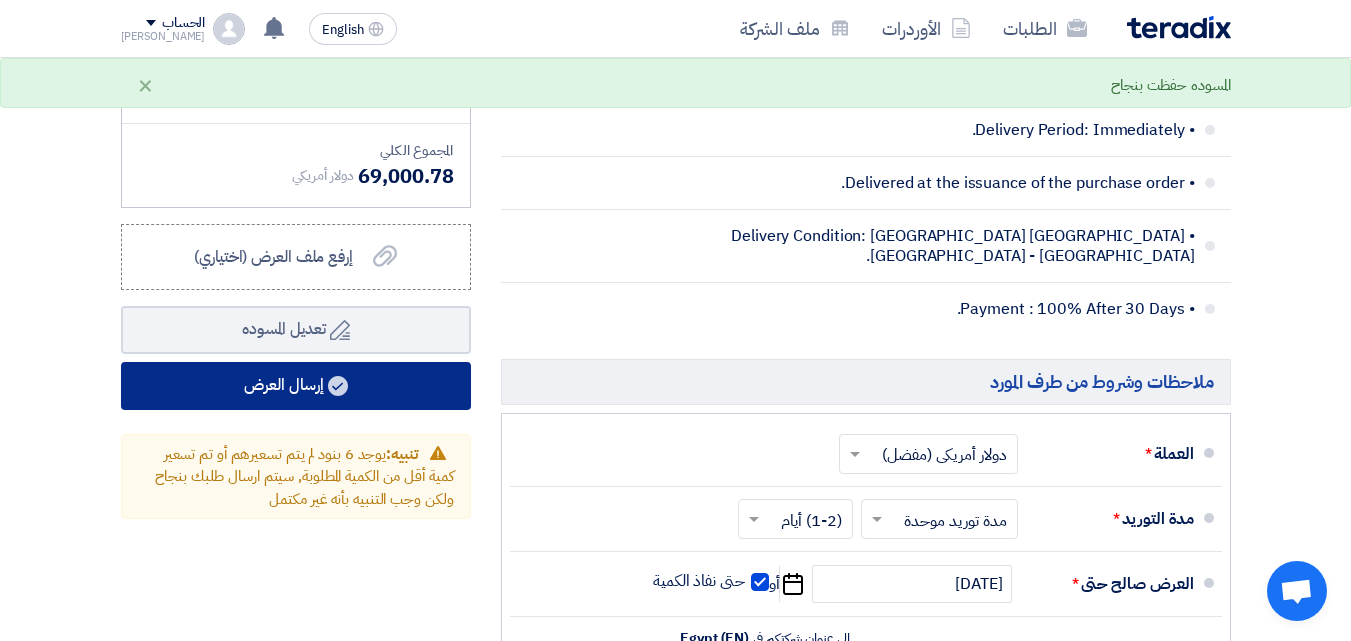 type on "30263.5" 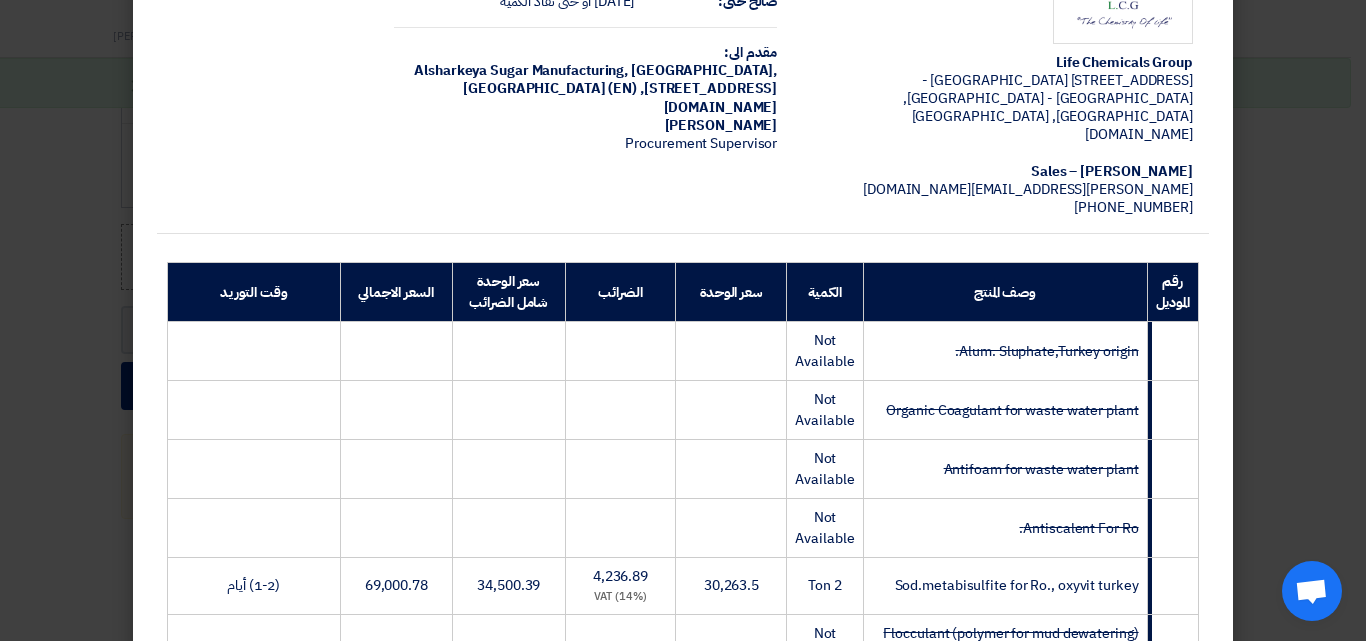 scroll, scrollTop: 640, scrollLeft: 0, axis: vertical 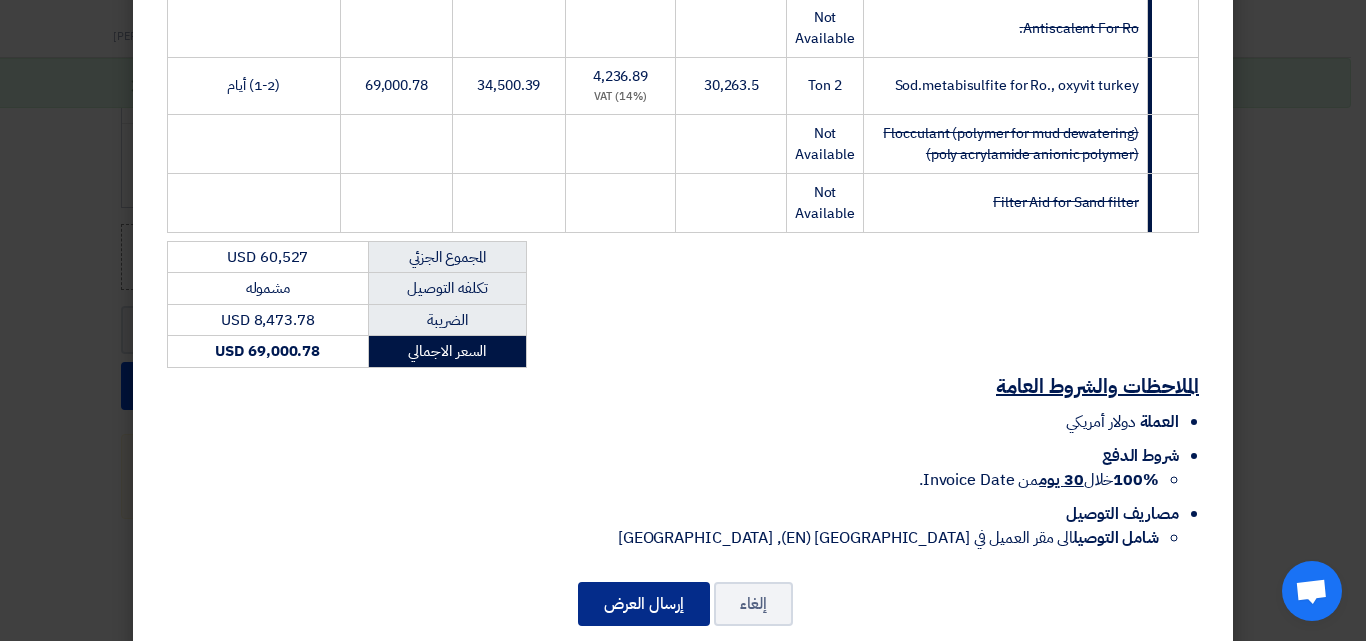 click on "إرسال العرض" 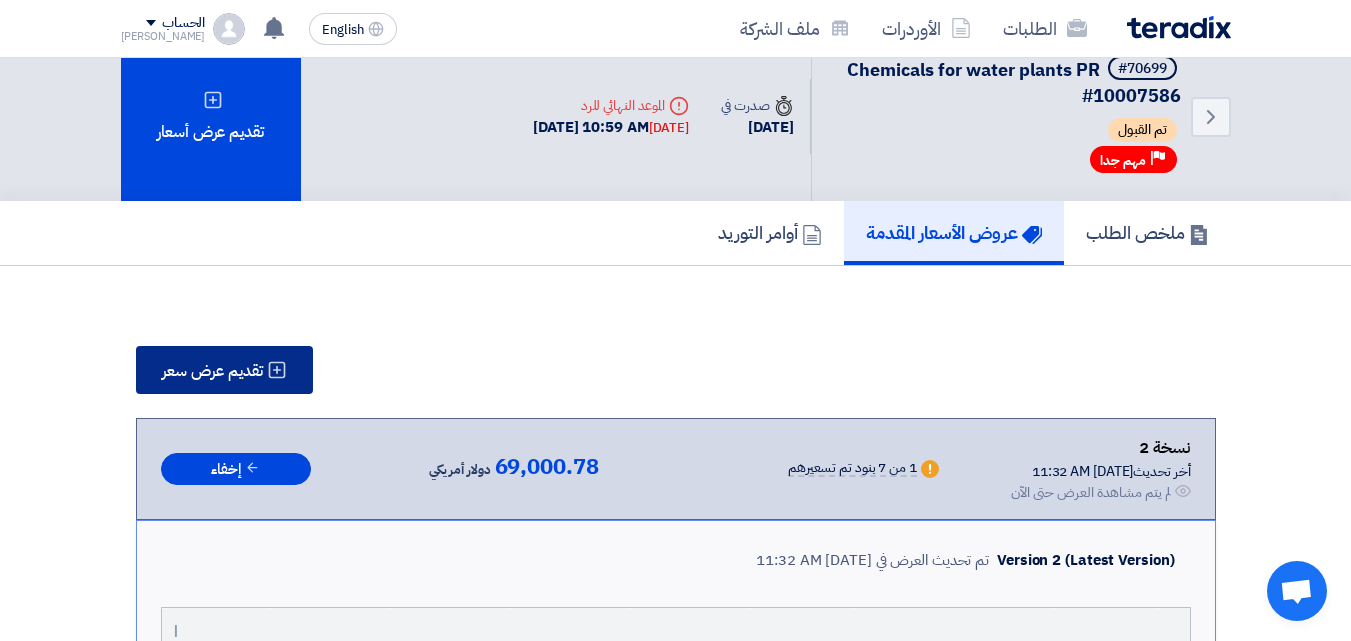scroll, scrollTop: 0, scrollLeft: 0, axis: both 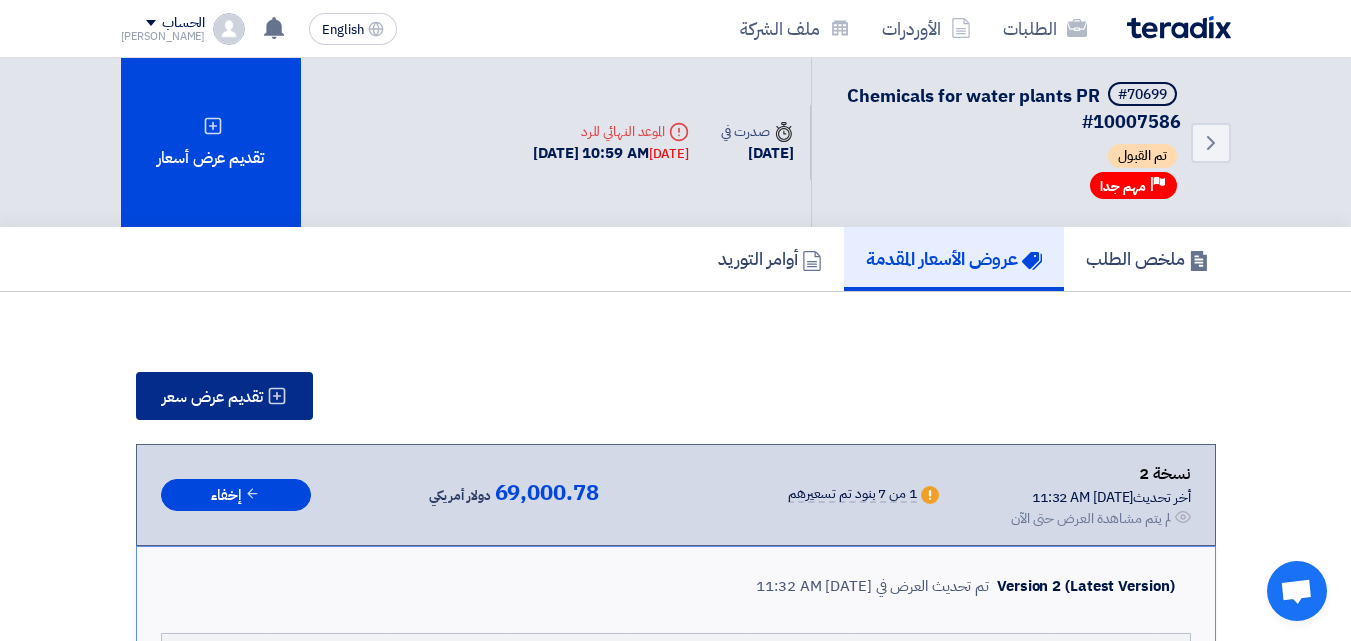 click on "تقديم عرض سعر" 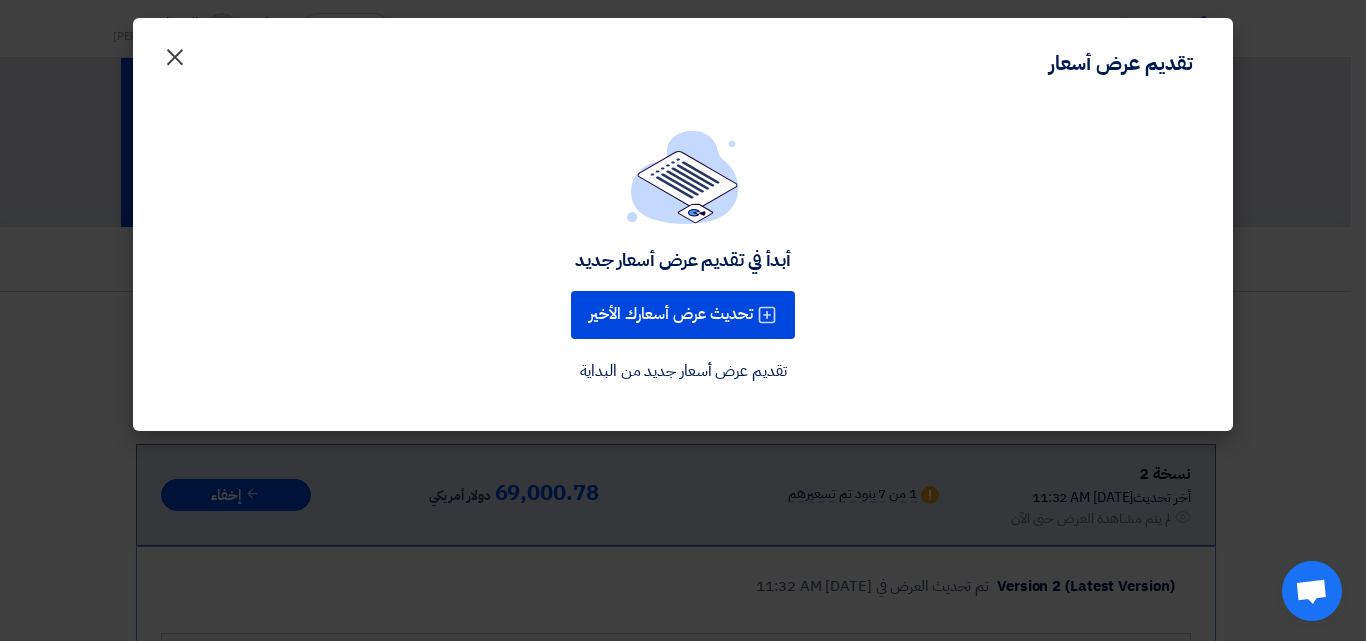 click on "×" 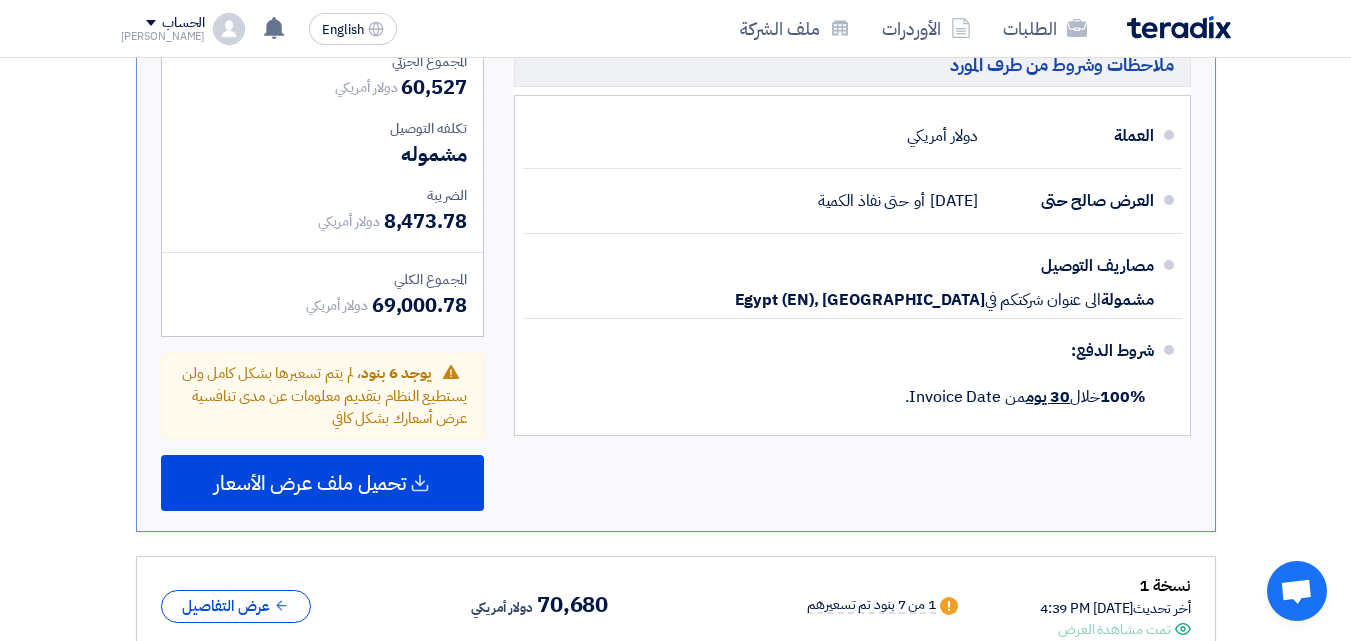 scroll, scrollTop: 1600, scrollLeft: 0, axis: vertical 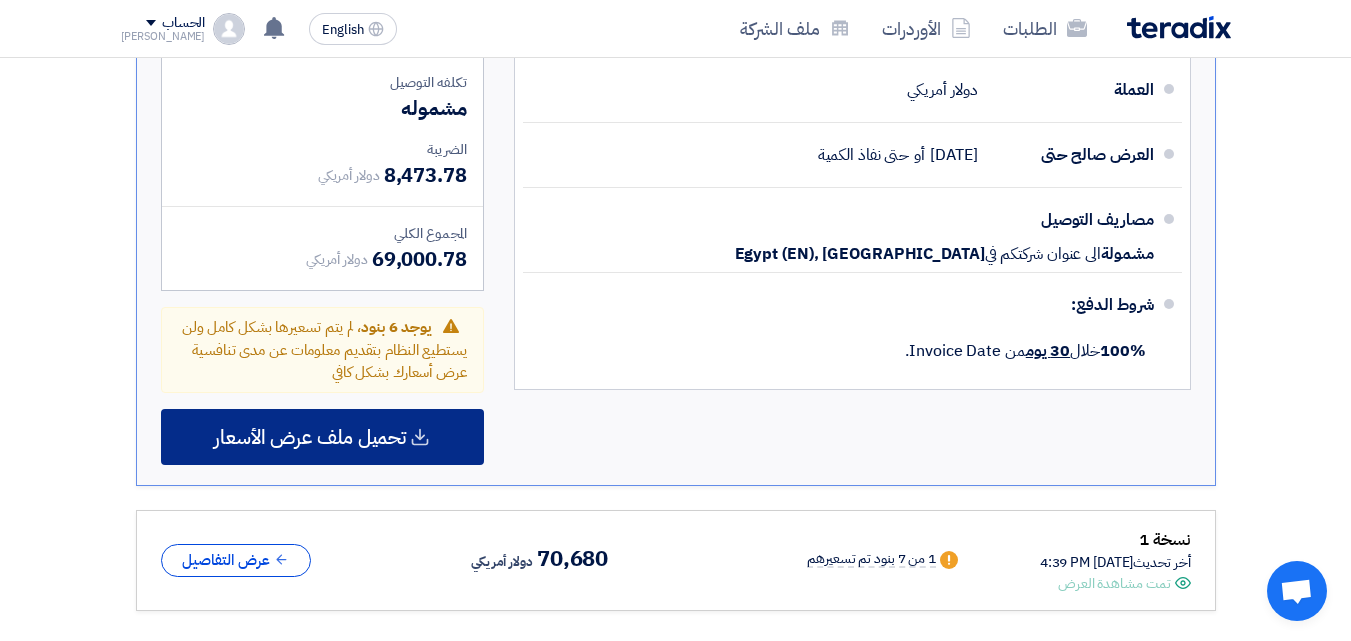 click on "تحميل ملف عرض الأسعار" at bounding box center (322, 437) 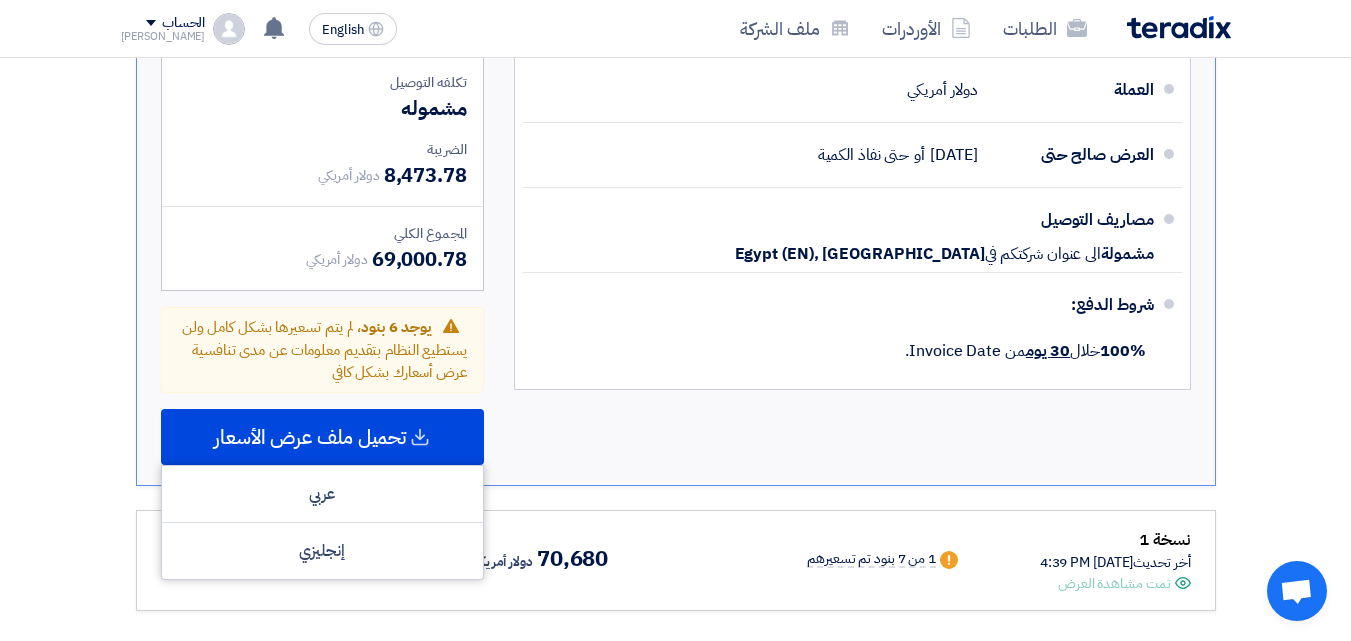 click on "يوجد 6 بنود ، لم يتم تسعيرها بشكل كامل ولن يستطيع النظام بتقديم معلومات عن مدى تنافسية عرض أسعارك بشكل كافي" at bounding box center [324, 349] 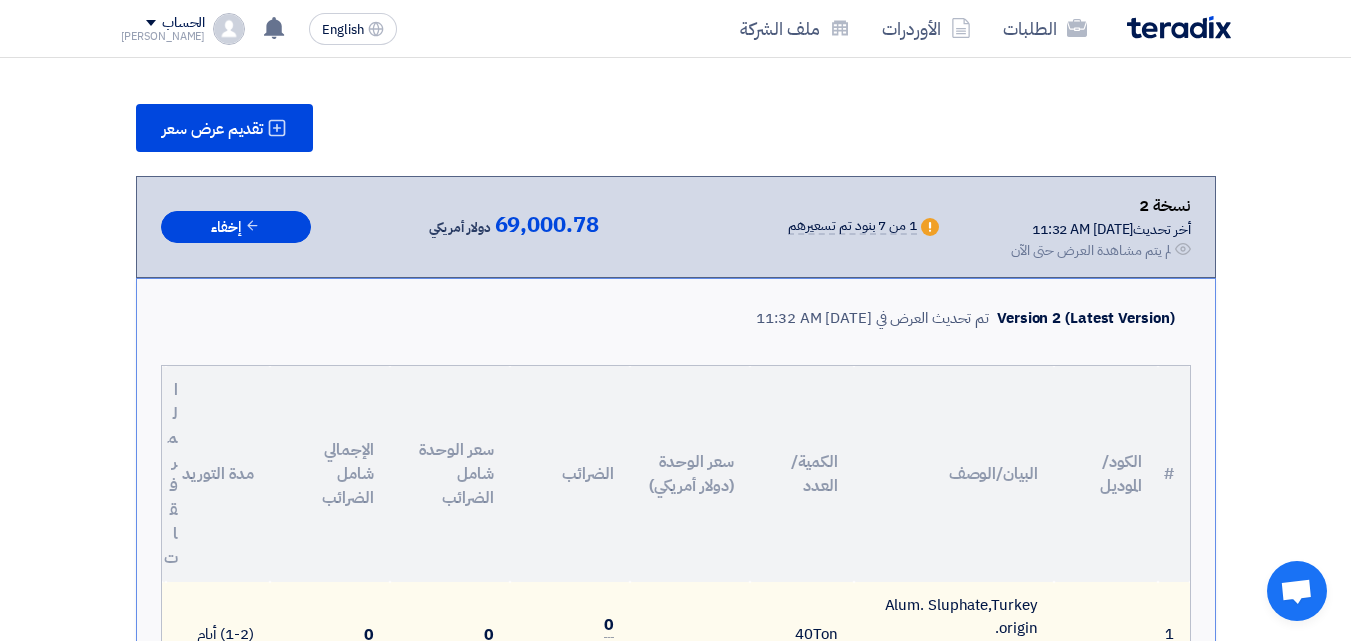 scroll, scrollTop: 0, scrollLeft: 0, axis: both 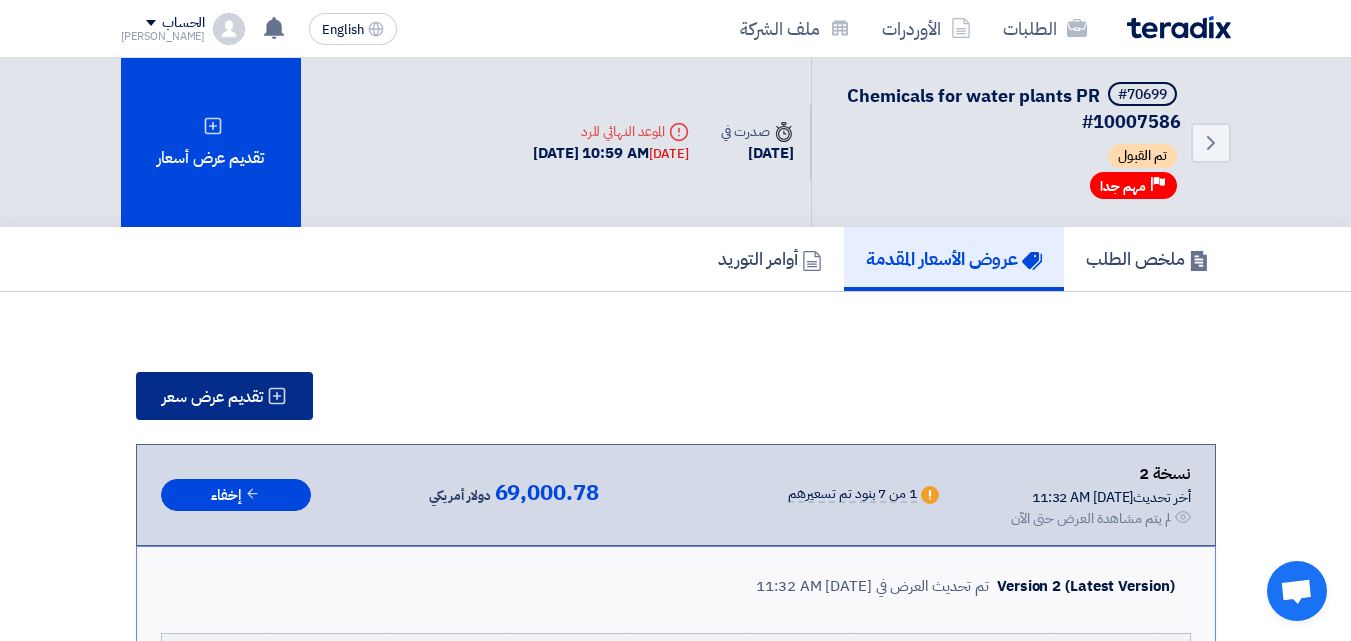 click on "تقديم عرض سعر" 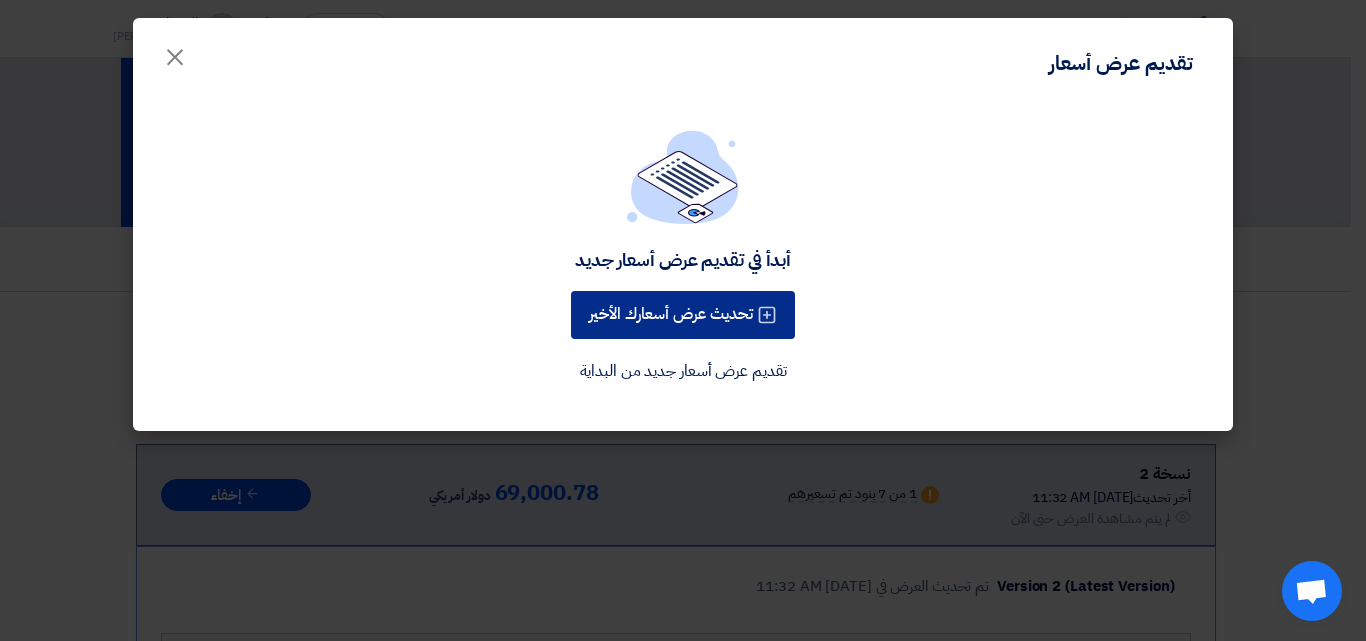 click on "تحديث عرض أسعارك الأخير" 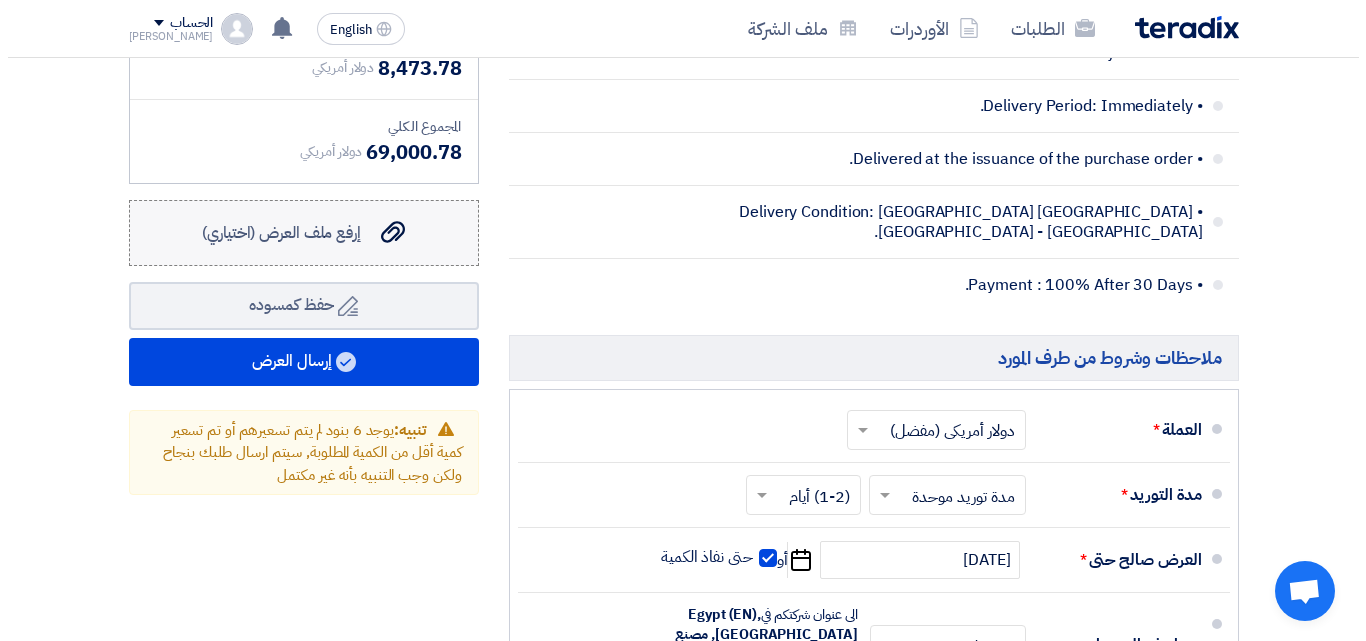 scroll, scrollTop: 1700, scrollLeft: 0, axis: vertical 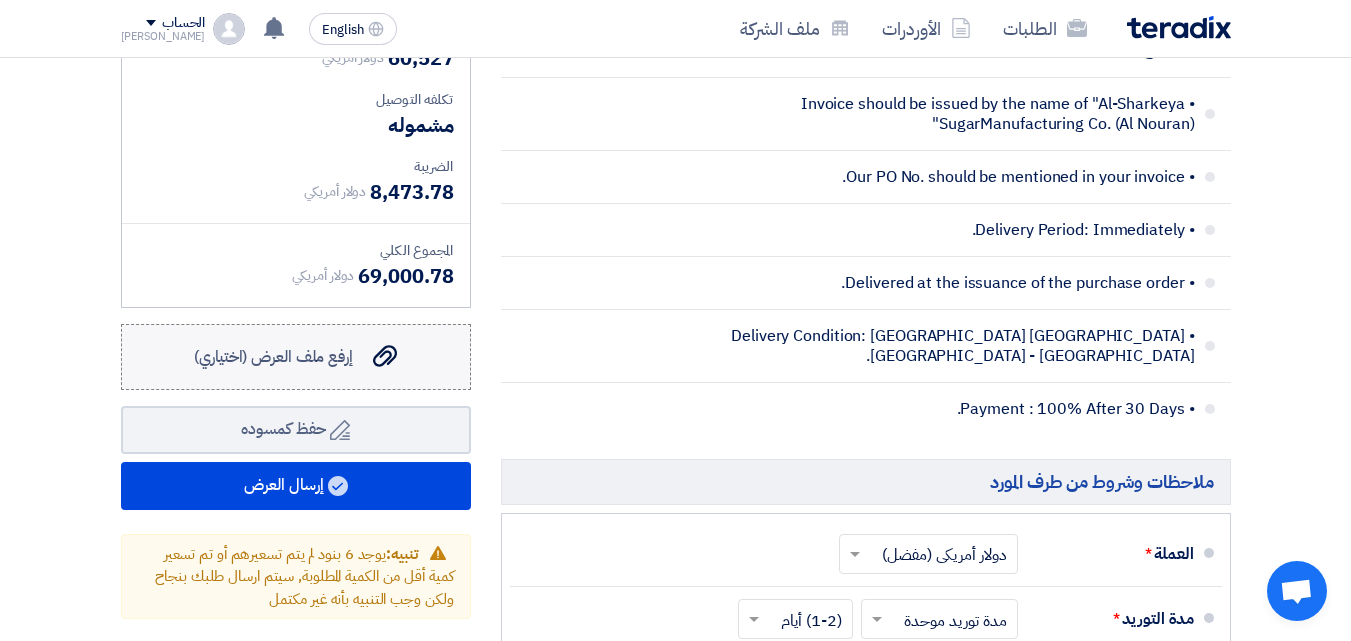 click on "إرفع ملف العرض (اختياري)
إرفع ملف العرض (اختياري)" 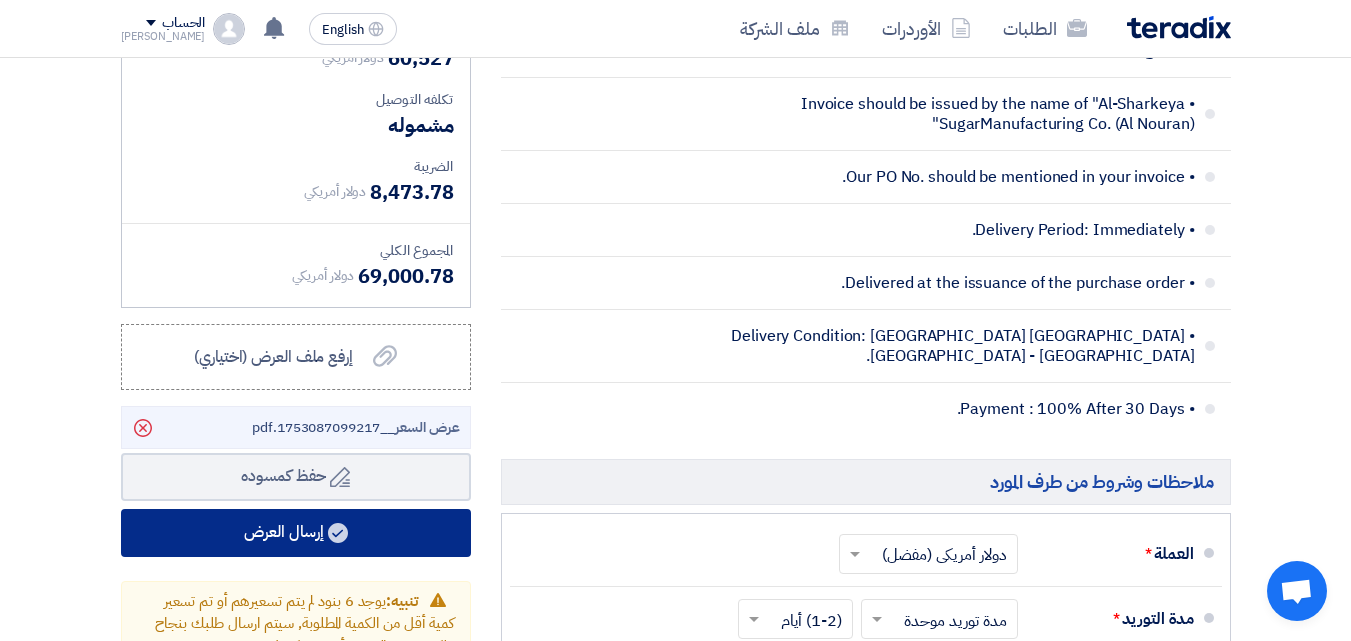 click on "إرسال العرض" 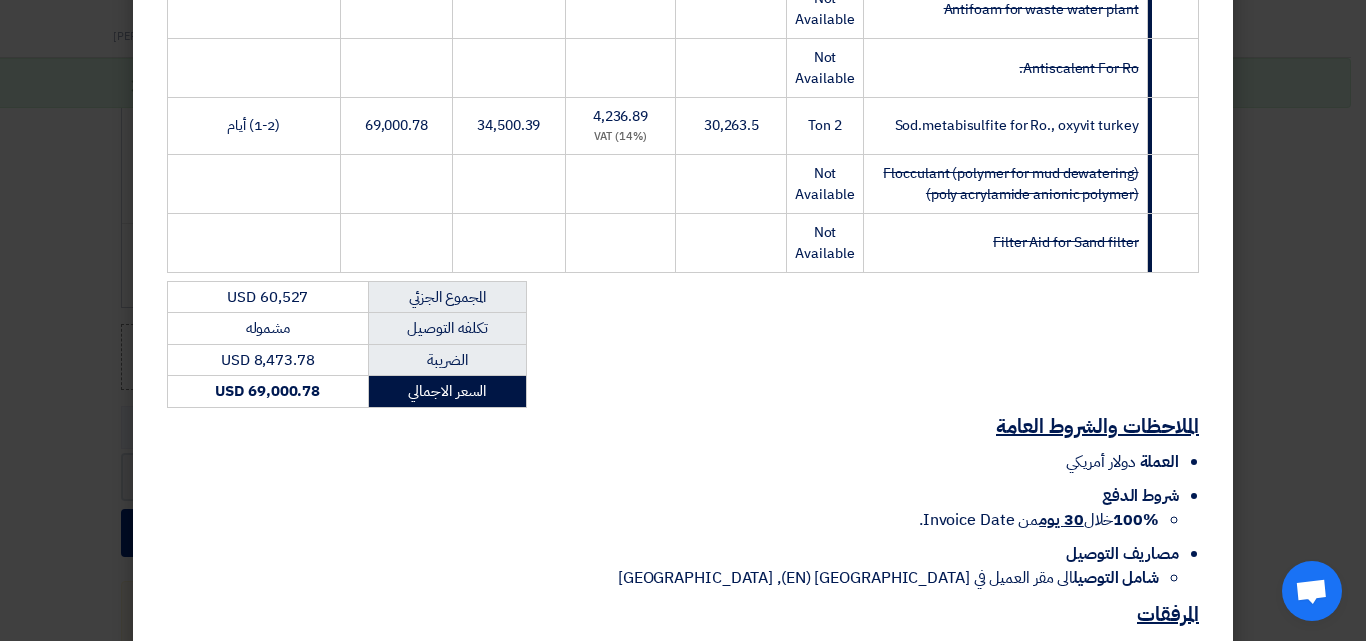 scroll, scrollTop: 712, scrollLeft: 0, axis: vertical 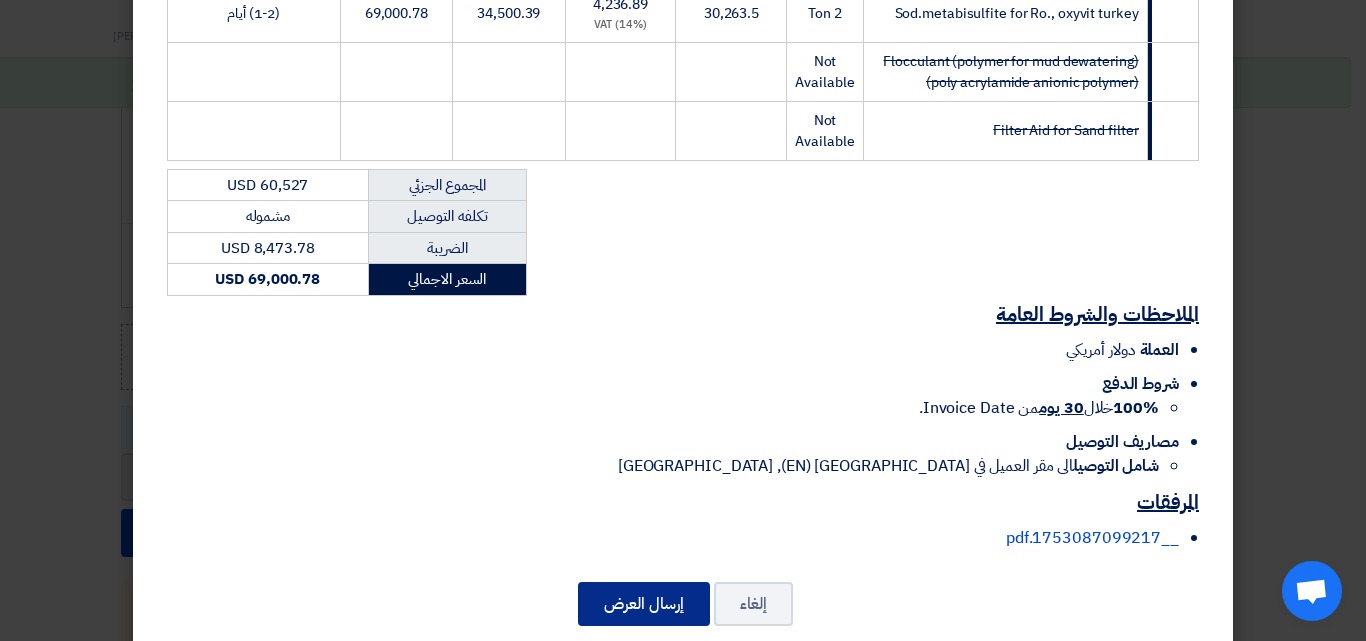 click on "إرسال العرض" 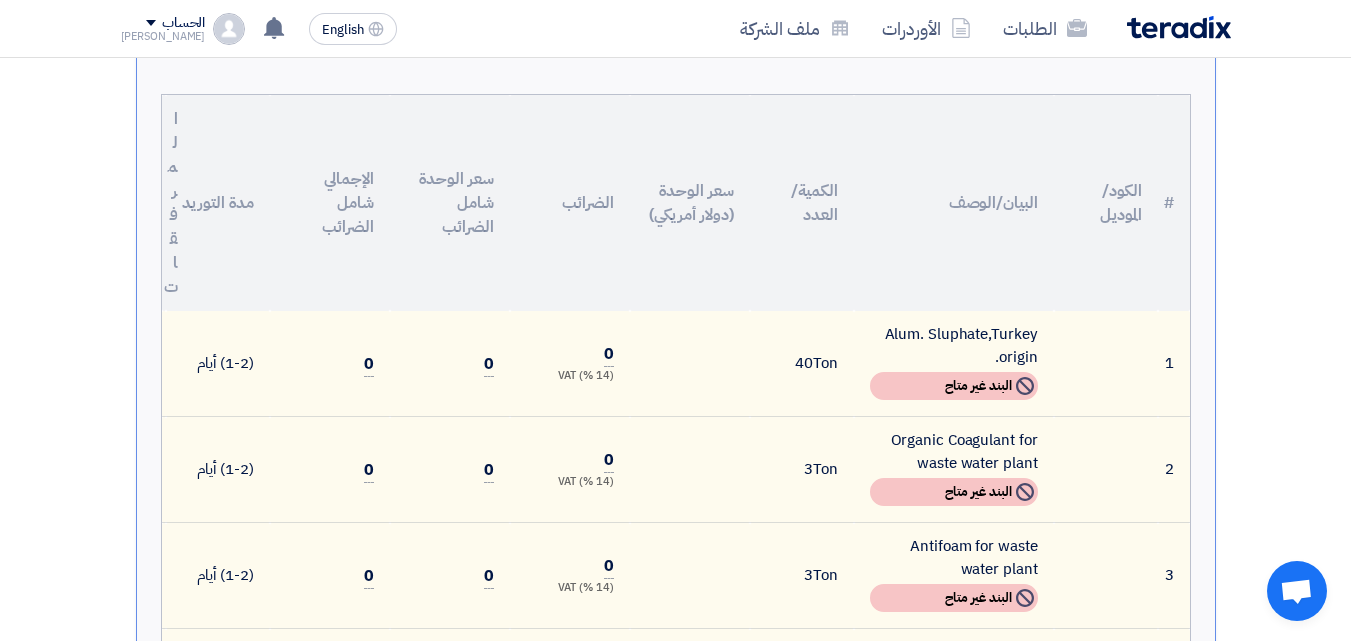 scroll, scrollTop: 239, scrollLeft: 0, axis: vertical 